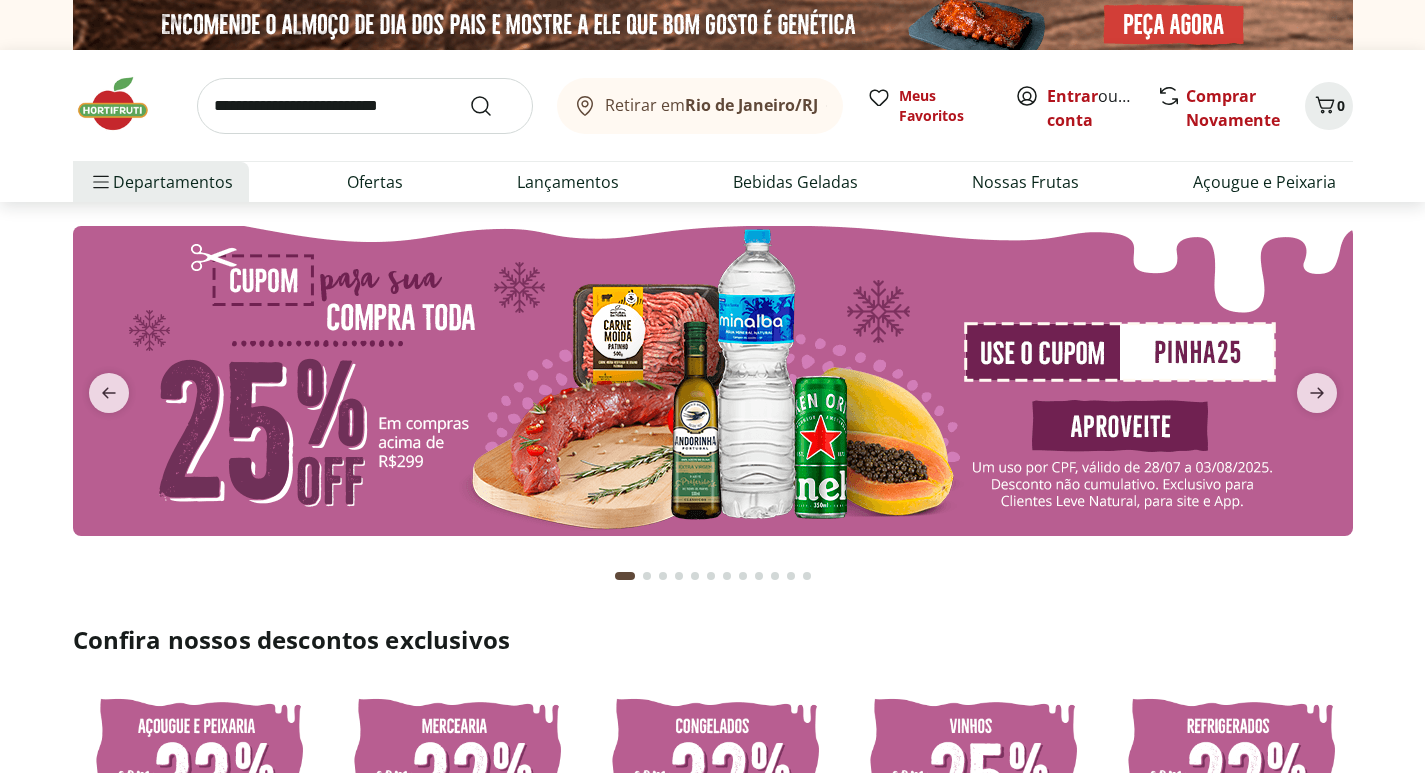 scroll, scrollTop: 0, scrollLeft: 0, axis: both 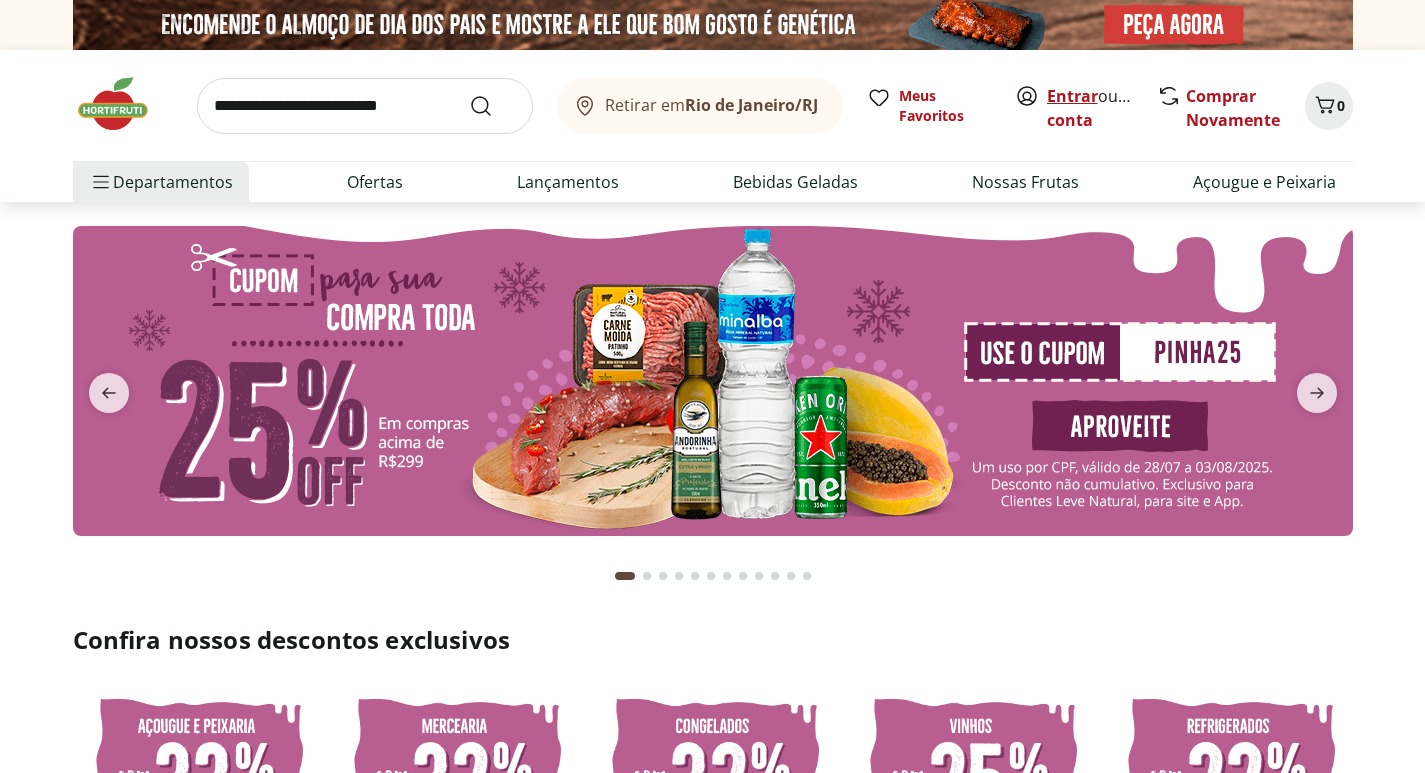 click on "Entrar" at bounding box center (1072, 96) 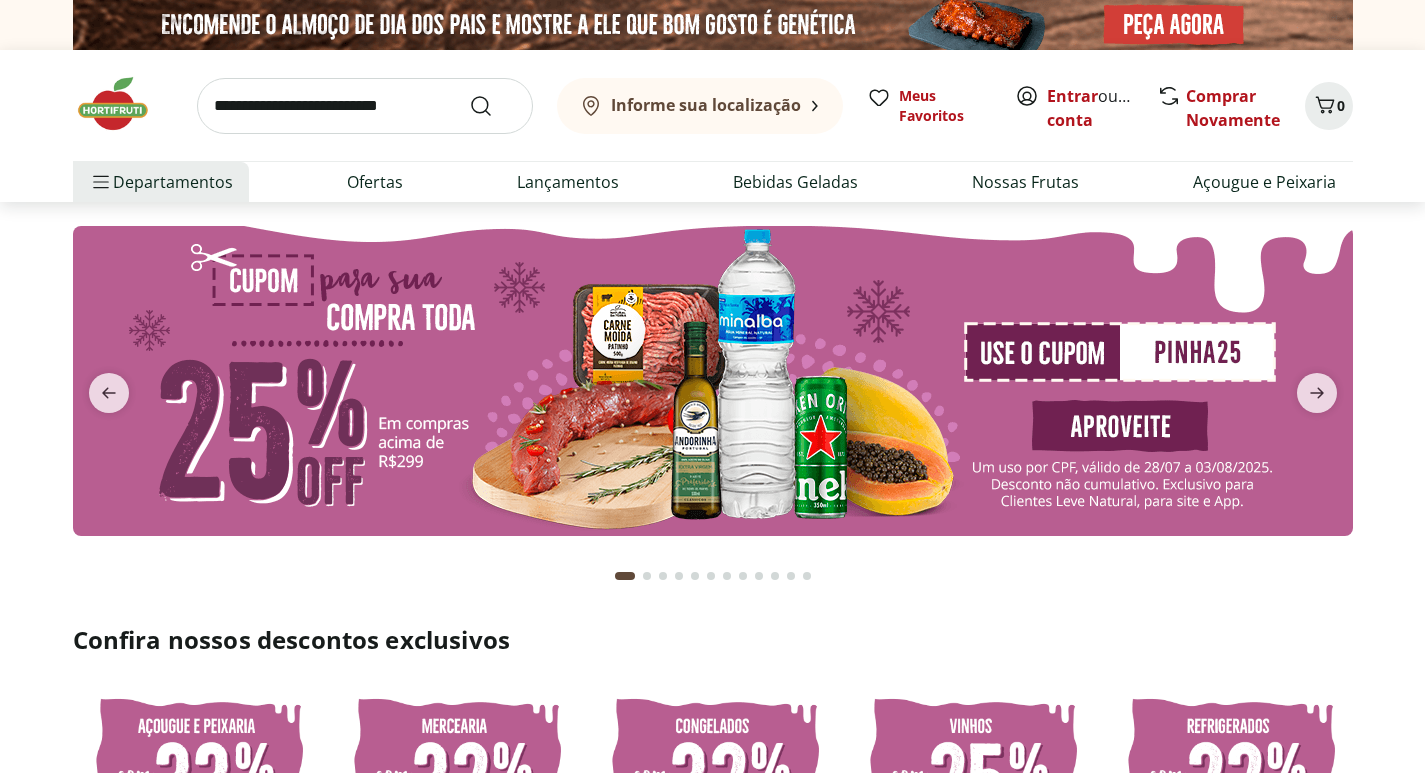 scroll, scrollTop: 0, scrollLeft: 0, axis: both 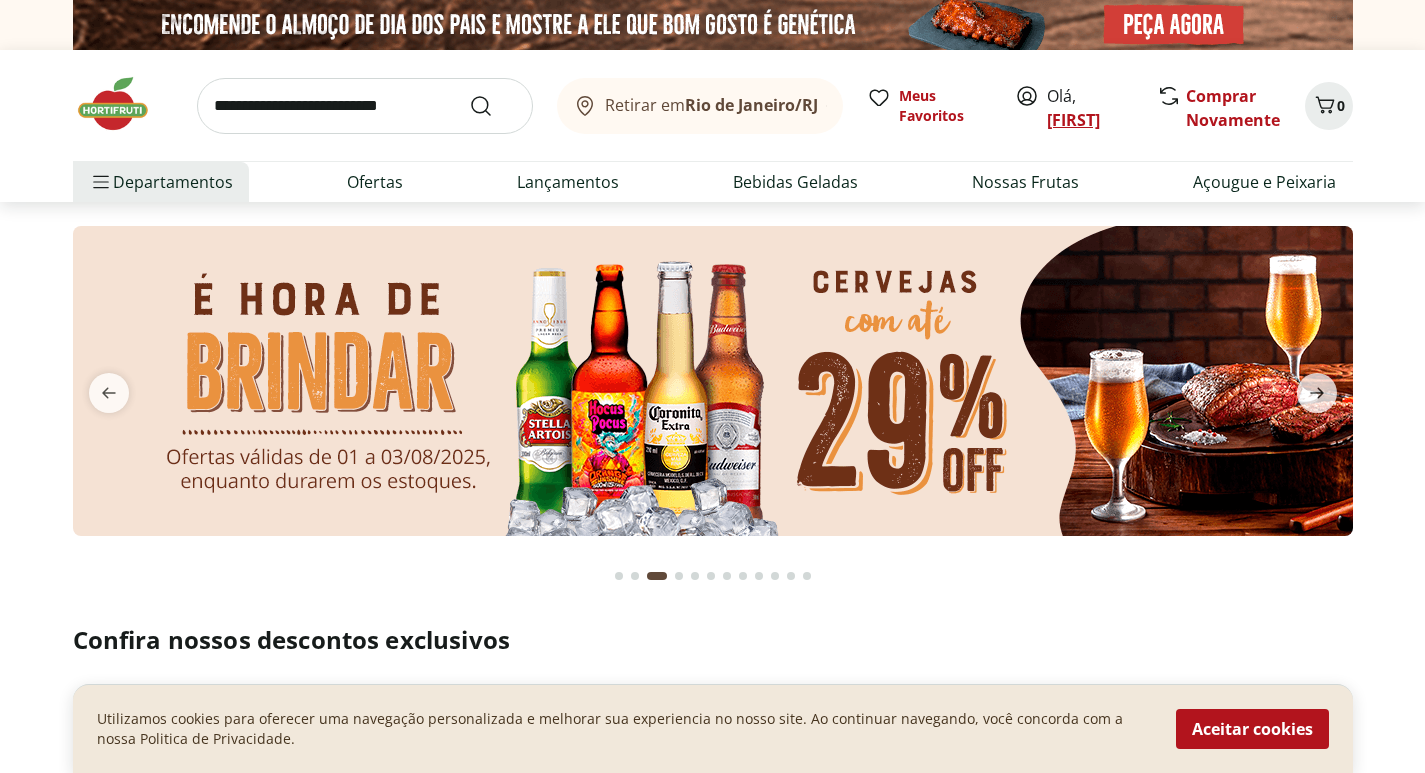 click on "[LAST]" at bounding box center (1073, 120) 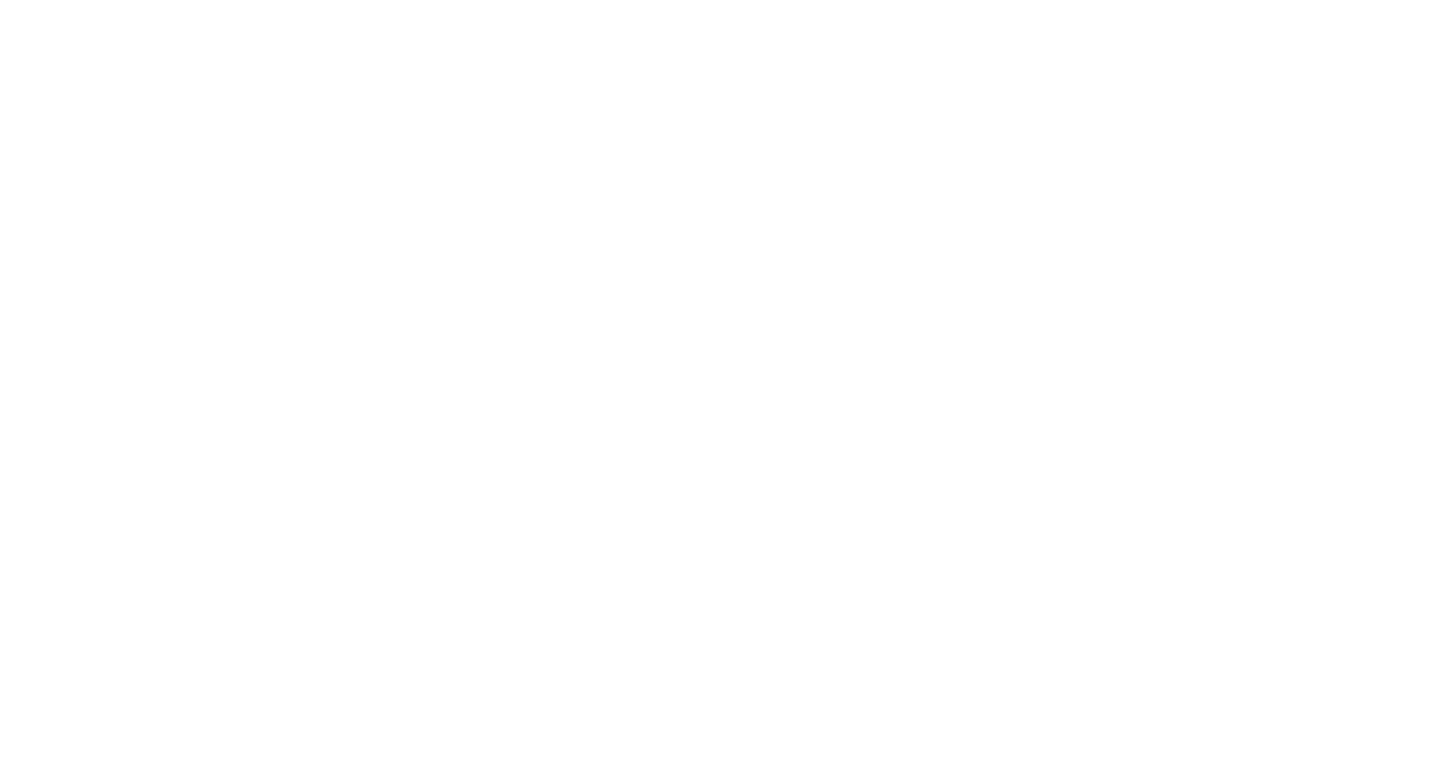 scroll, scrollTop: 0, scrollLeft: 0, axis: both 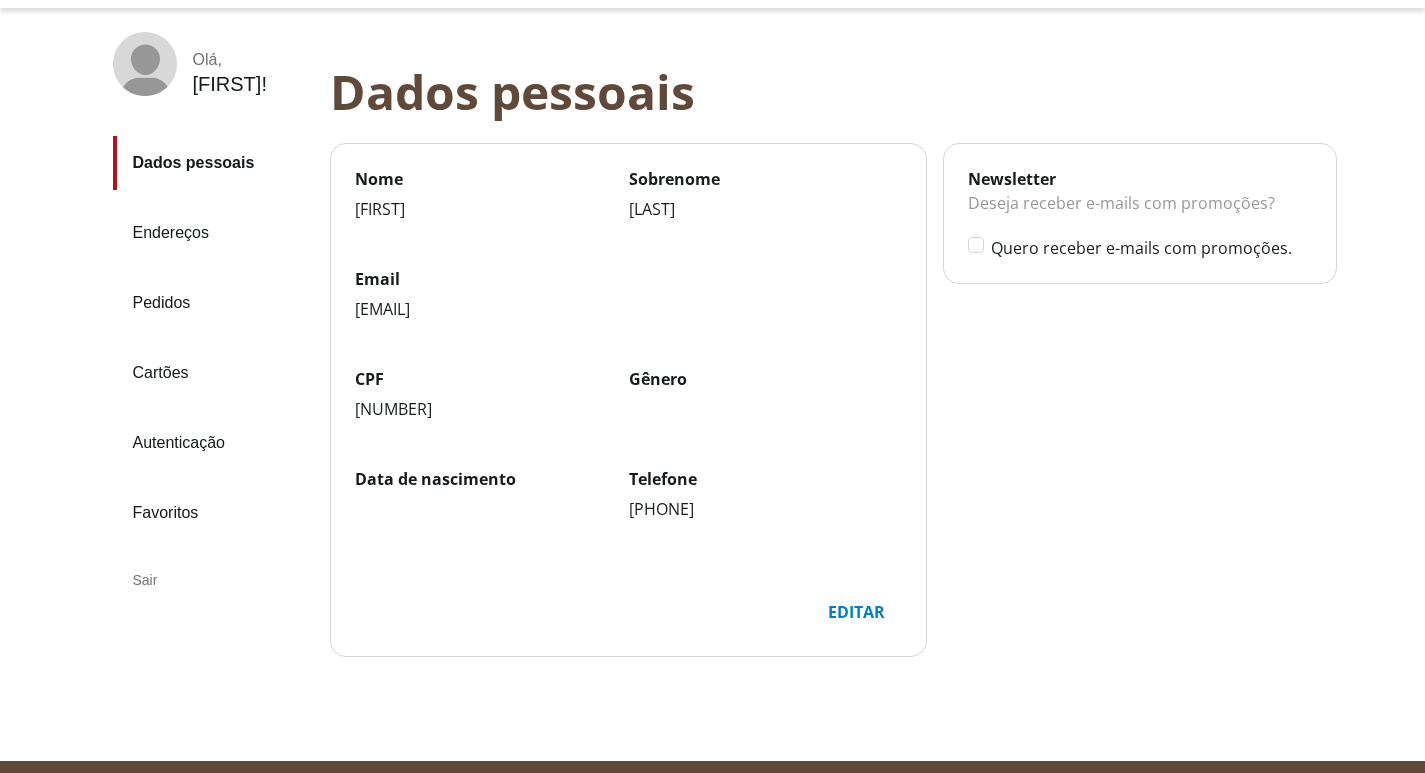 click on "Editar" at bounding box center (856, 612) 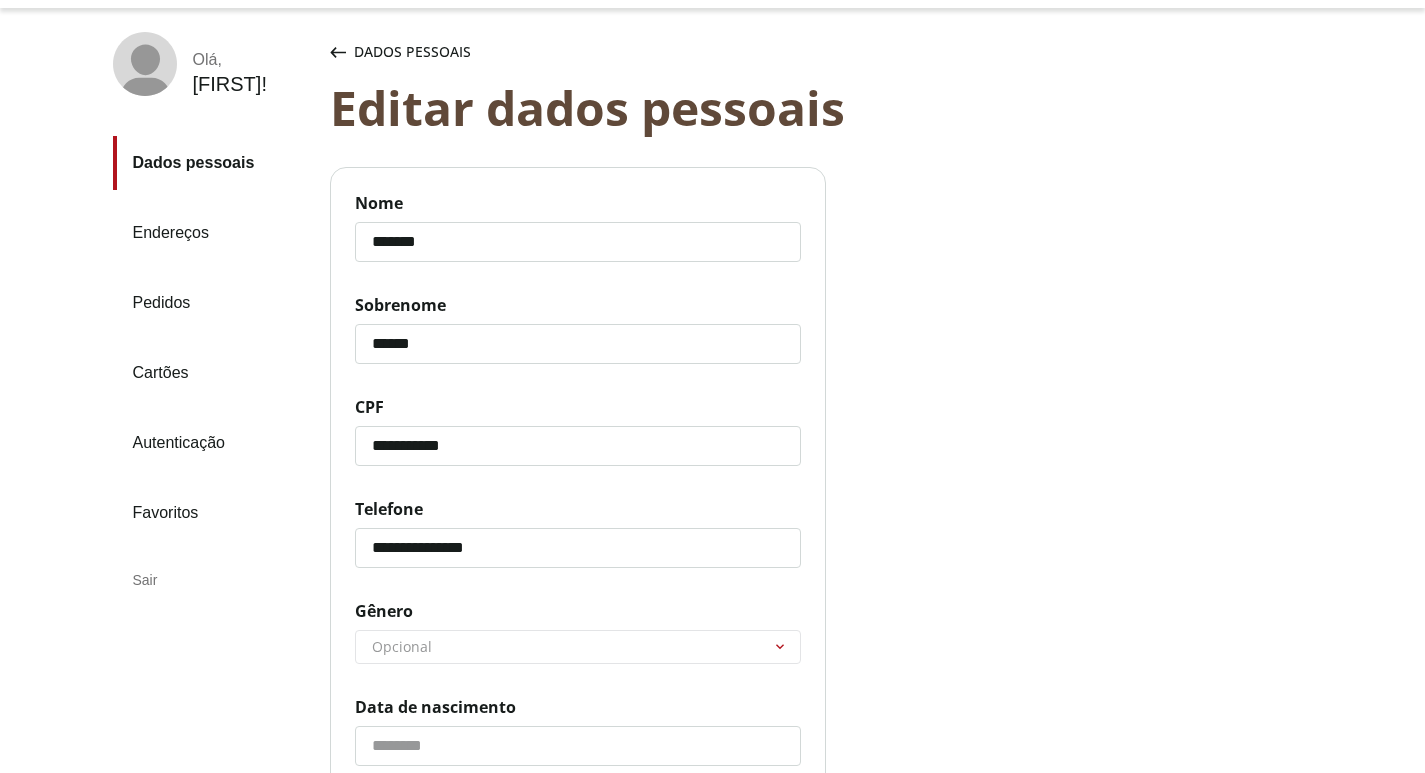 click on "******** ********* ********" at bounding box center (578, 647) 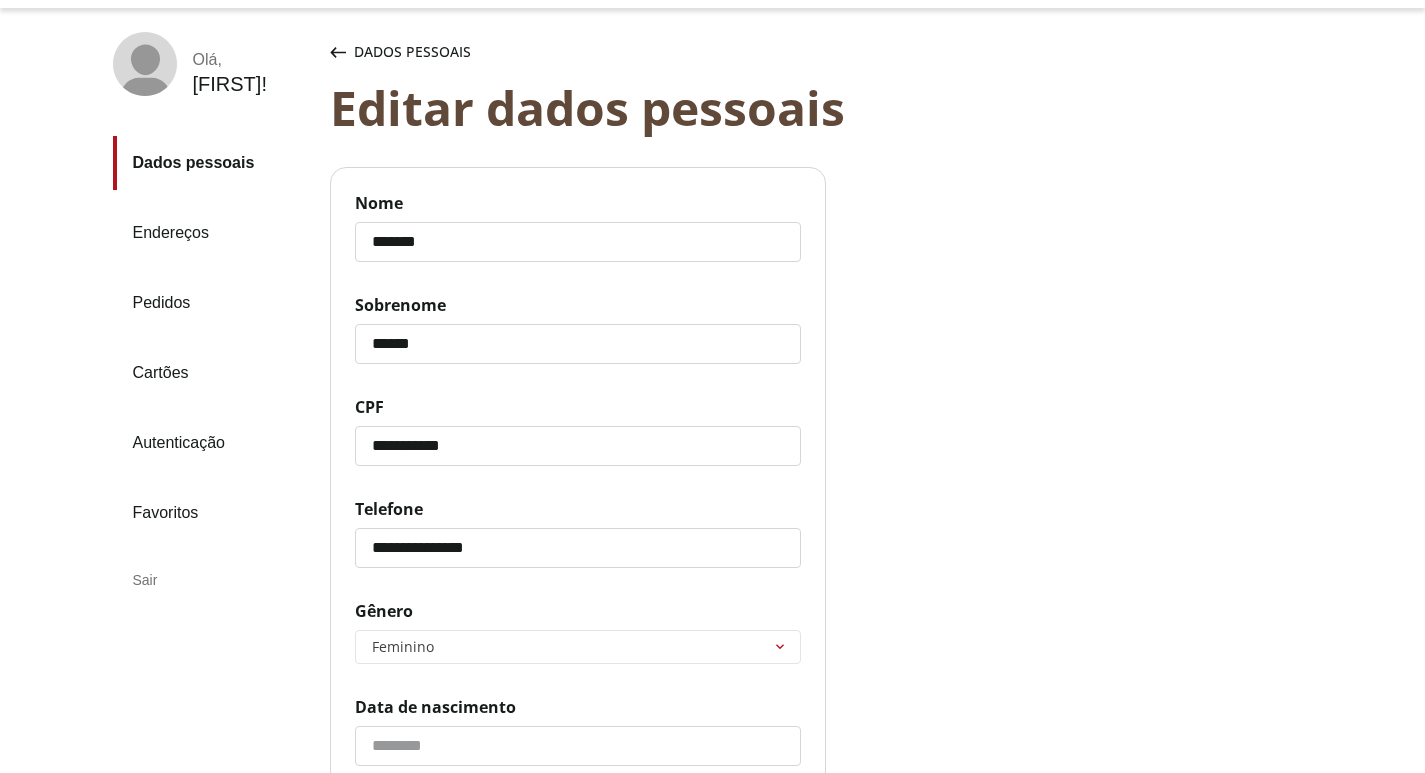 scroll, scrollTop: 200, scrollLeft: 0, axis: vertical 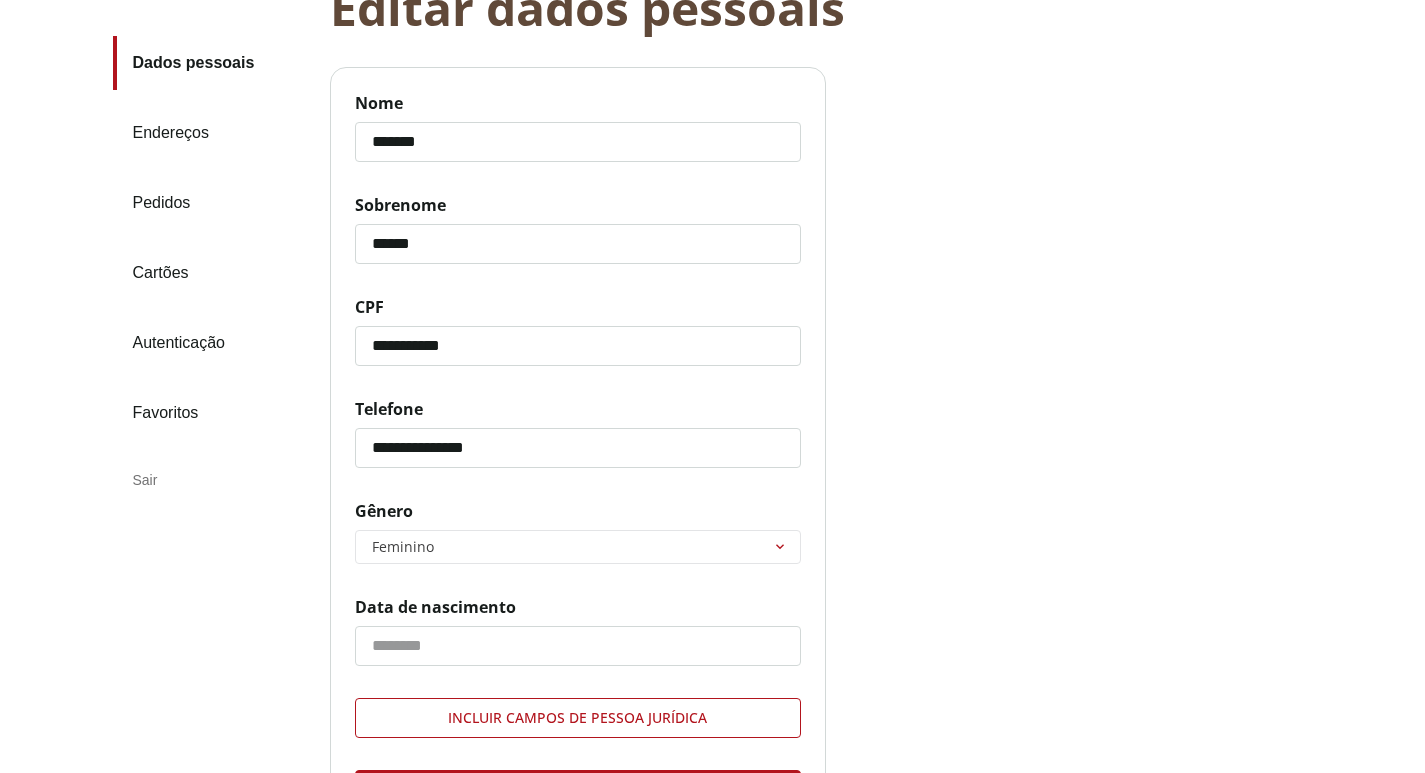 click on "Data de nascimento" 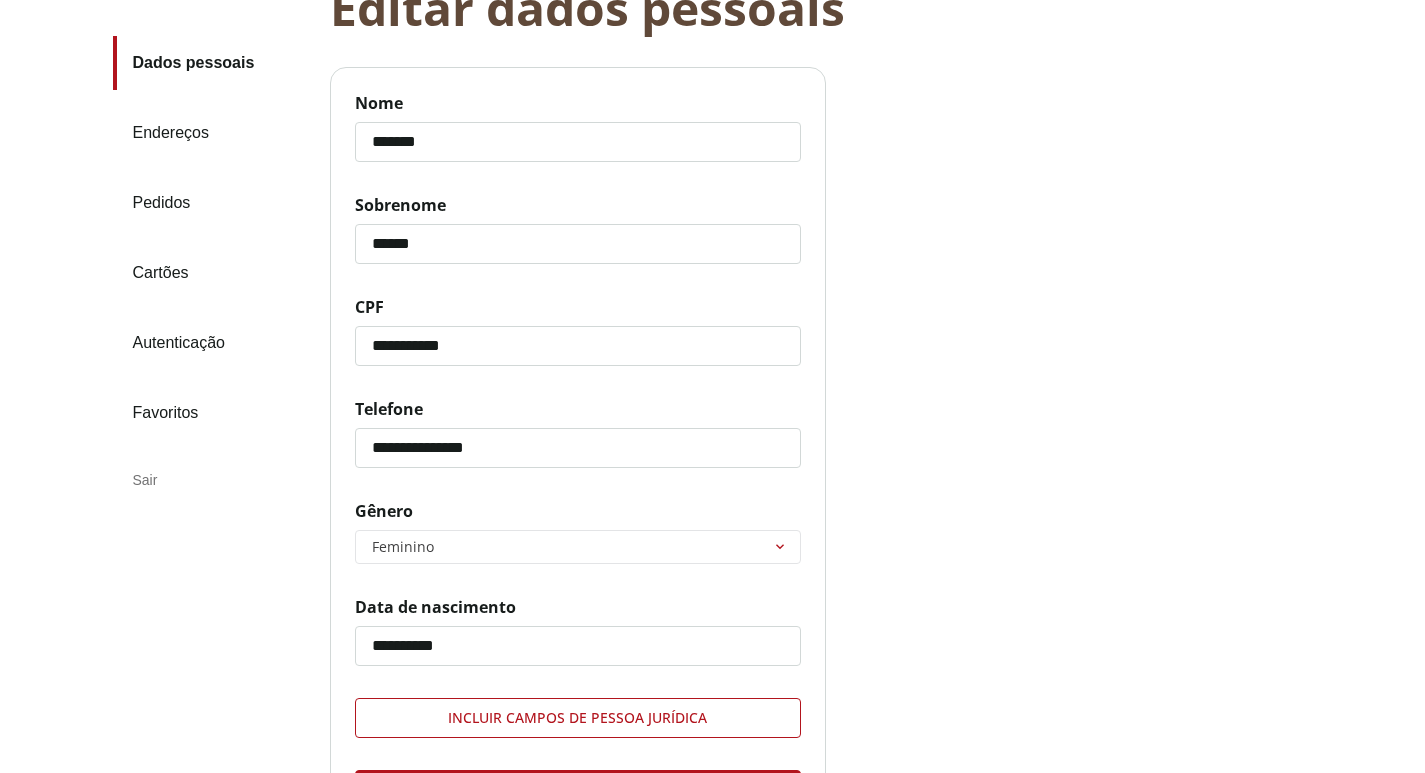 scroll, scrollTop: 400, scrollLeft: 0, axis: vertical 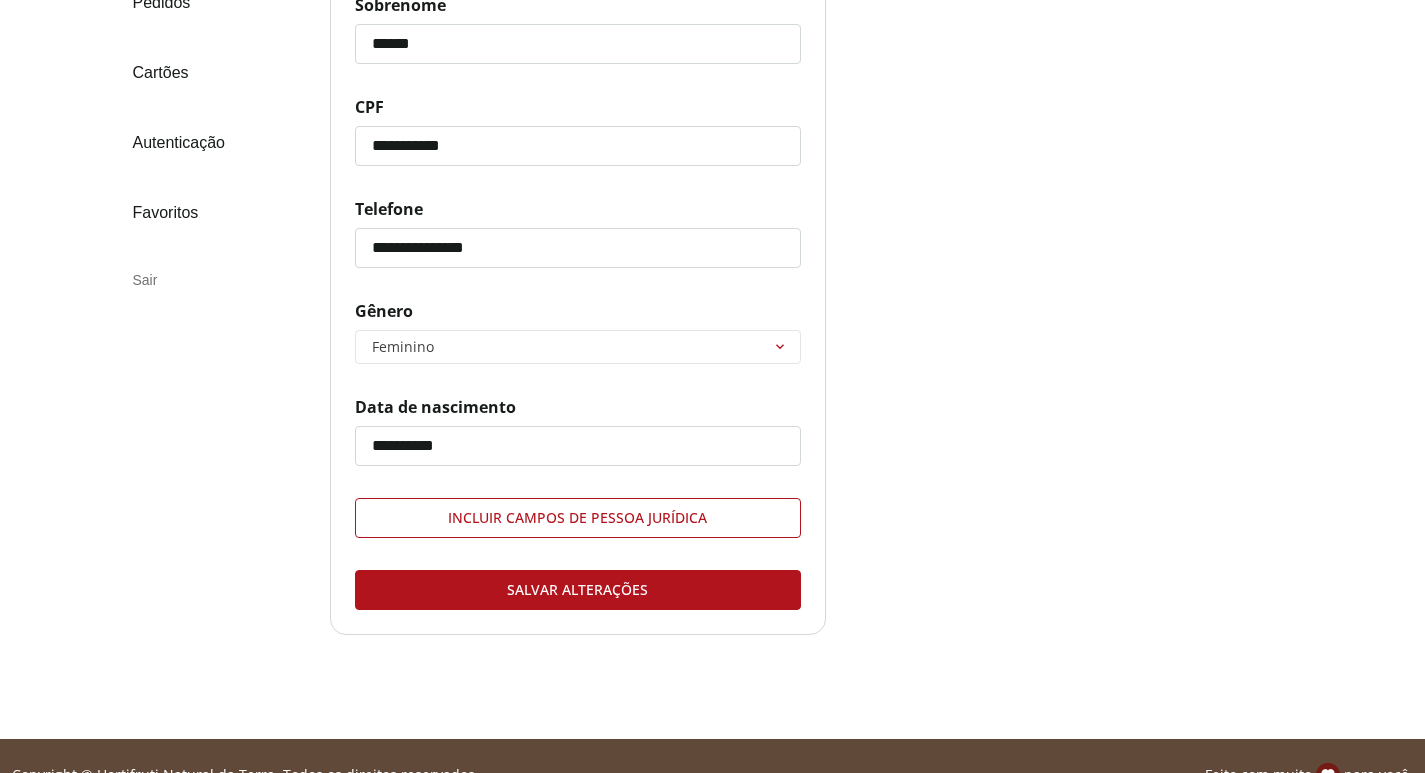 click on "Salvar alterações" at bounding box center (578, 590) 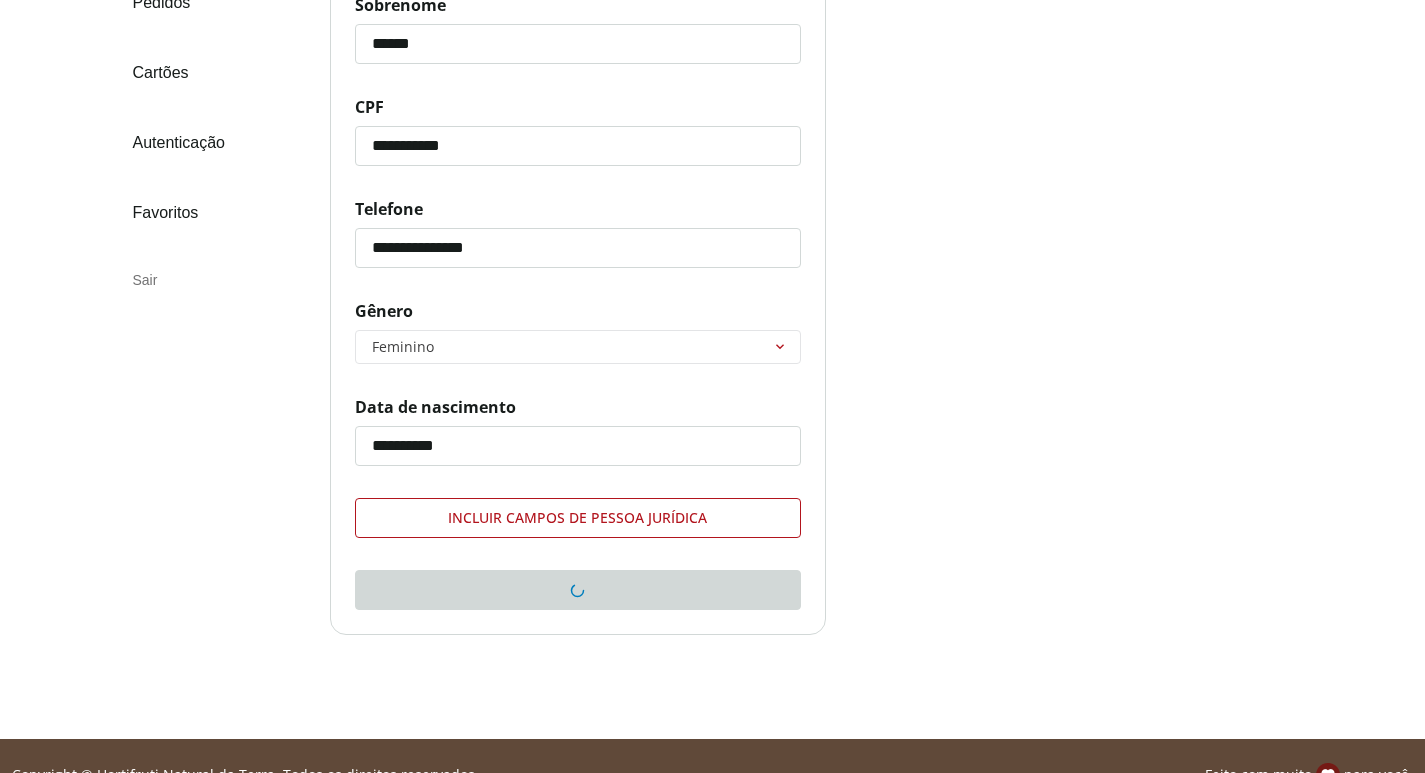 scroll, scrollTop: 160, scrollLeft: 0, axis: vertical 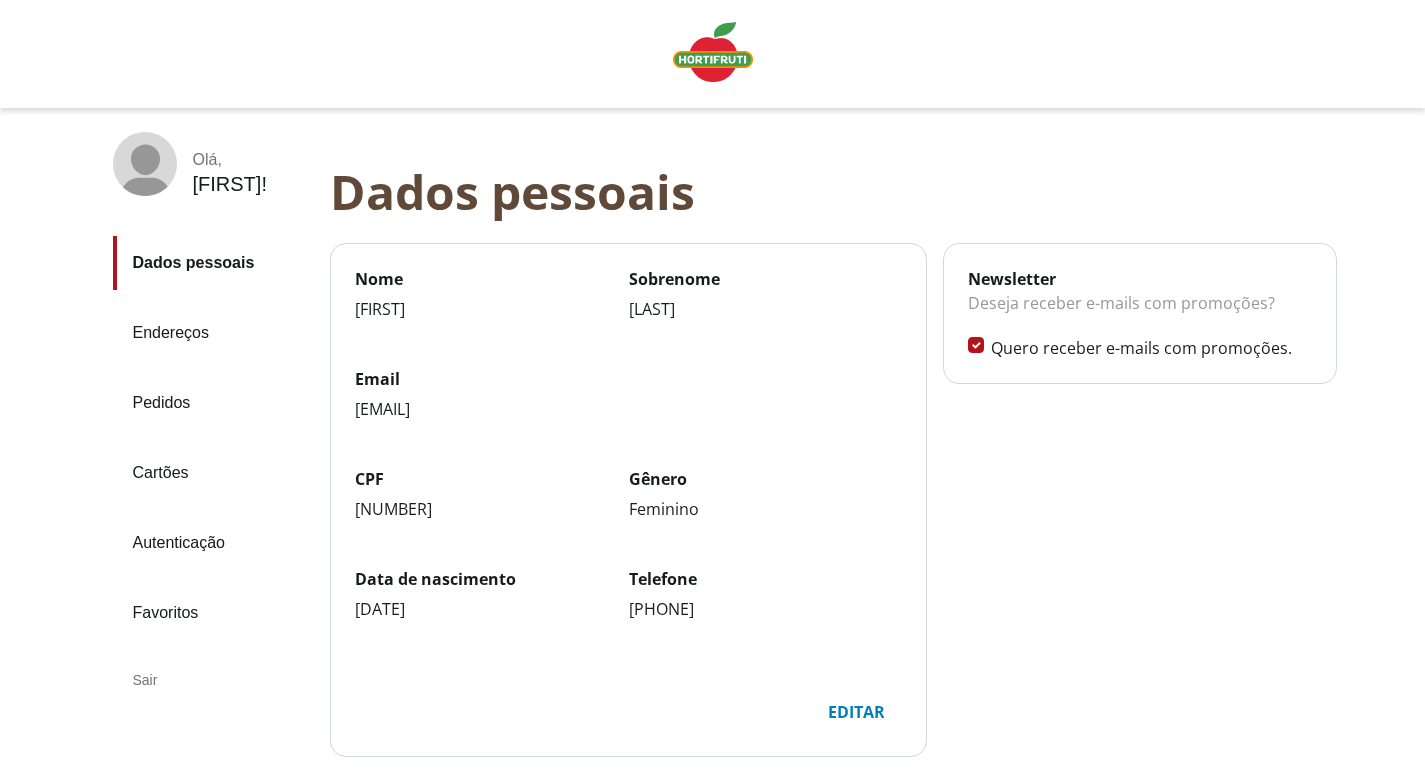 click on "Endereços" at bounding box center (213, 333) 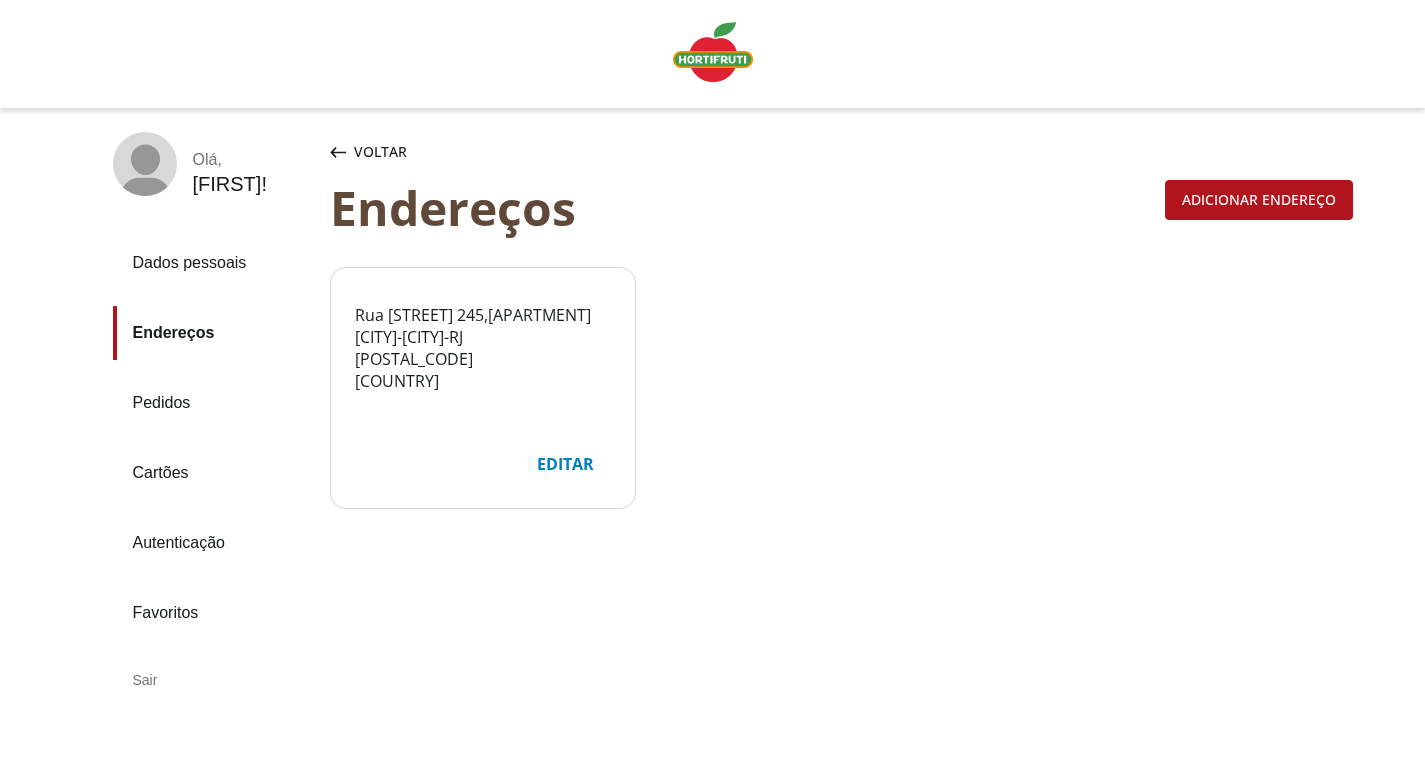 click on "Pedidos" at bounding box center (213, 403) 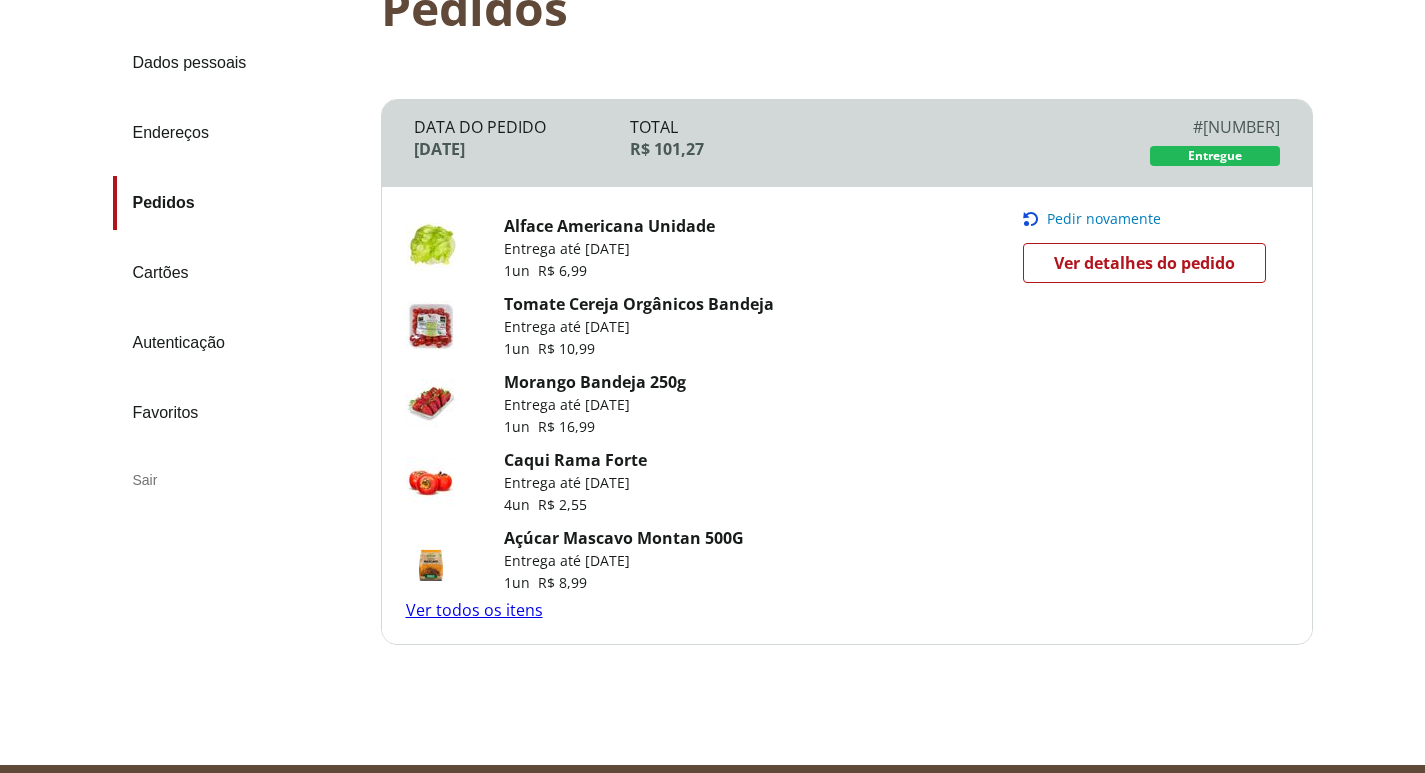 scroll, scrollTop: 264, scrollLeft: 0, axis: vertical 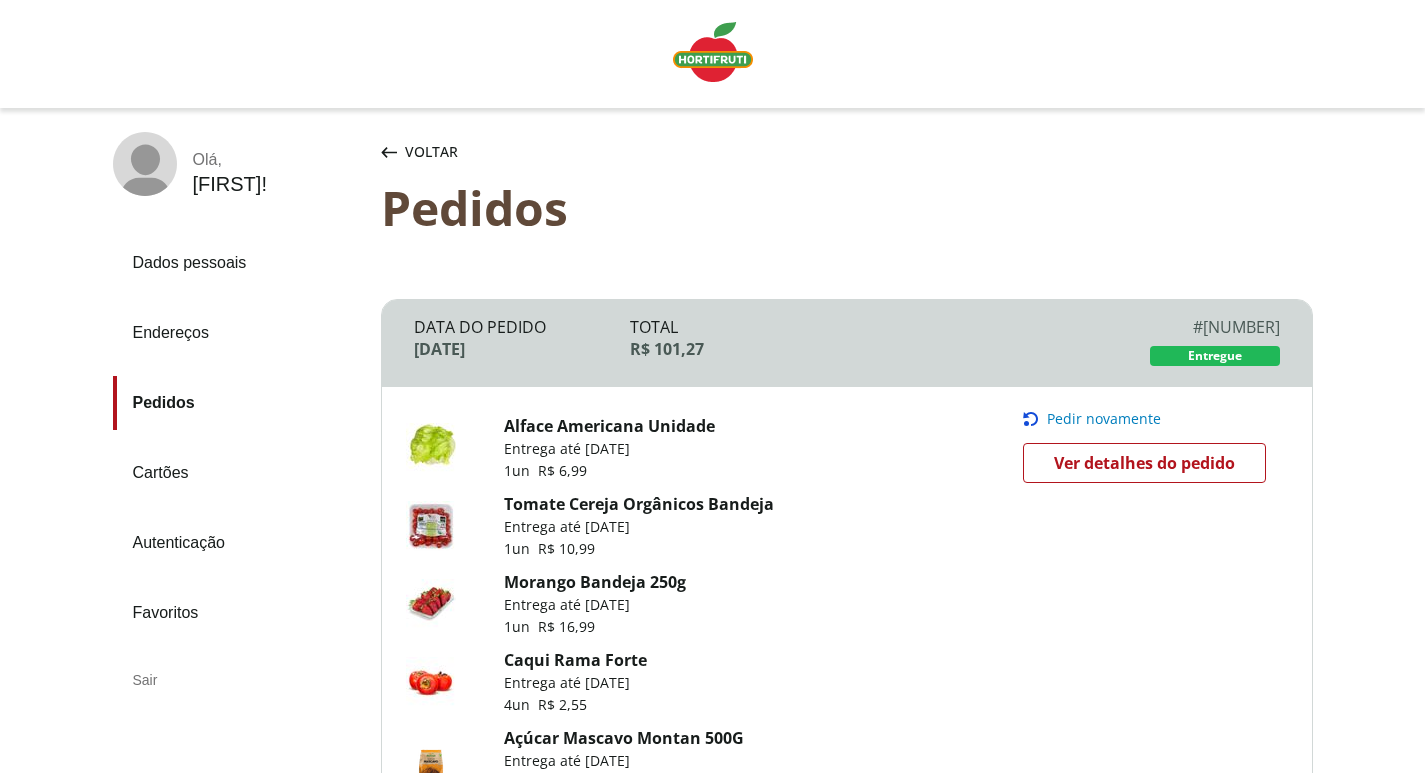 click on "Voltar" at bounding box center [431, 152] 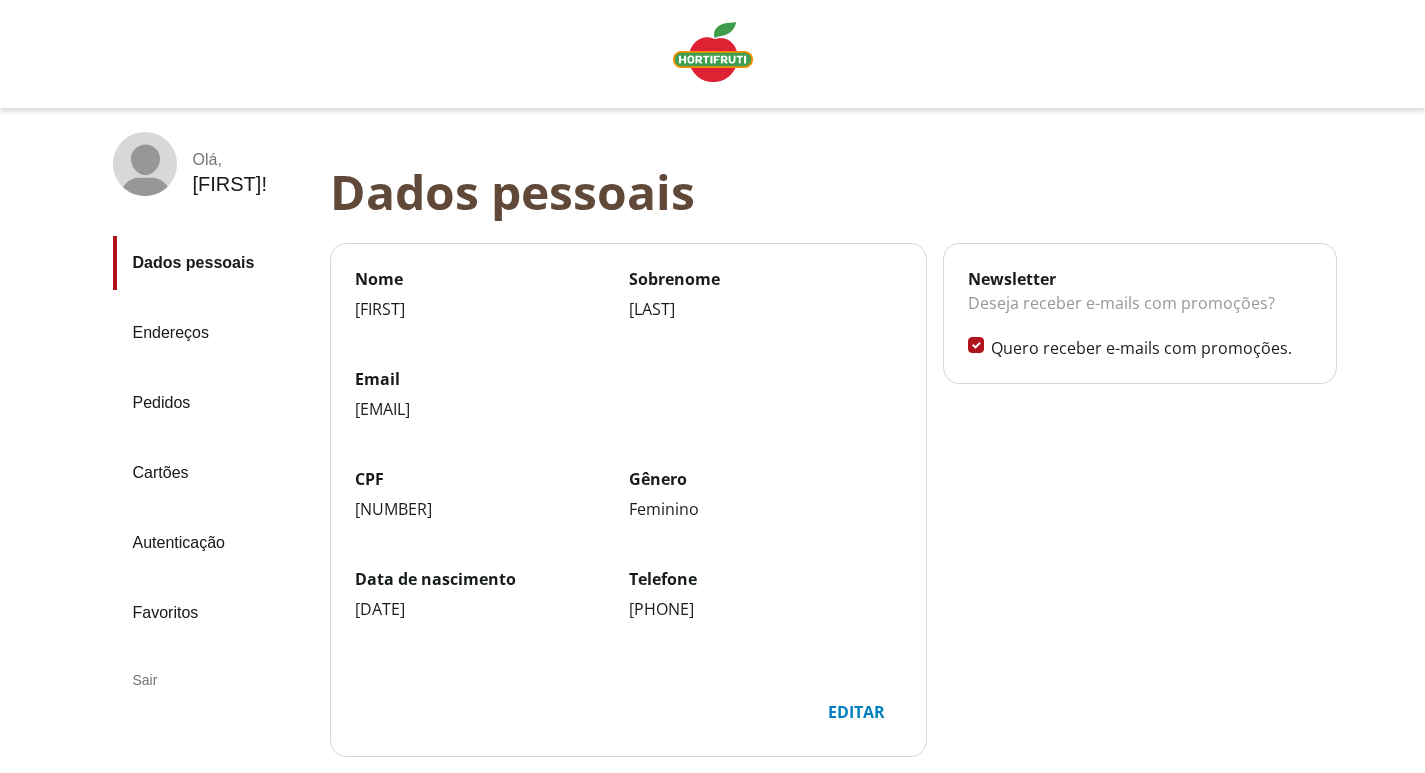 click at bounding box center [713, 52] 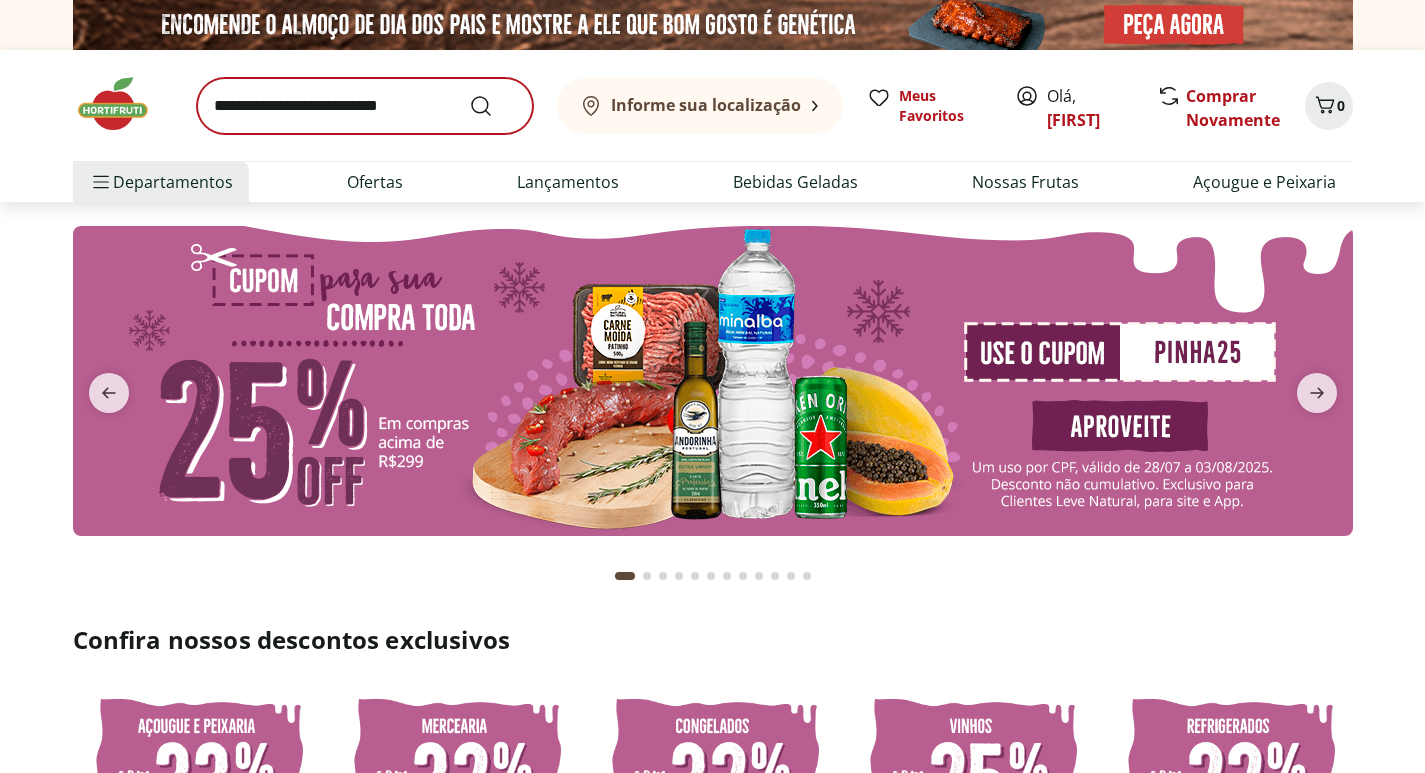 scroll, scrollTop: 0, scrollLeft: 0, axis: both 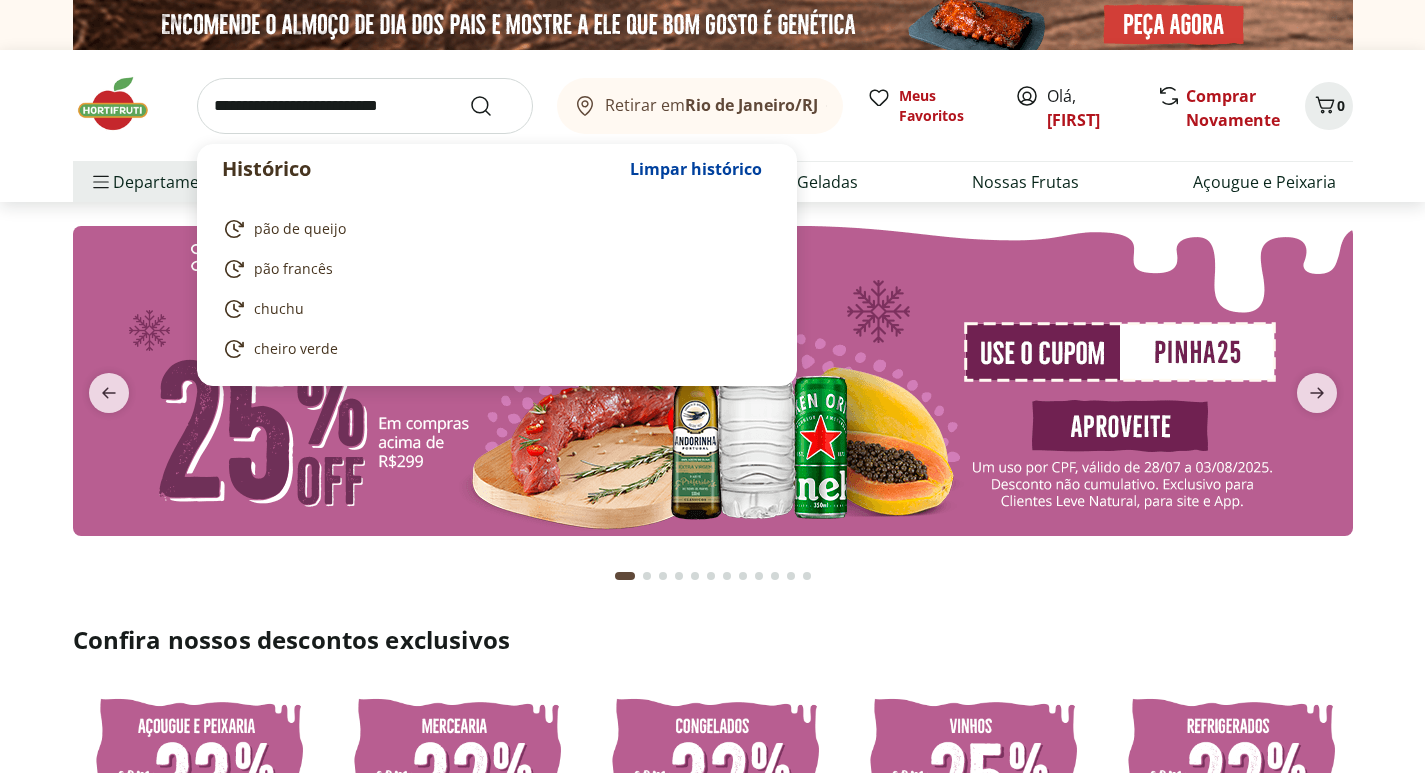 click at bounding box center (365, 106) 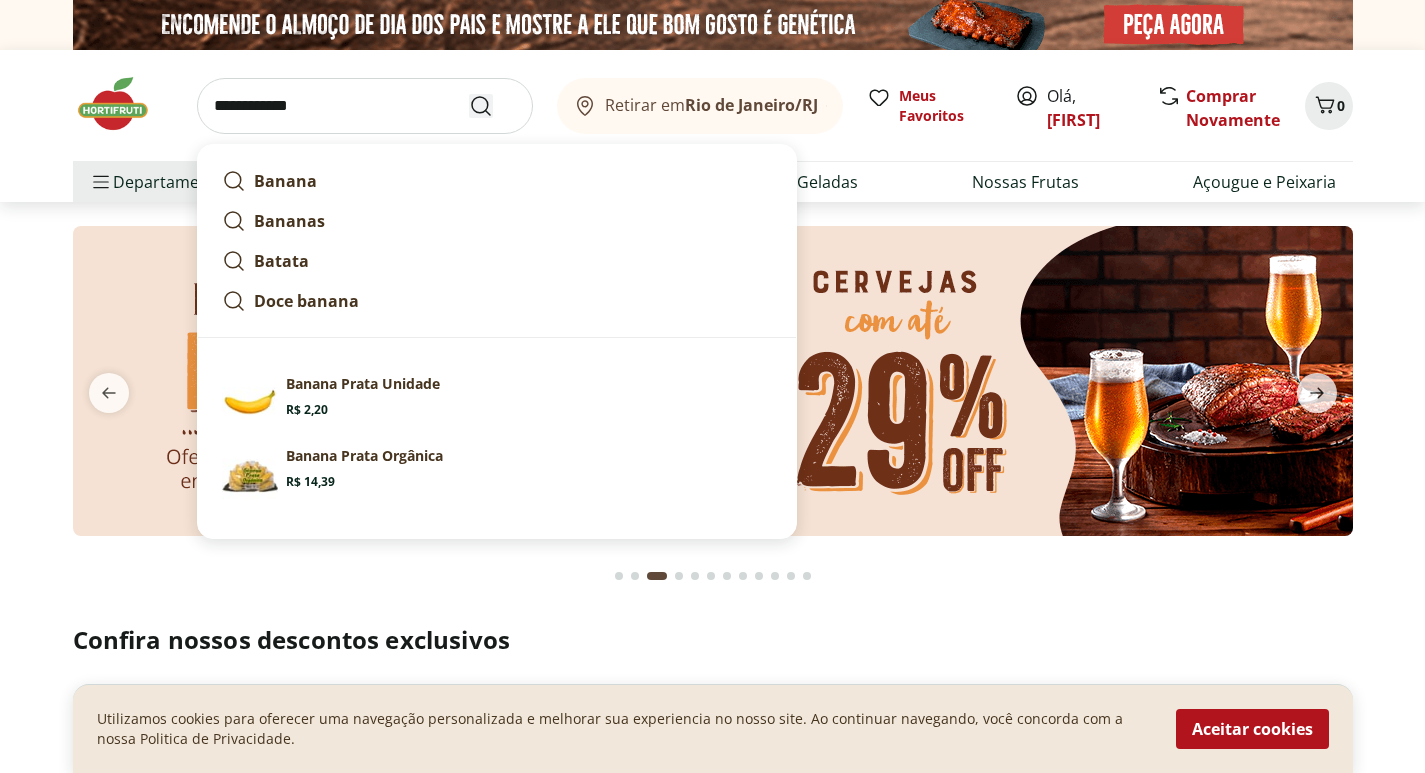 type on "**********" 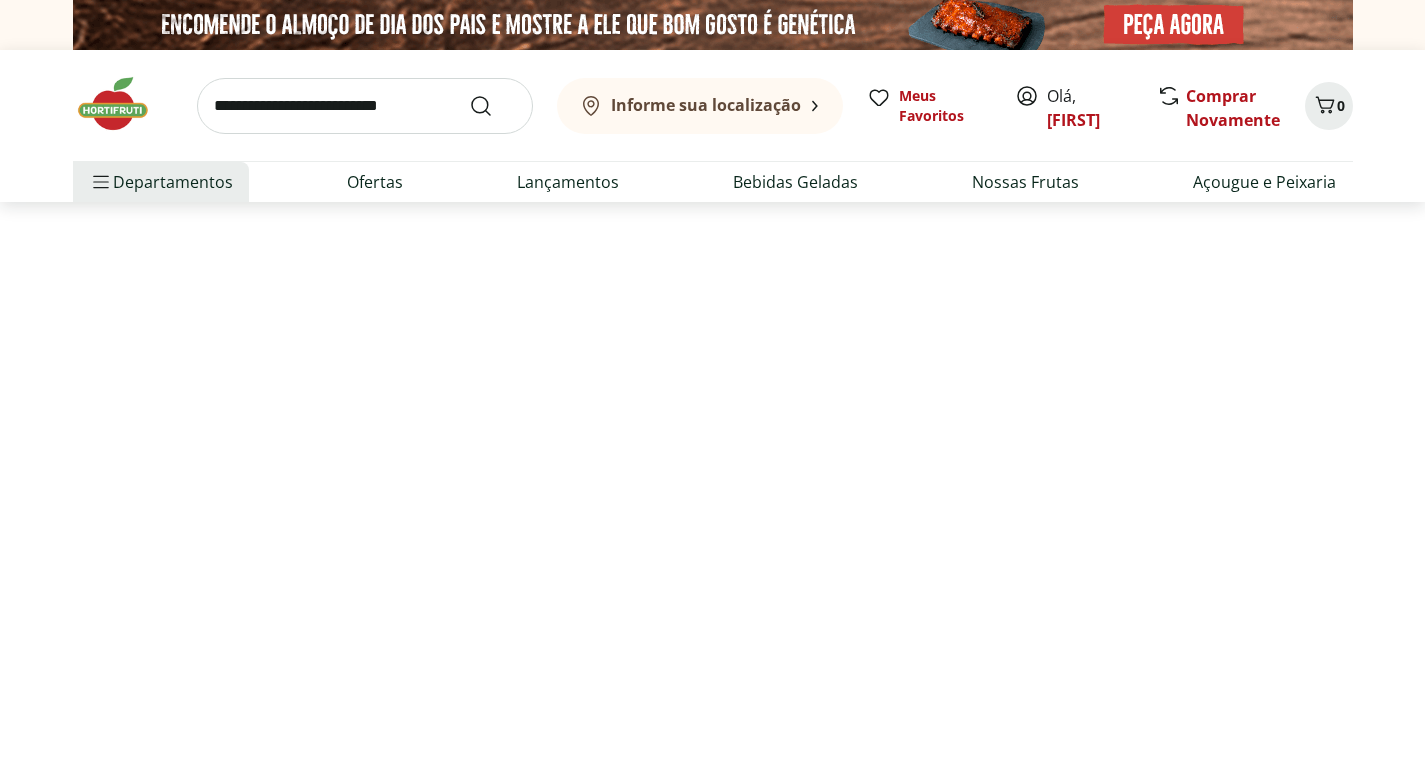 select on "**********" 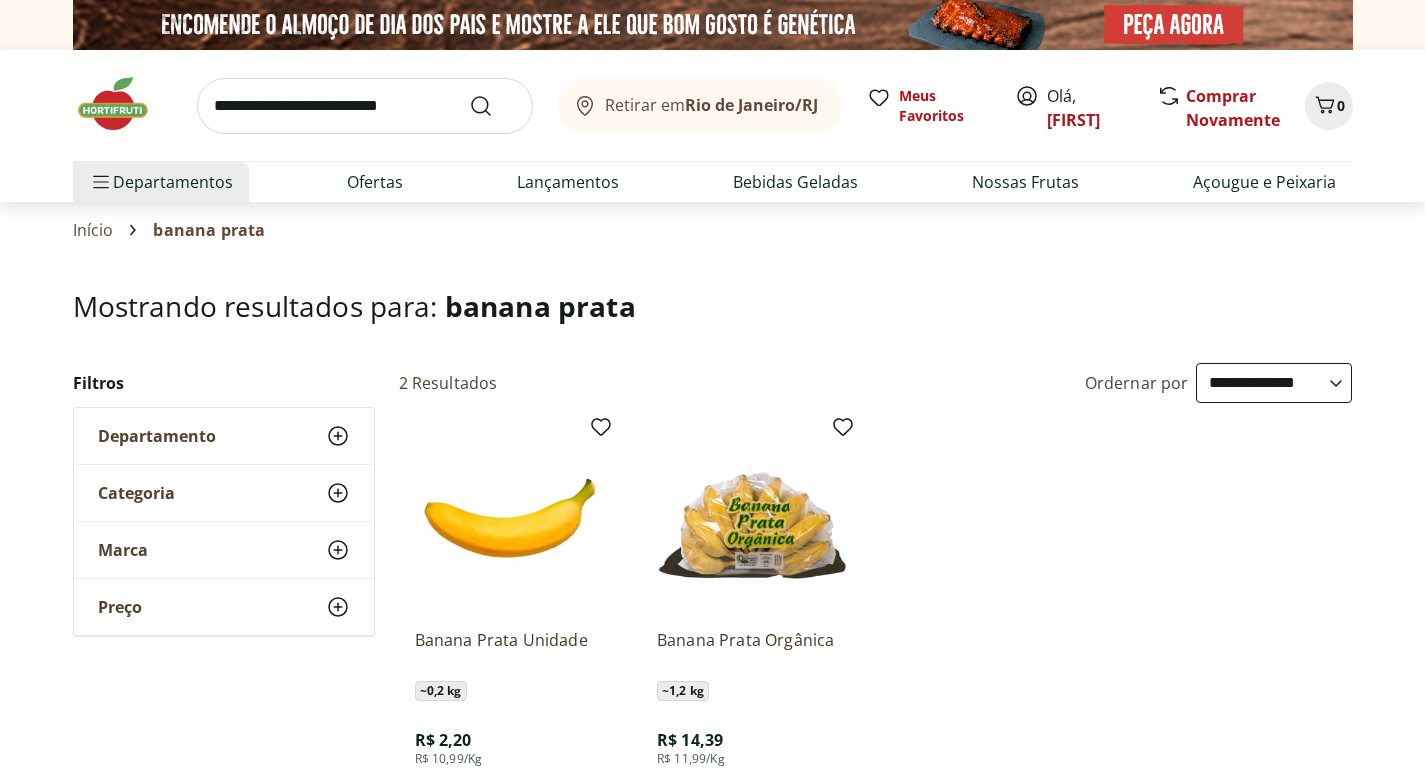 scroll, scrollTop: 100, scrollLeft: 0, axis: vertical 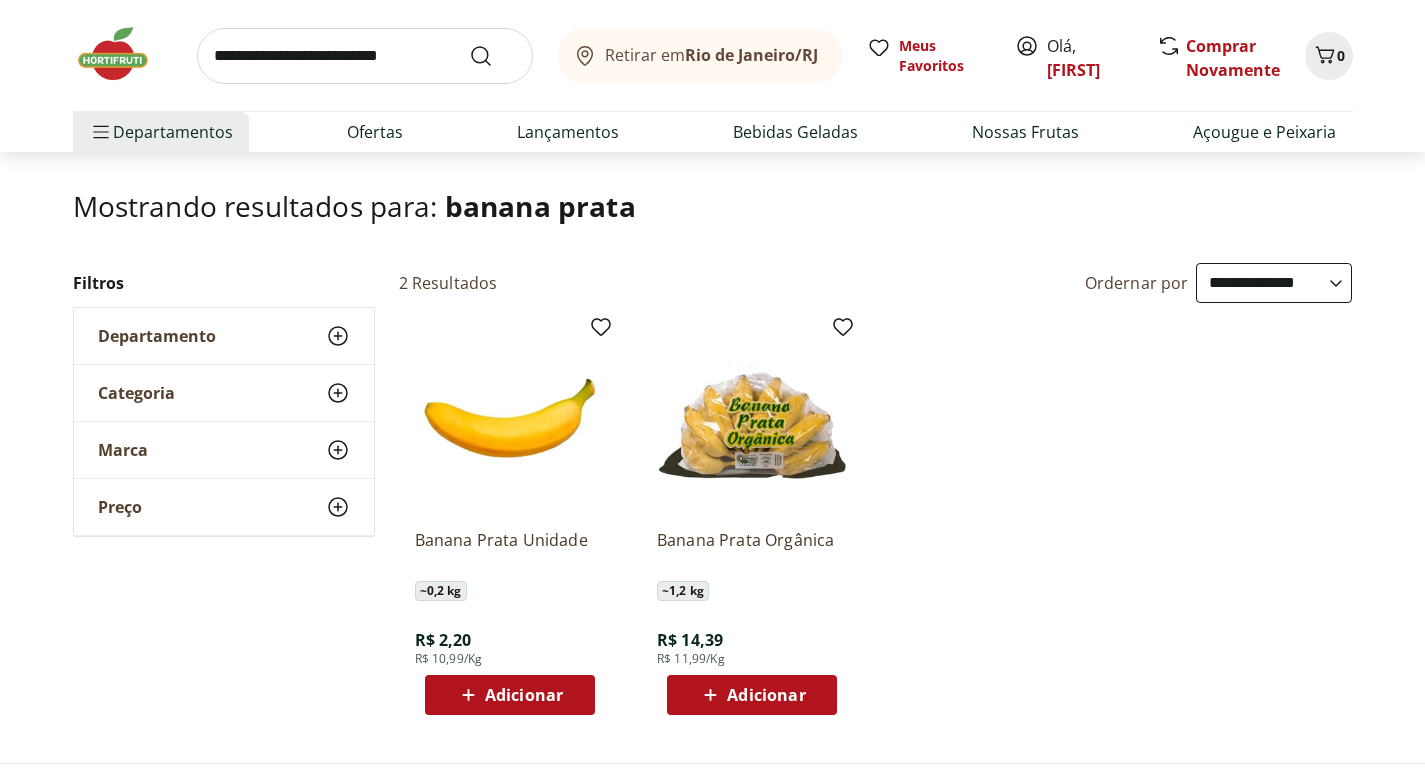 click on "Hortifruti Retirar em  Rio de Janeiro/RJ Olá,  GLAUCIA 0 Retirar em  Rio de Janeiro/RJ Meus Favoritos Olá,  GLAUCIA Comprar Novamente 0  Departamentos Nossa Marca Nossa Marca Ver tudo do departamento Açougue & Peixaria Congelados e Refrigerados Frutas, Legumes e Verduras Orgânicos Mercearia Sorvetes Hortifruti Hortifruti Ver tudo do departamento Cogumelos Frutas Legumes Ovos Temperos Frescos Verduras Orgânicos Orgânicos Ver tudo do departamento Bebidas Orgânicas Frutas Orgânicas Legumes Orgânicos Ovos Orgânicos Perecíveis Orgânicos Verduras Orgânicas Temperos Frescos Açougue e Peixaria Açougue e Peixaria Ver tudo do departamento Aves Bovinos Exóticos Frutos do Mar Linguiça e Salsicha Peixes Salgados e Defumados Suínos Prontinhos Prontinhos Ver tudo do departamento Frutas Cortadinhas Pré Preparados Prontos para Consumo Saladas Sucos e Água de Coco Padaria Padaria Ver tudo do departamento Bolos e Mini Bolos Doces Pão Padaria Própria Salgados Torradas Bebidas Bebidas Água Água de Coco   2" at bounding box center (712, 1582) 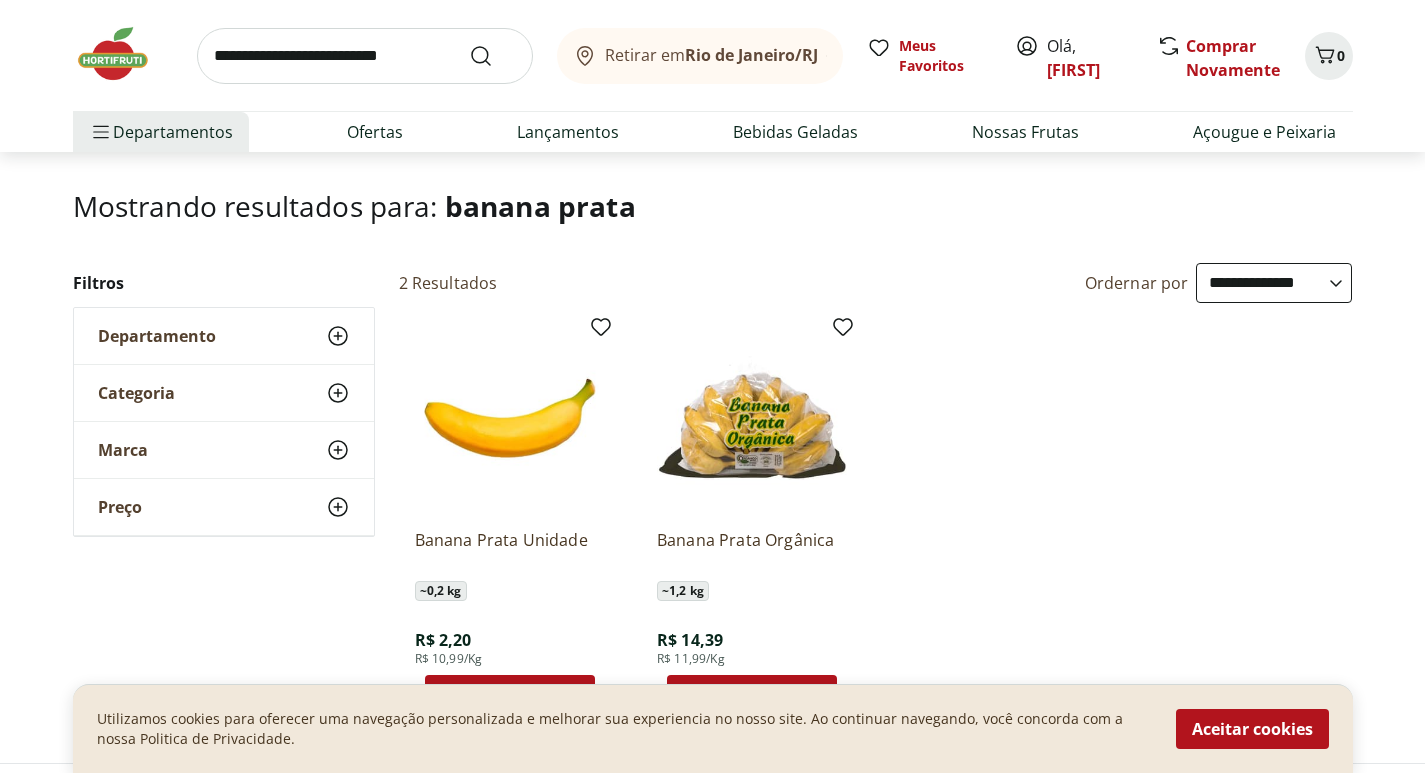 scroll, scrollTop: 300, scrollLeft: 0, axis: vertical 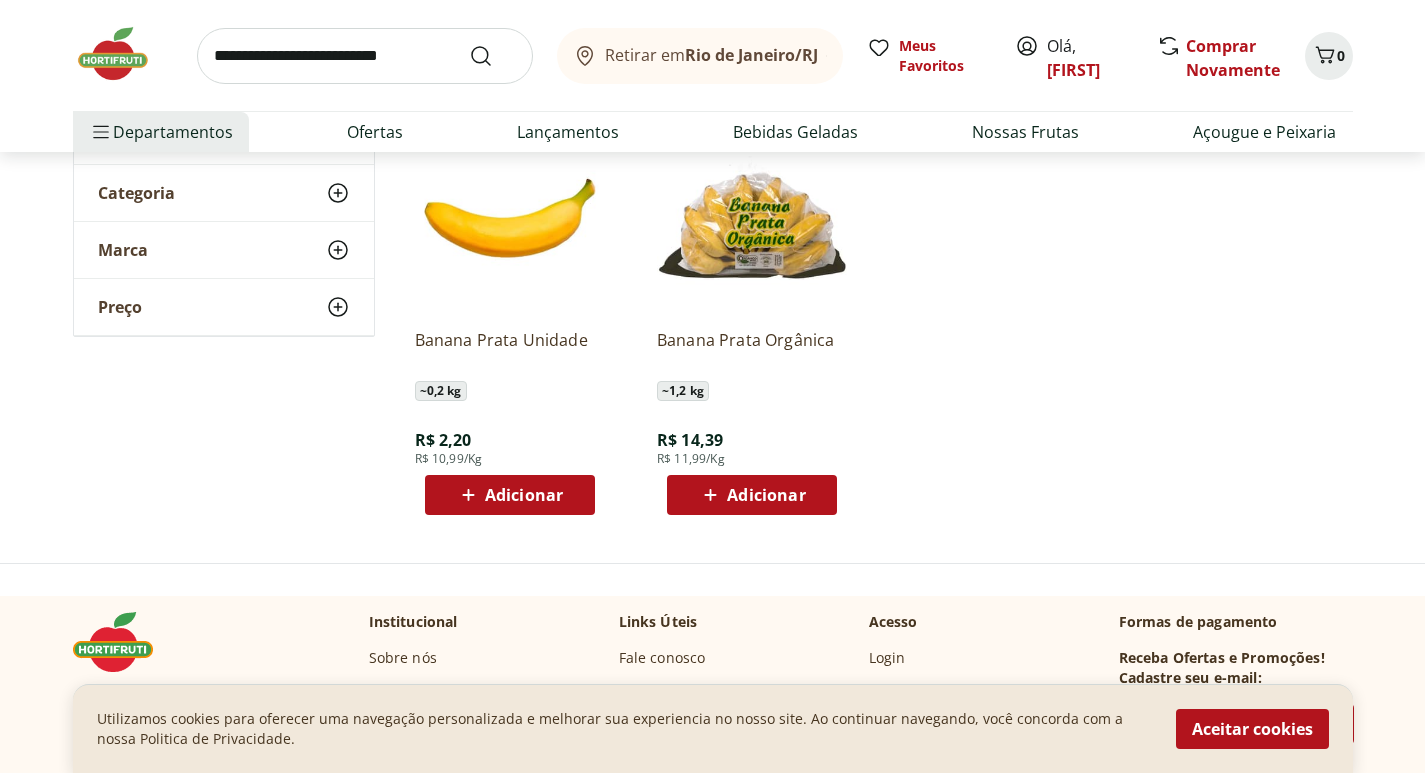 click on "Aceitar cookies" at bounding box center [1252, 729] 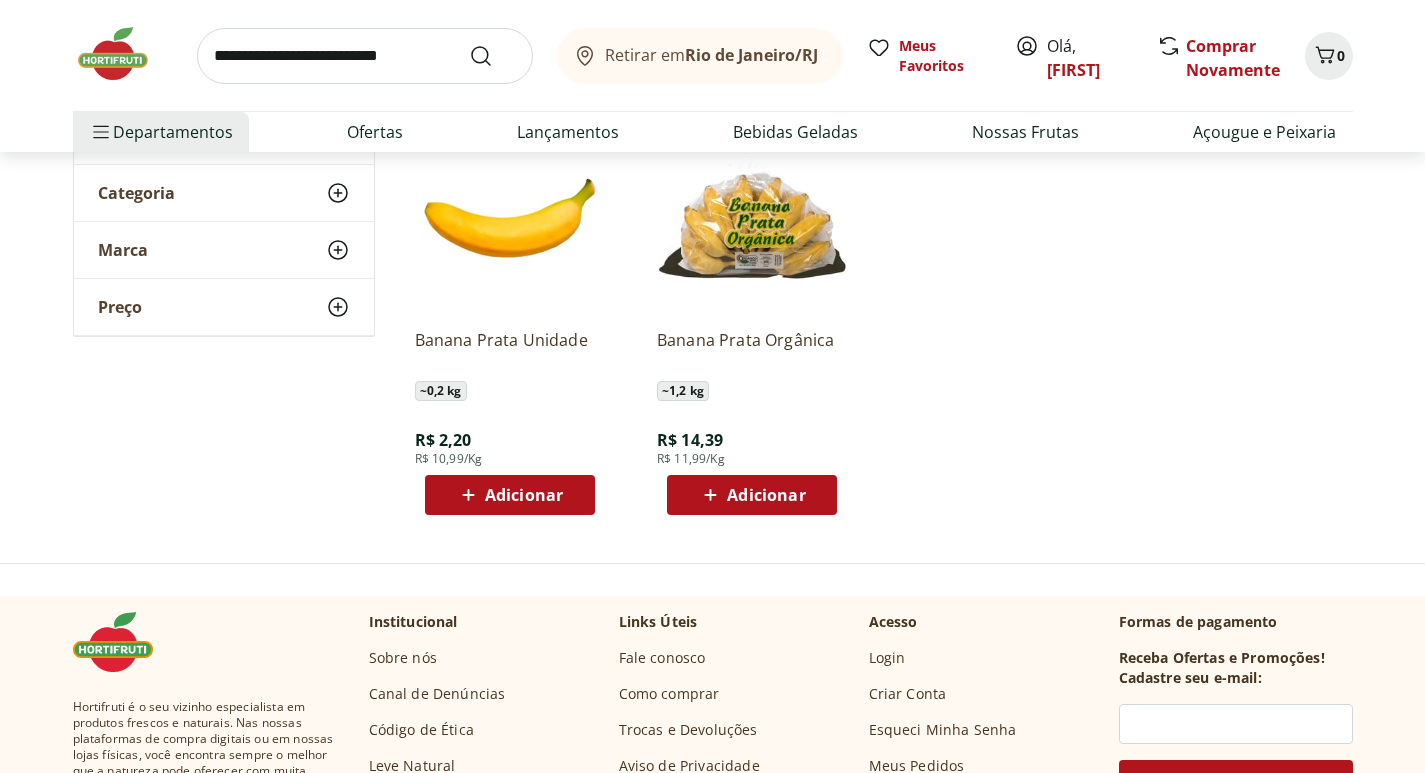 click 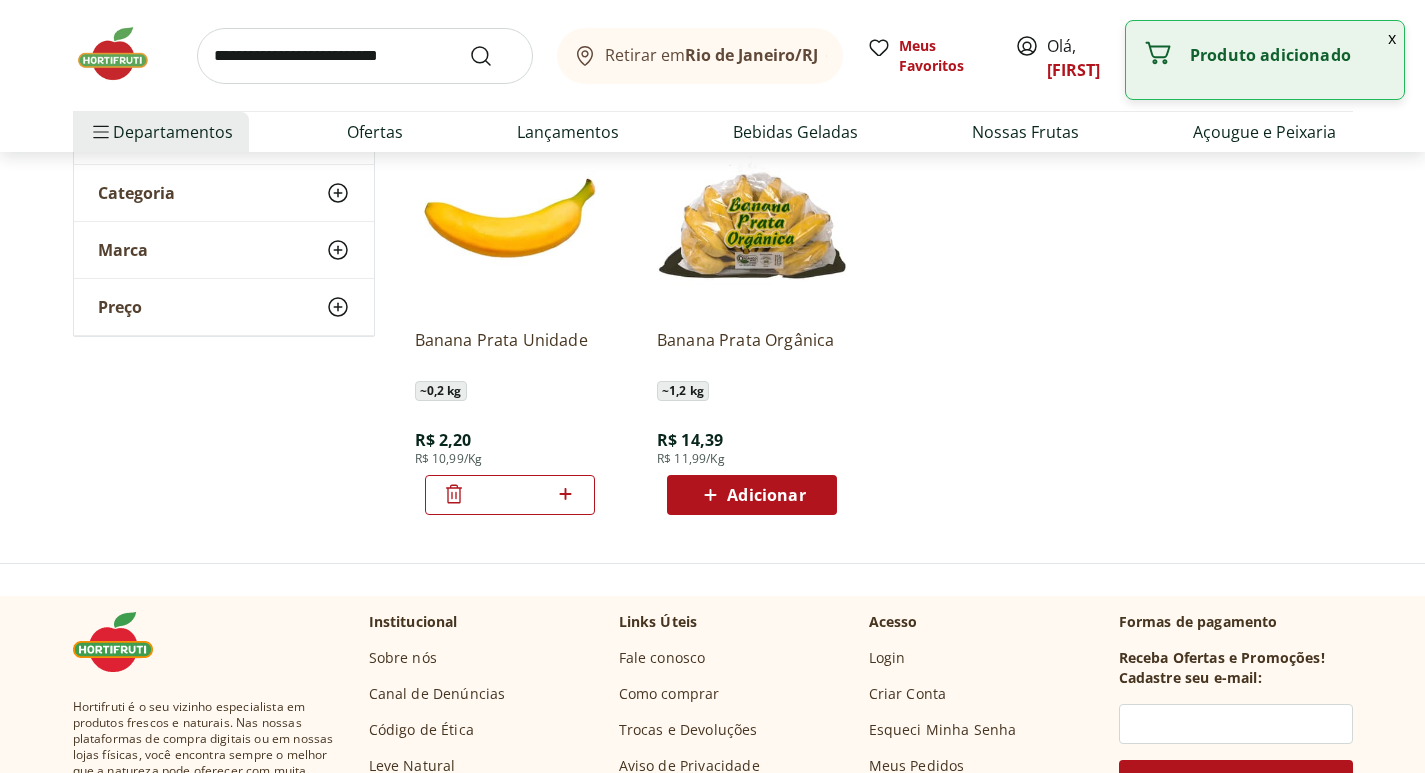 click 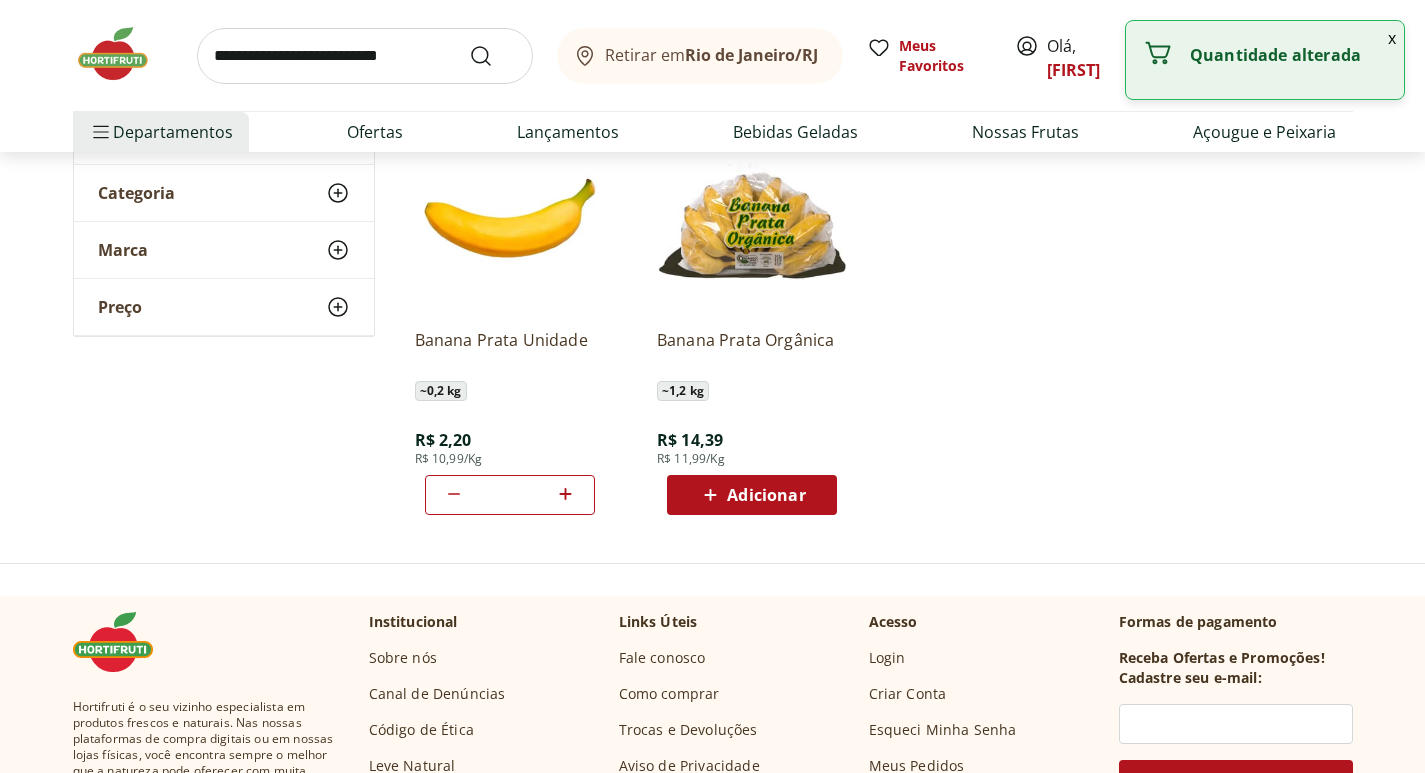 click 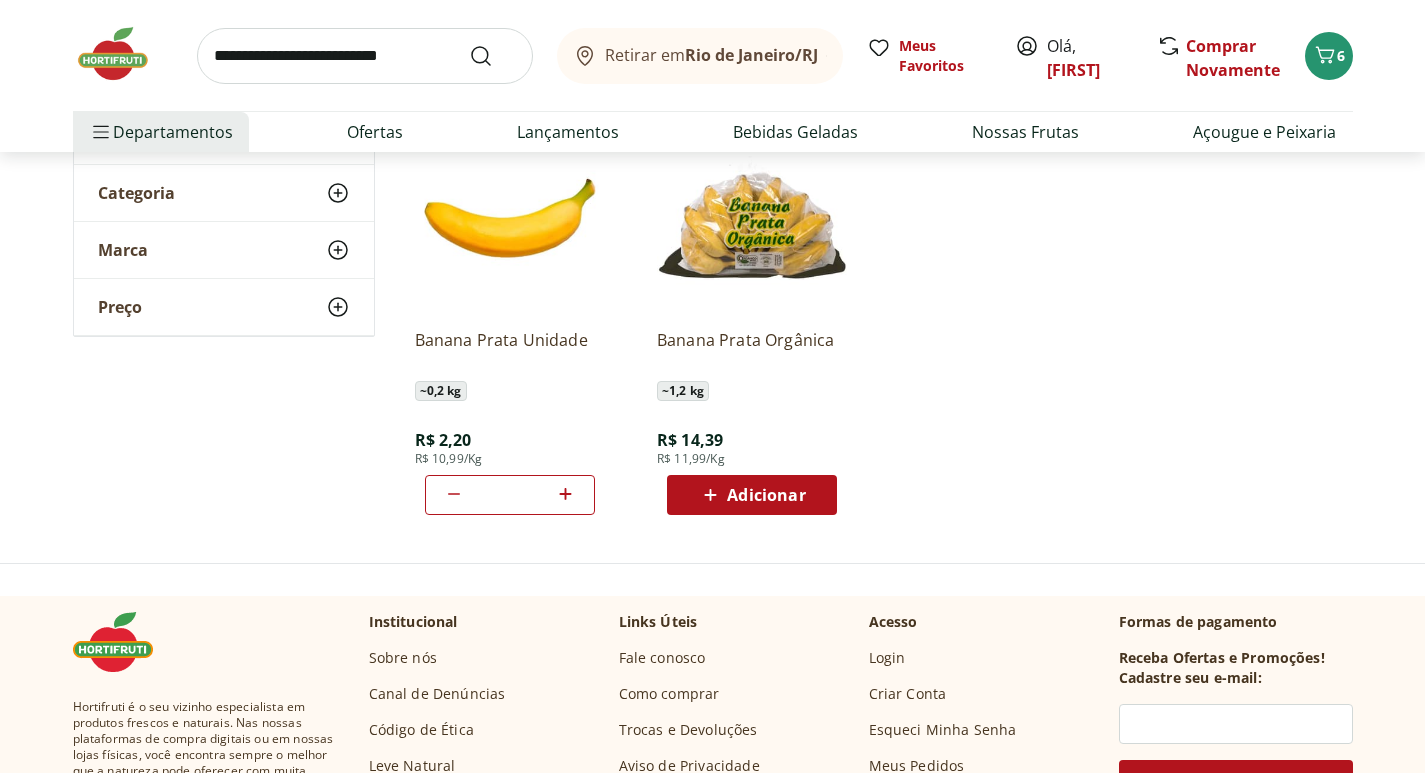 click 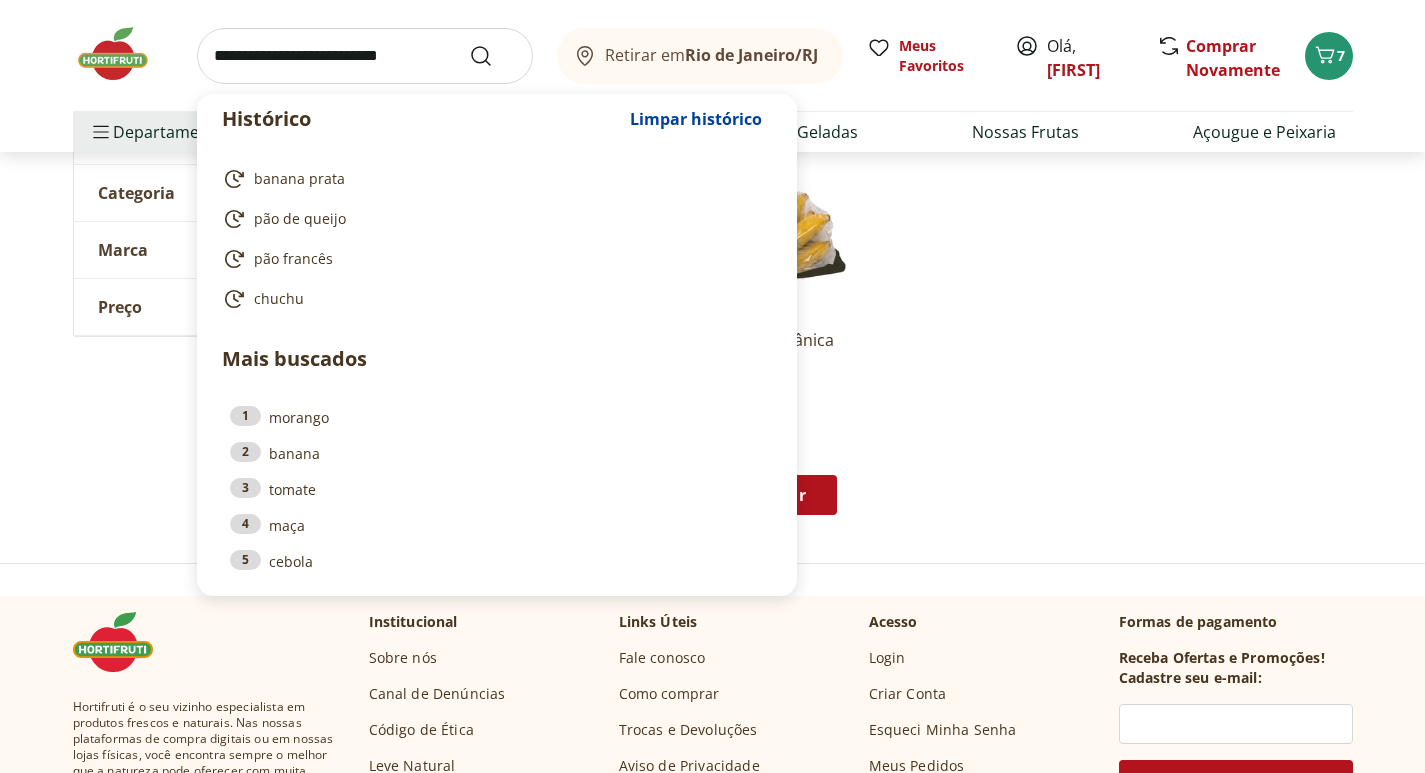 click at bounding box center [365, 56] 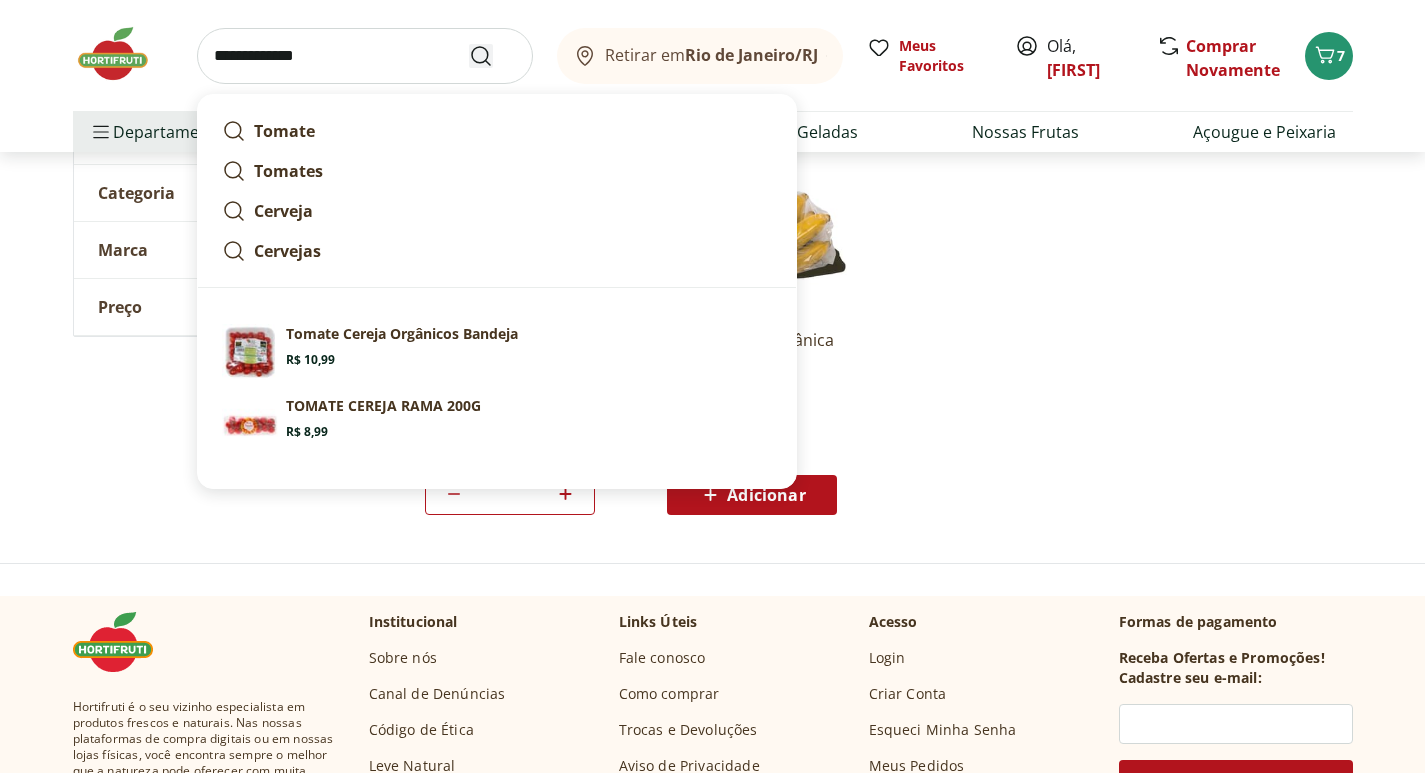 type on "**********" 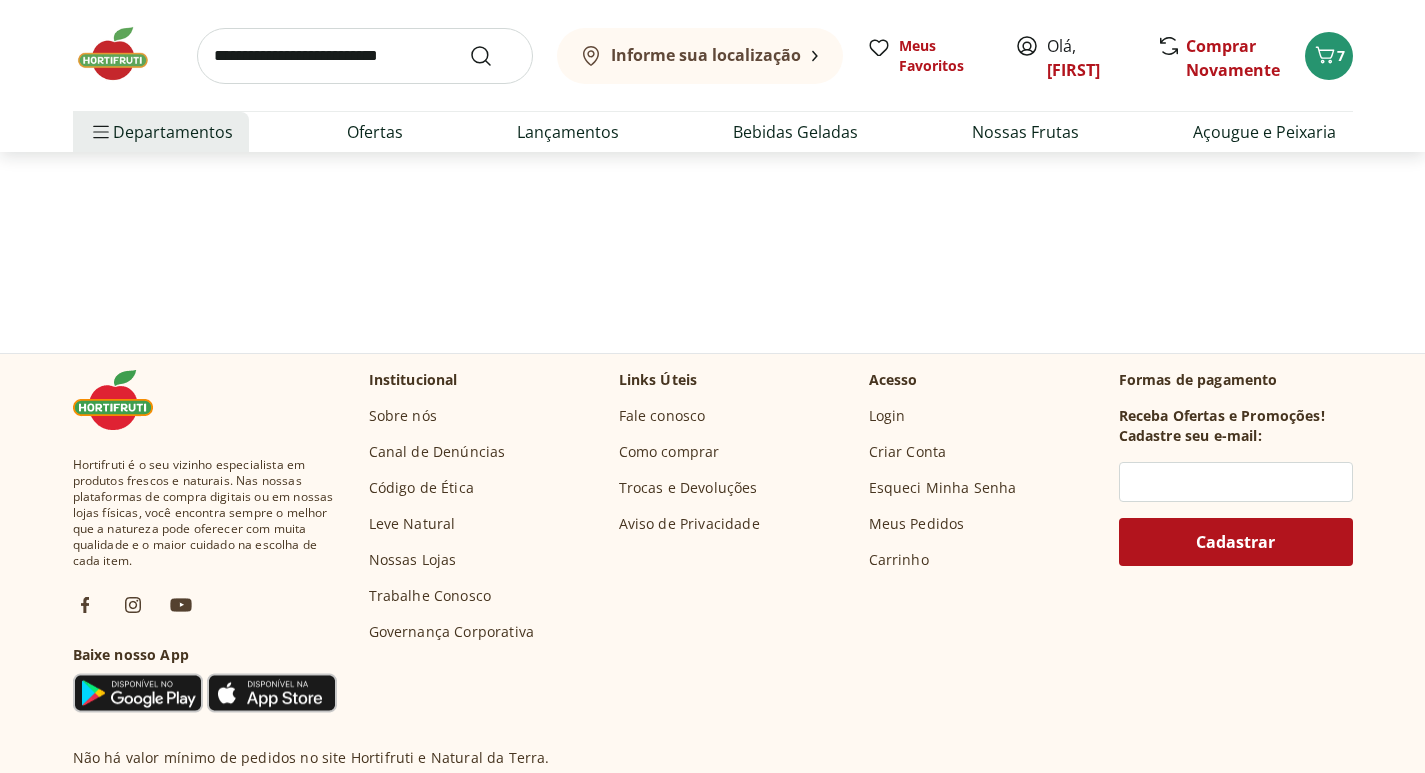 scroll, scrollTop: 0, scrollLeft: 0, axis: both 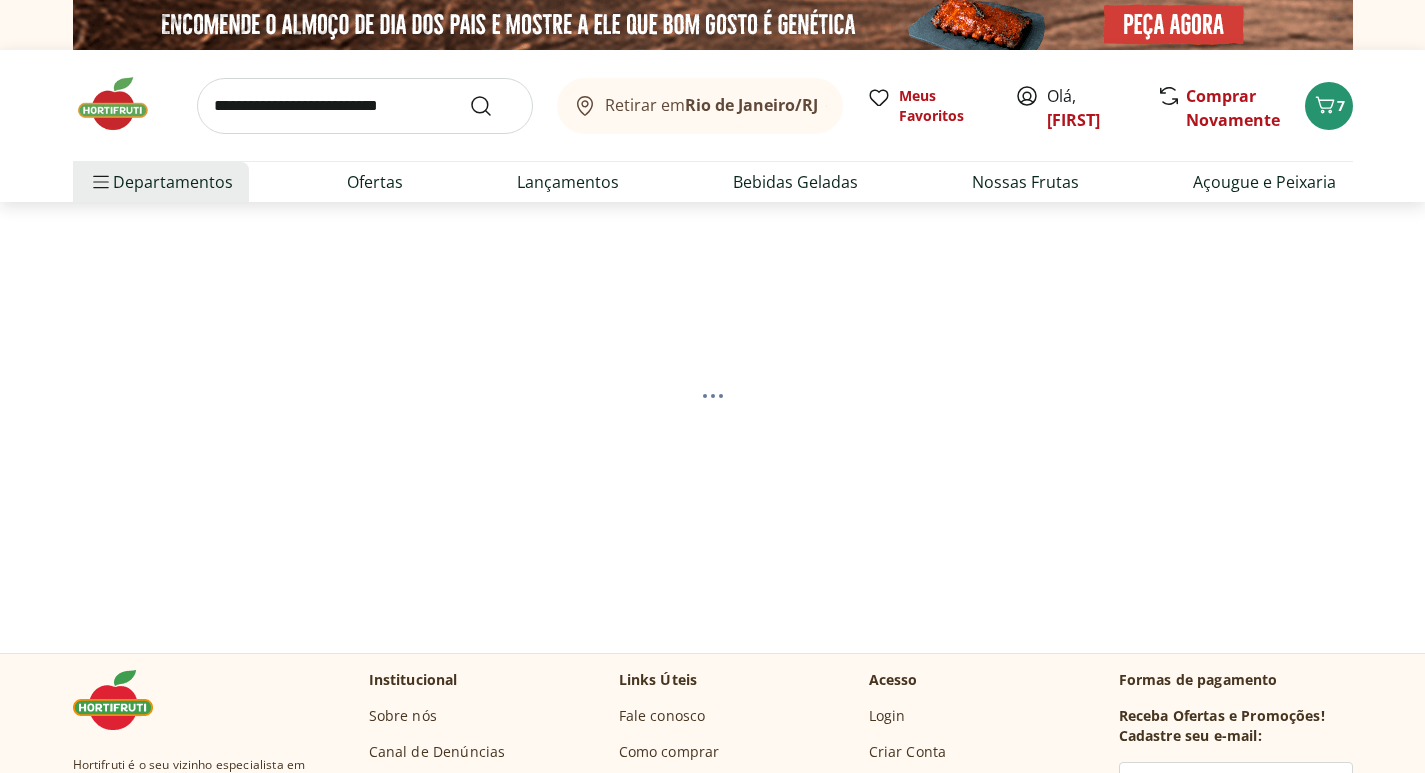 select on "**********" 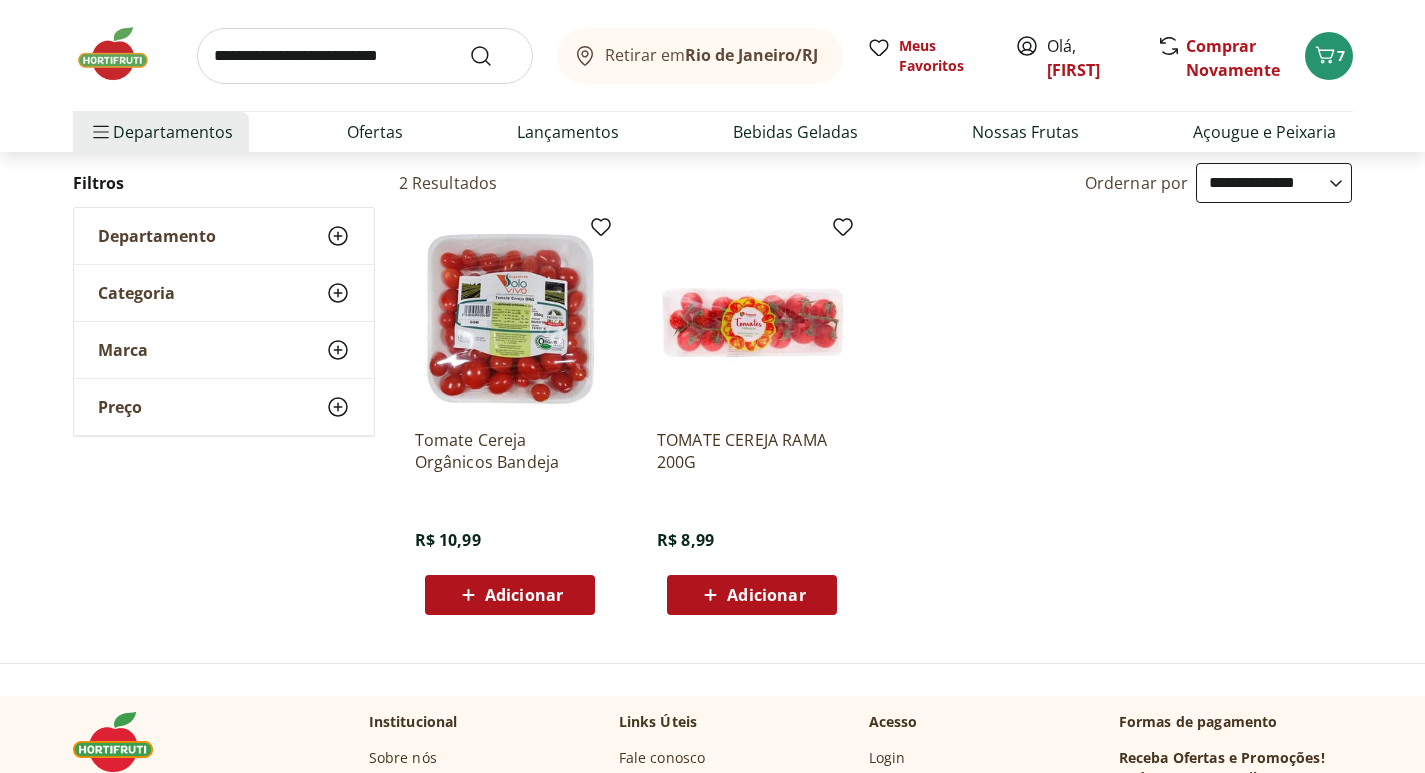 scroll, scrollTop: 0, scrollLeft: 0, axis: both 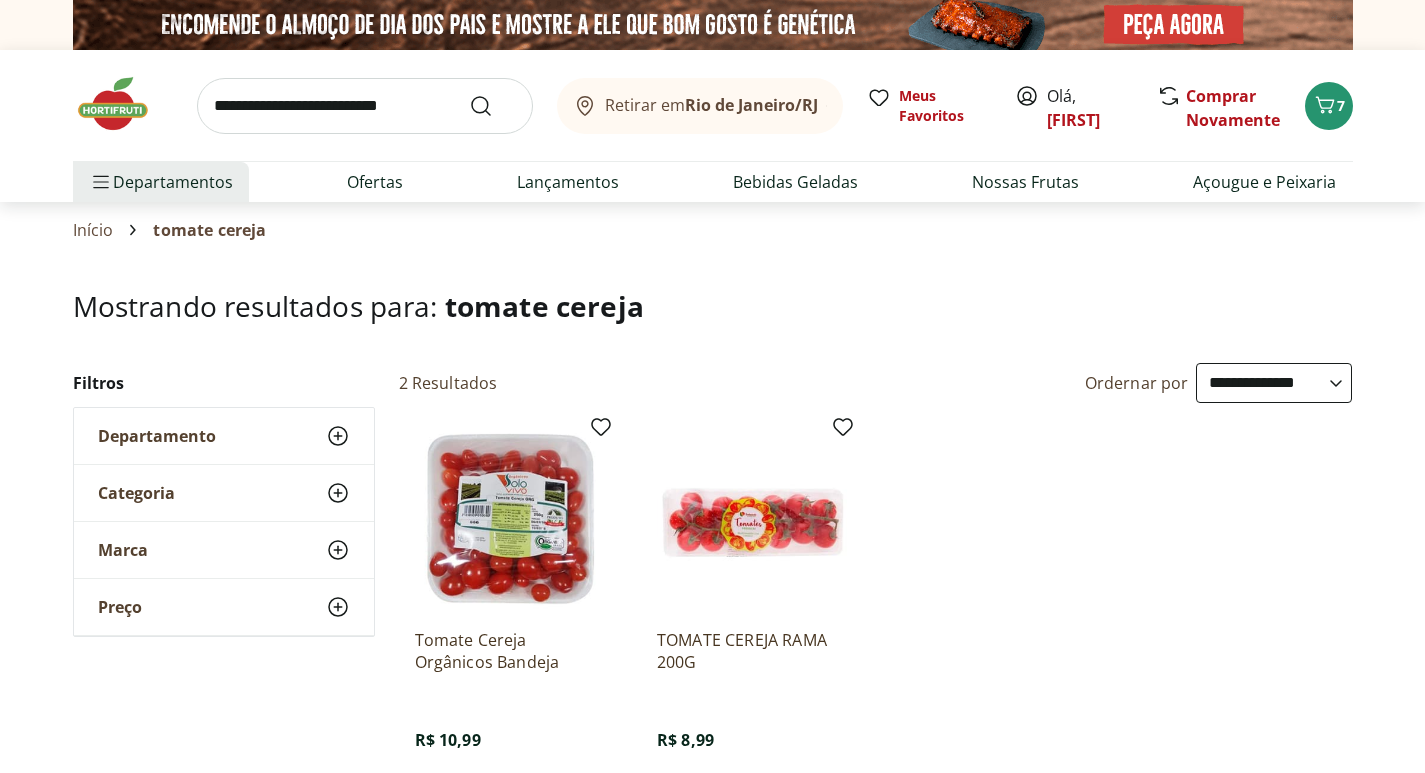 click at bounding box center [365, 106] 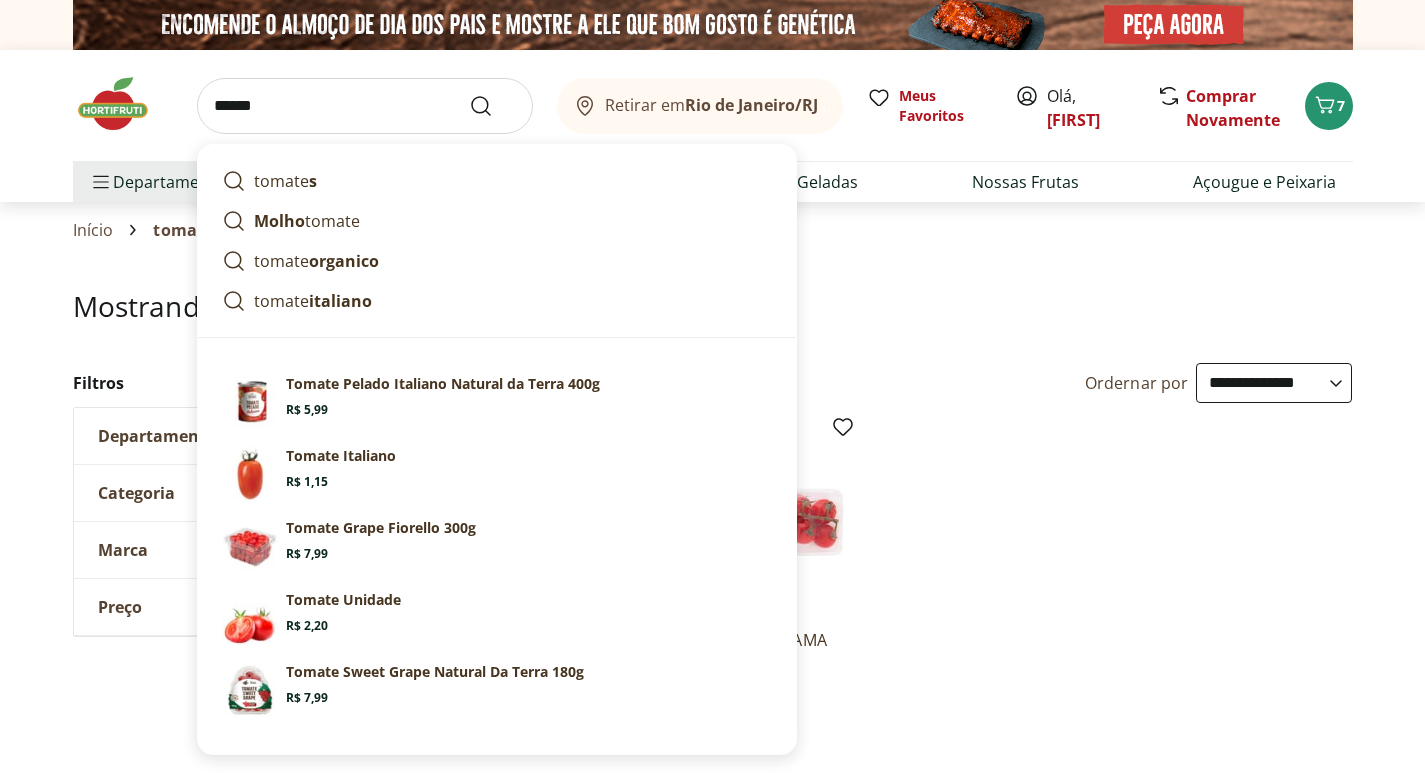 type on "******" 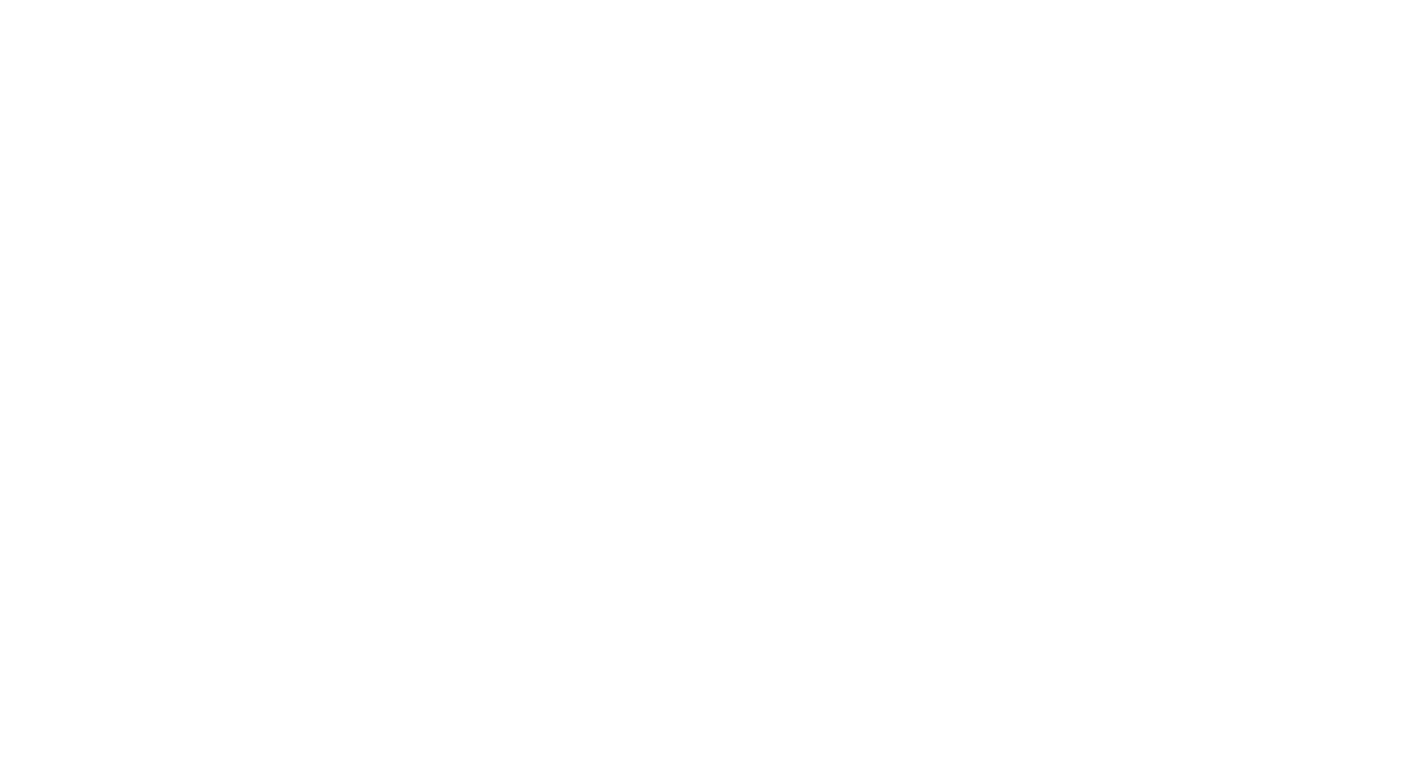 select on "**********" 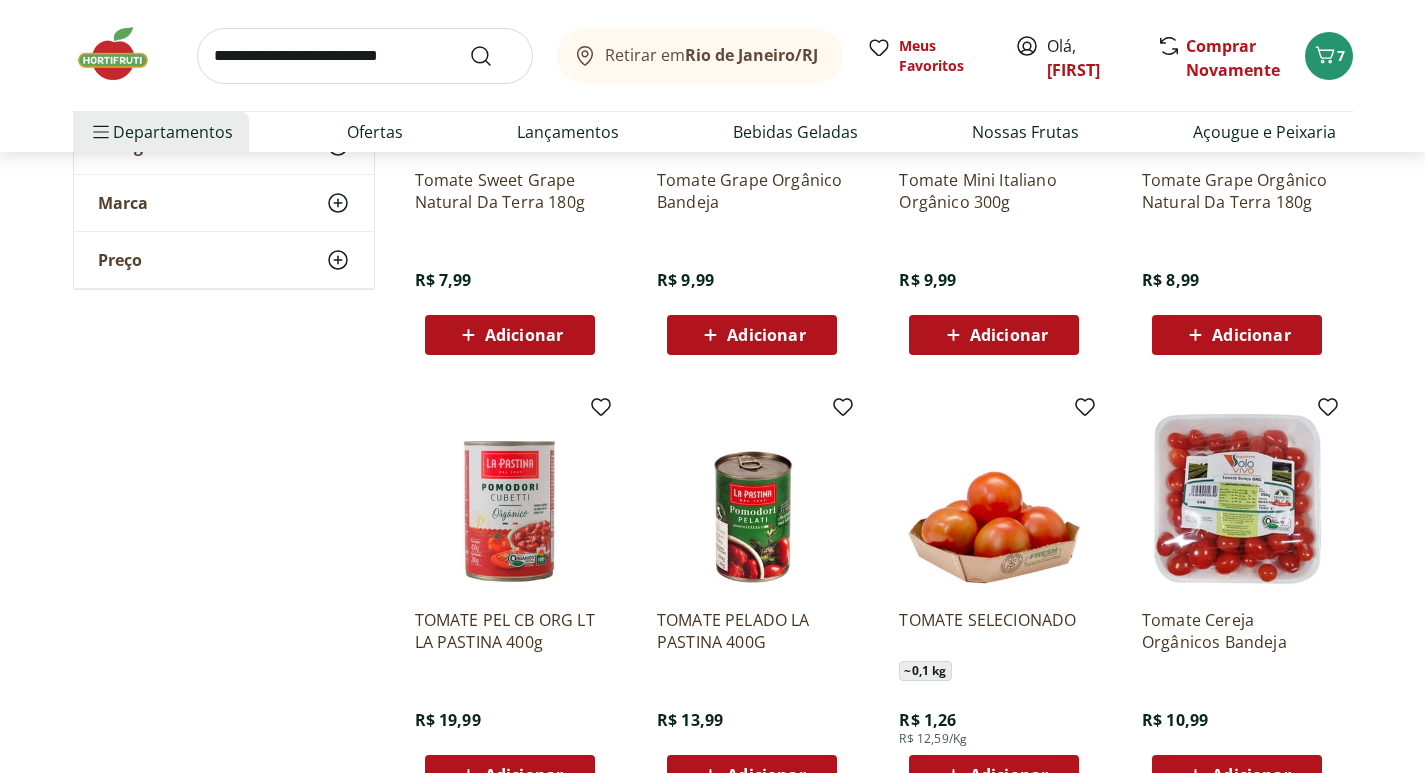 scroll, scrollTop: 600, scrollLeft: 0, axis: vertical 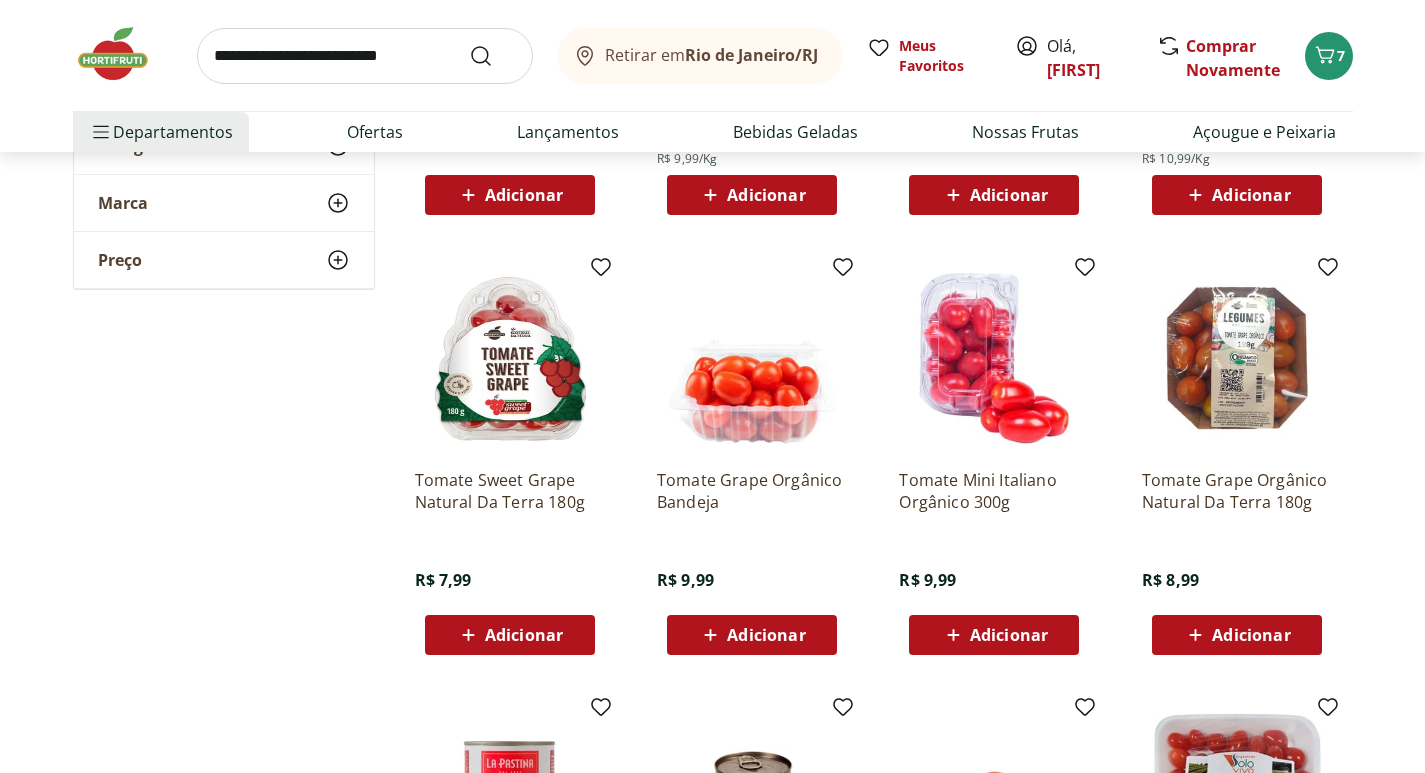 click on "Adicionar" at bounding box center [752, 635] 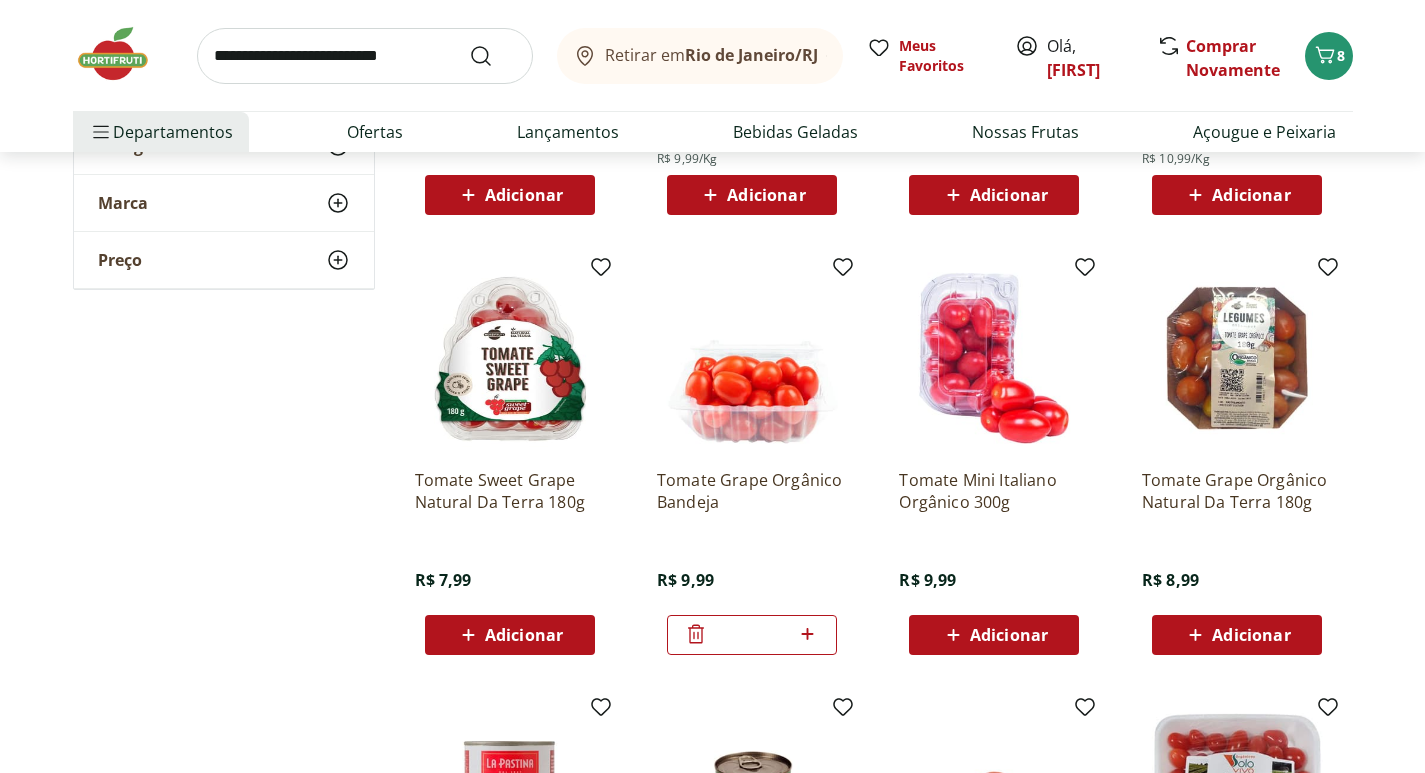 click at bounding box center (365, 56) 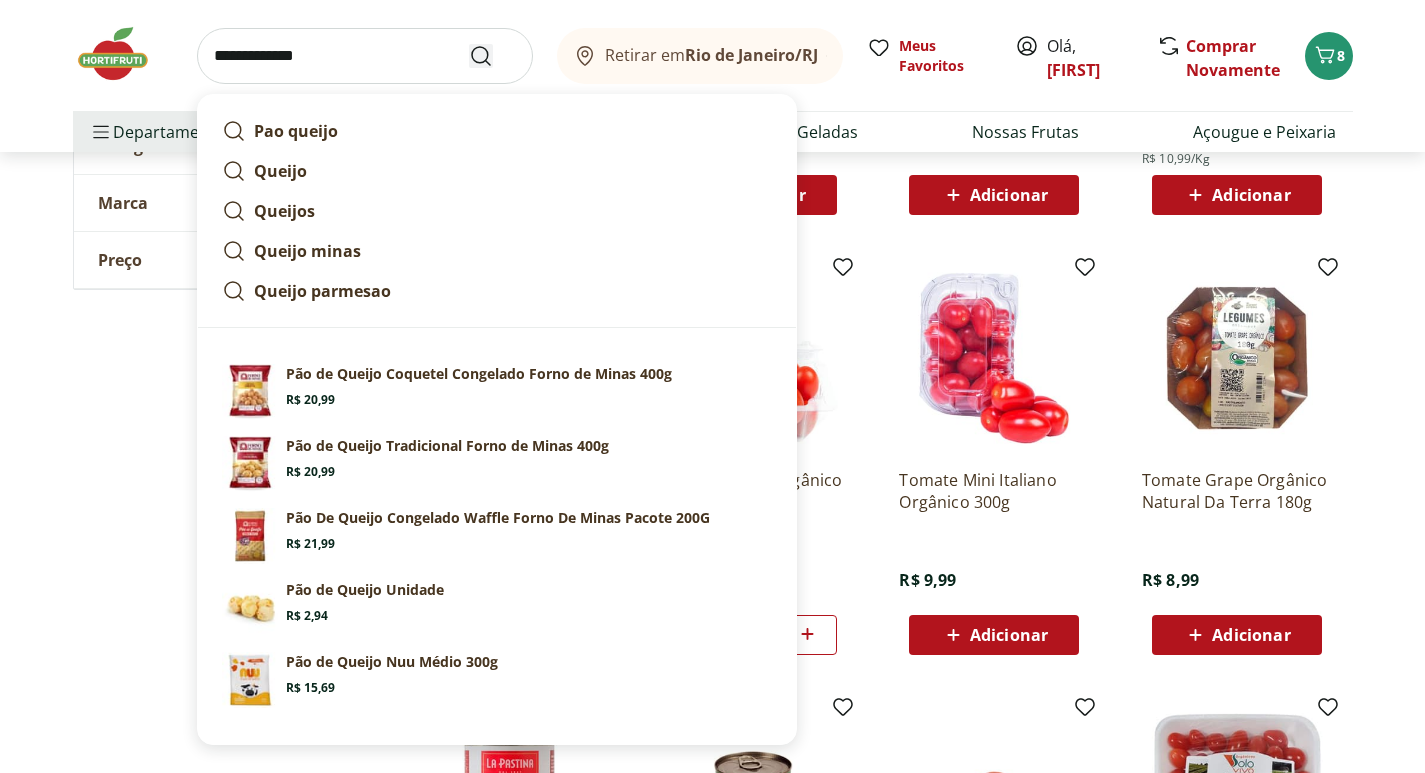 type on "**********" 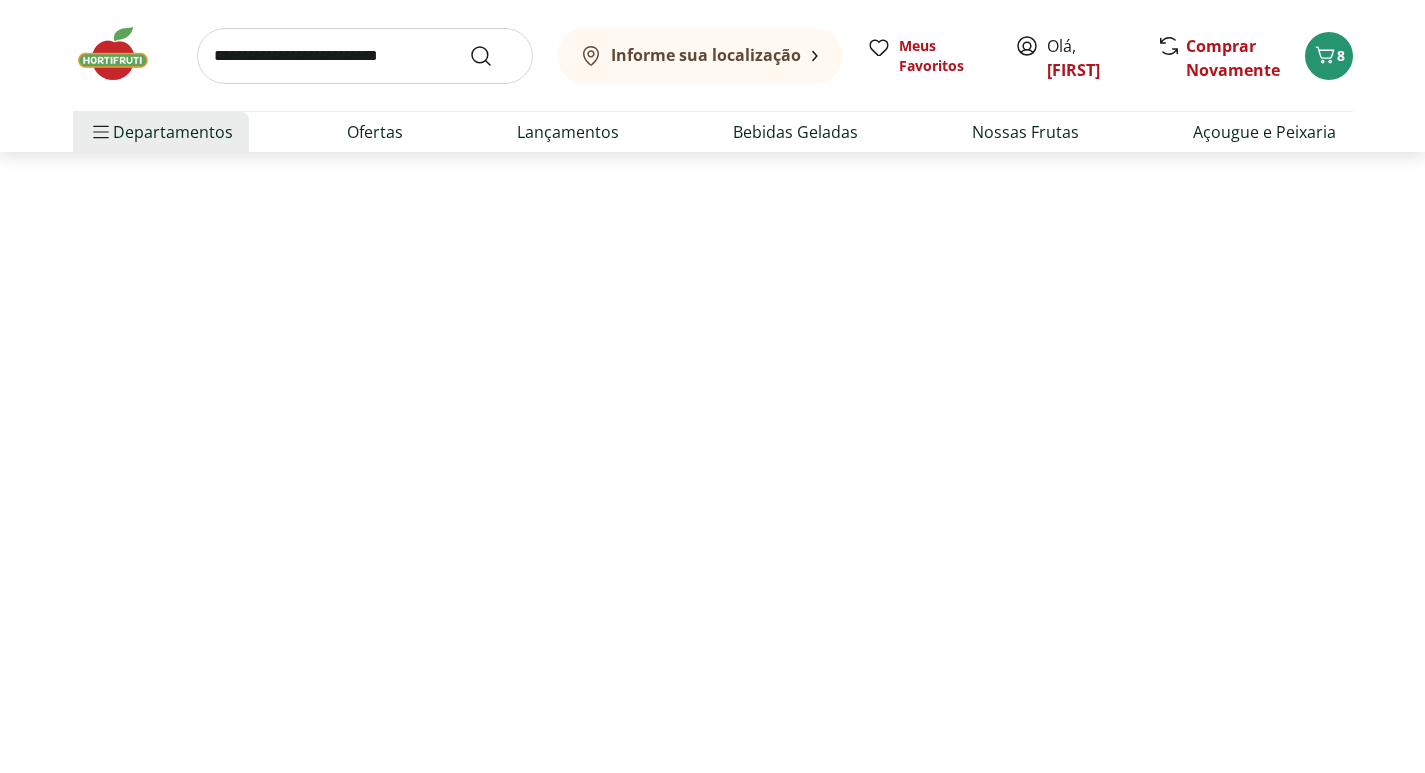 scroll, scrollTop: 0, scrollLeft: 0, axis: both 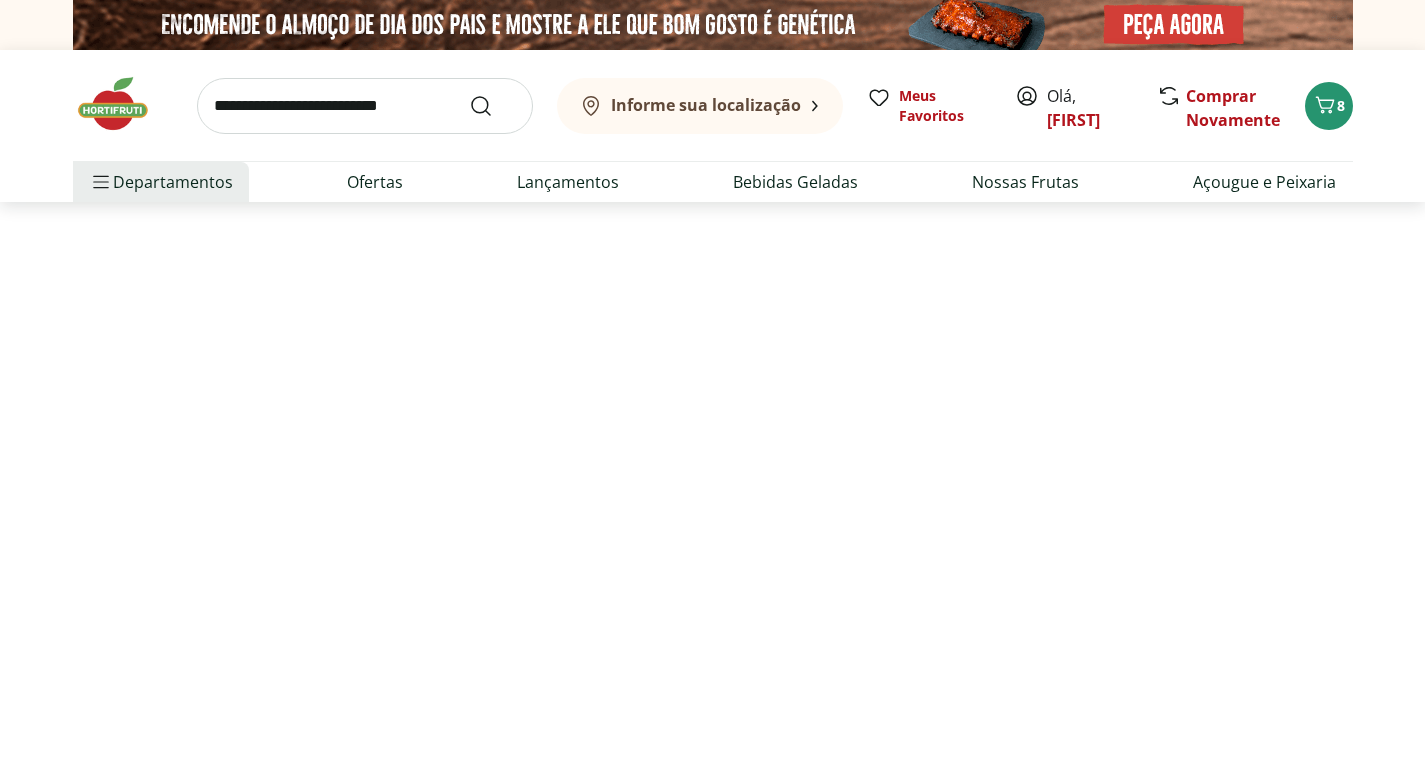 select on "**********" 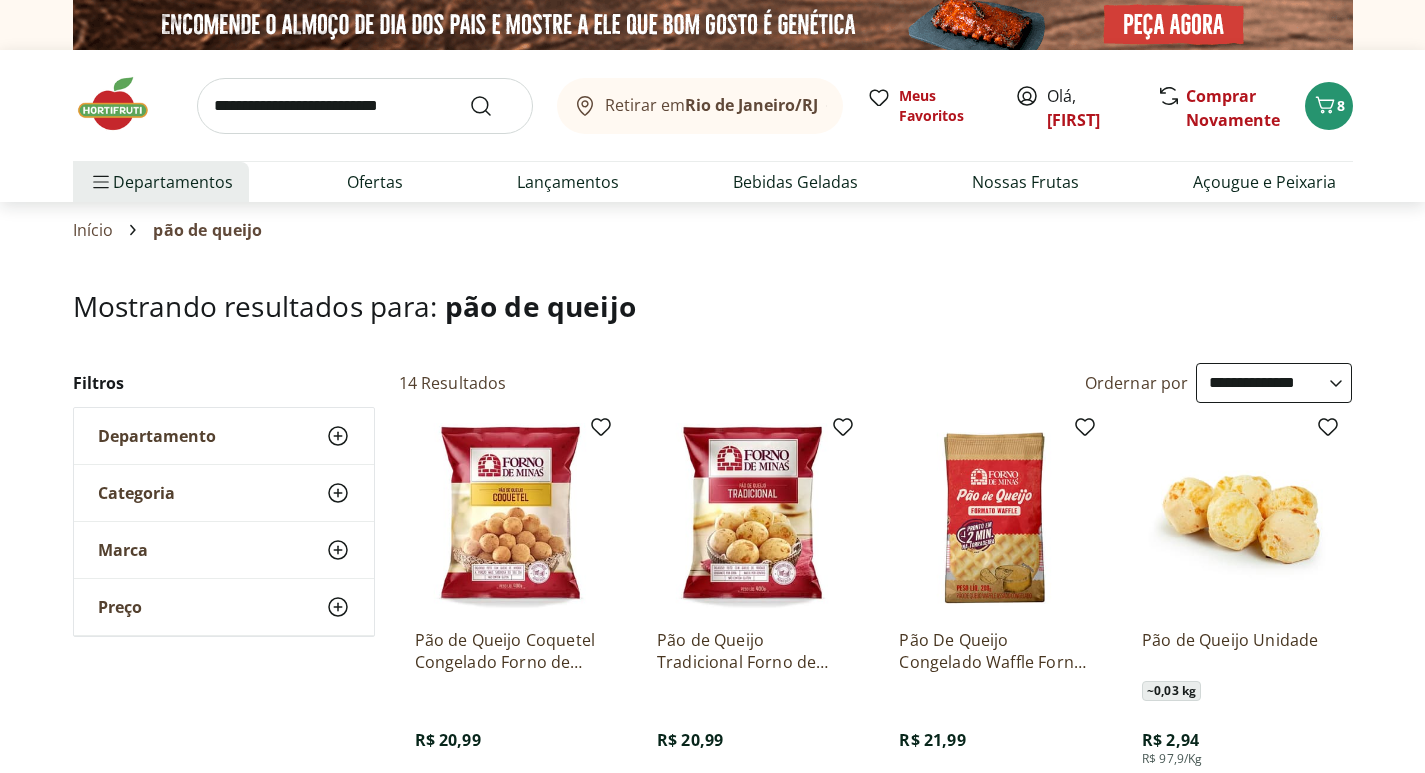 scroll, scrollTop: 100, scrollLeft: 0, axis: vertical 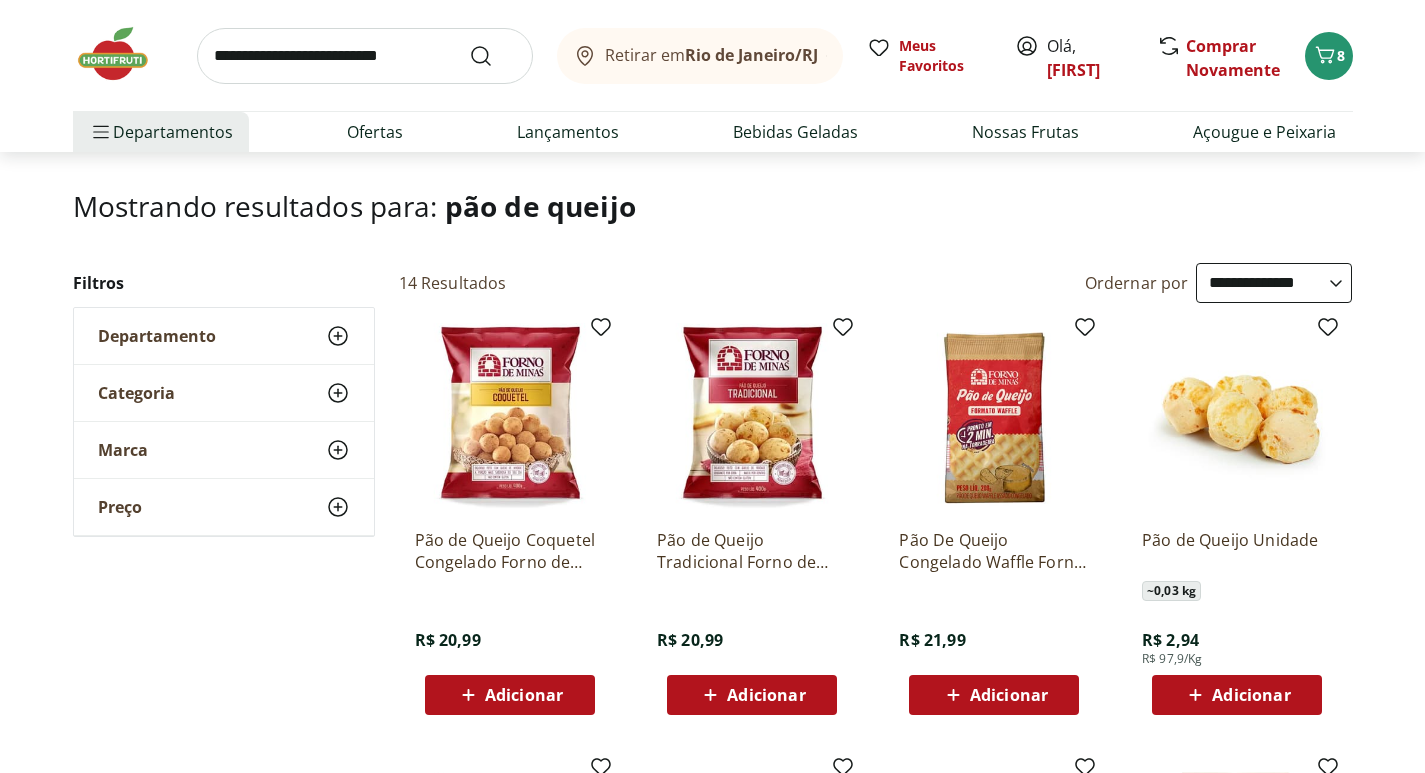 click on "Adicionar" at bounding box center [1251, 695] 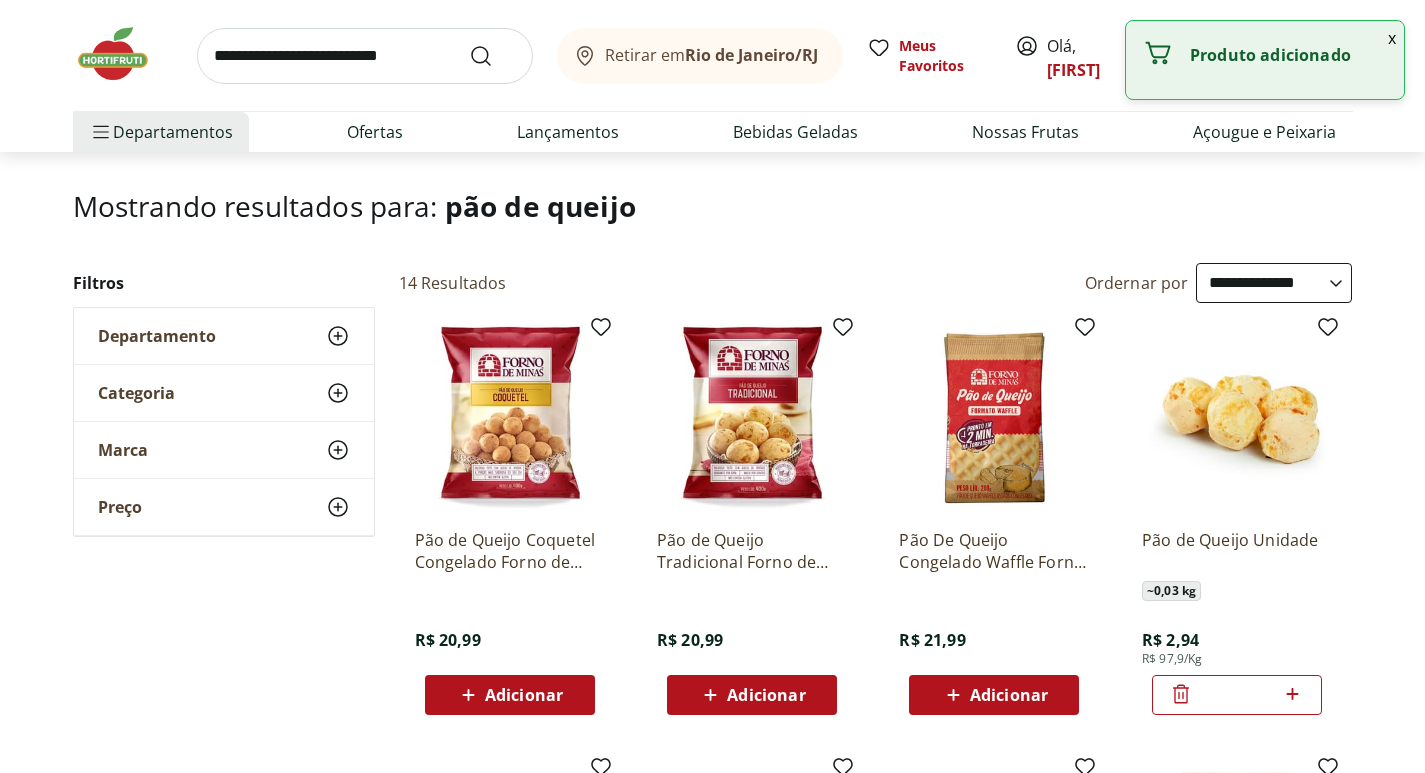 click 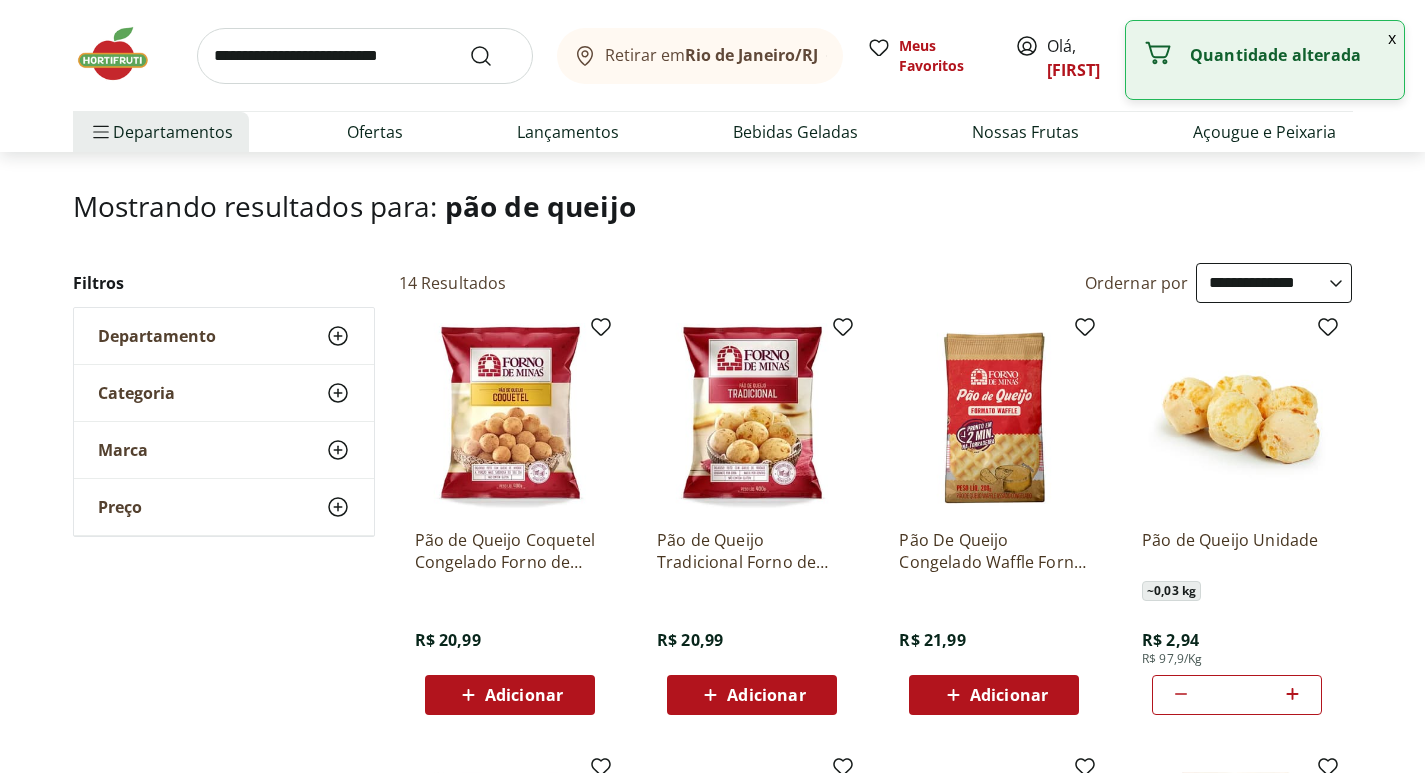 click 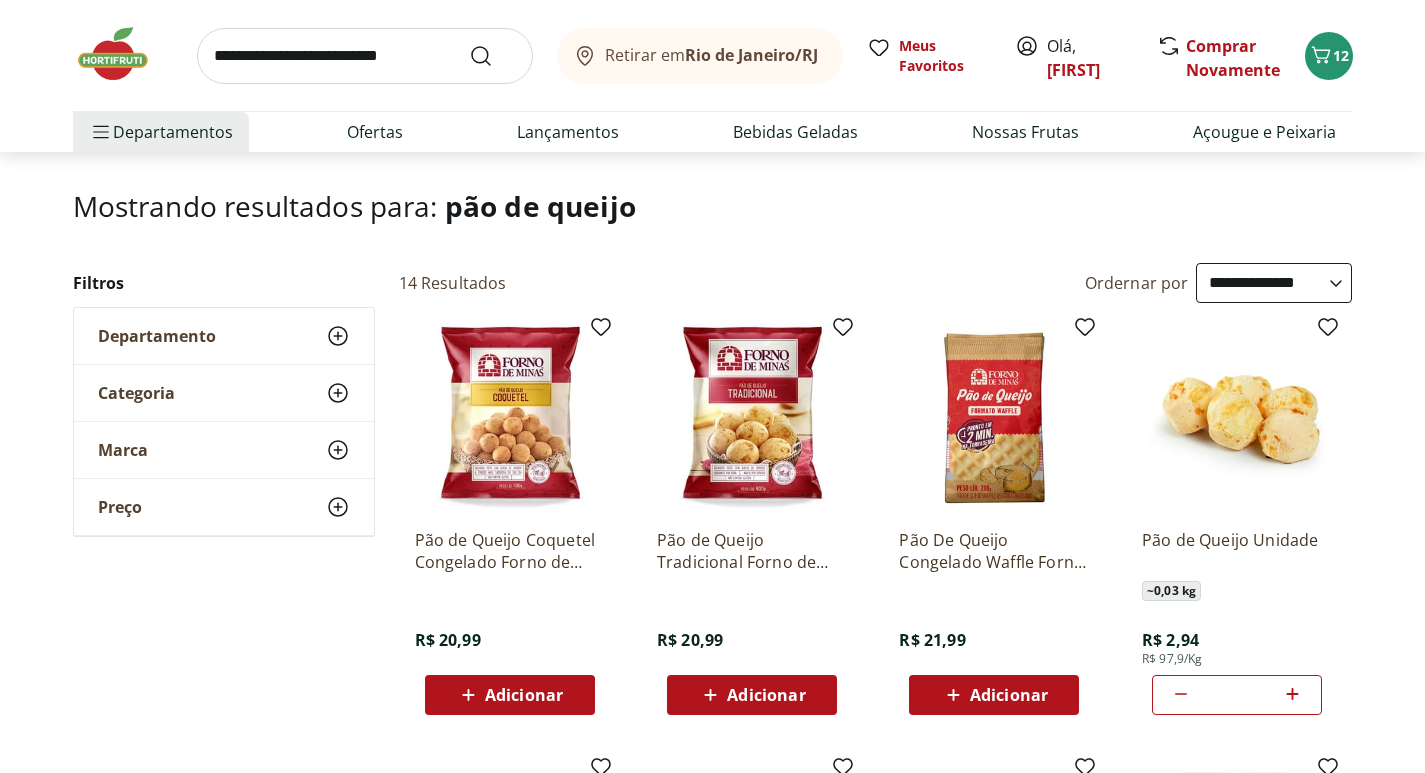 click 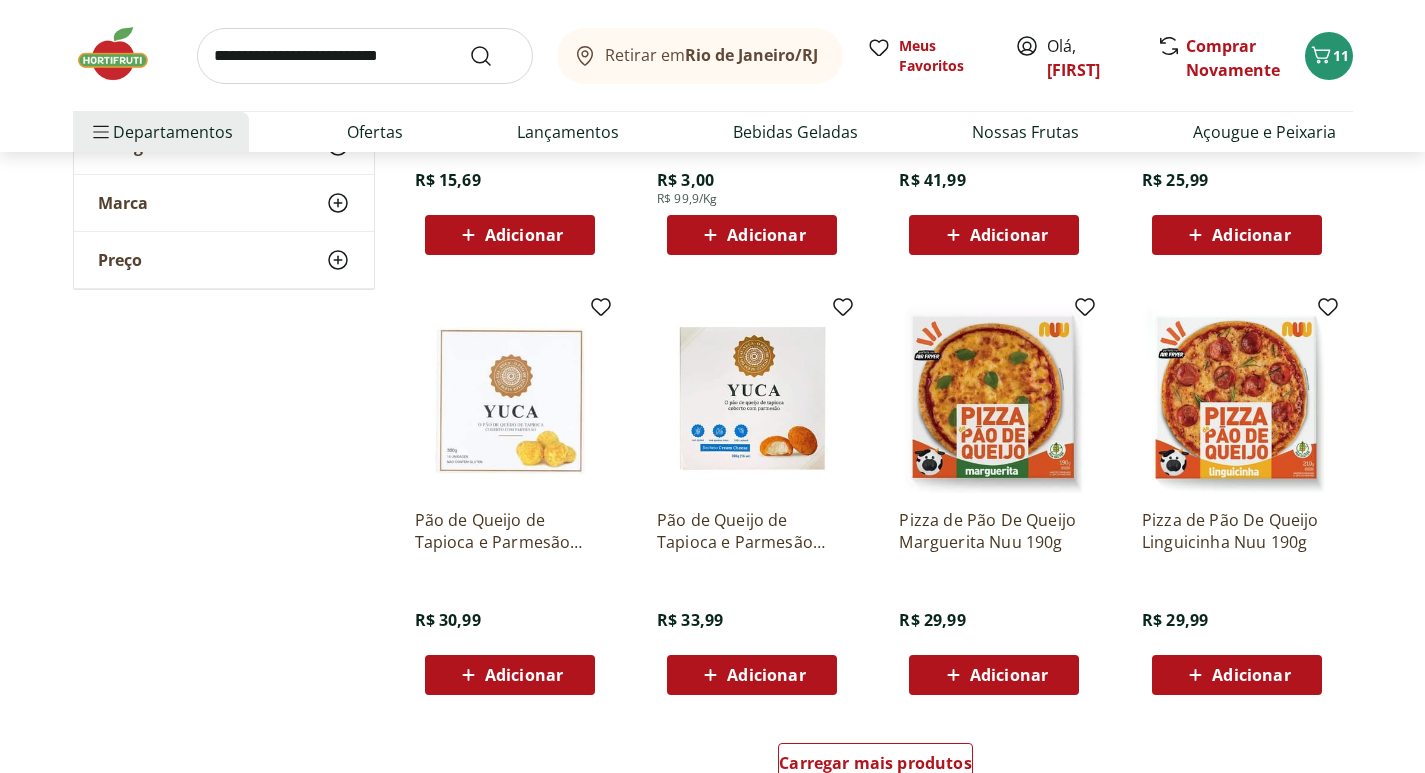 scroll, scrollTop: 1400, scrollLeft: 0, axis: vertical 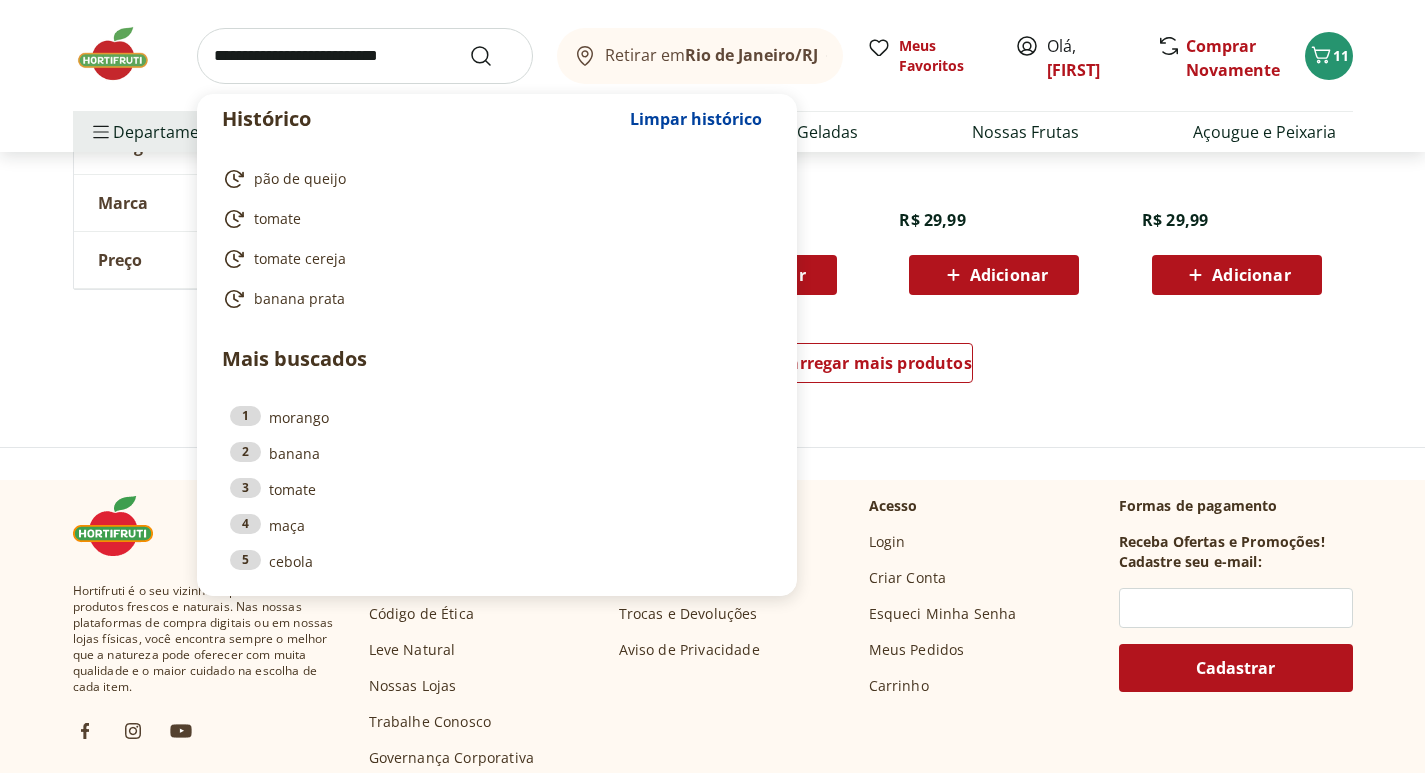 click at bounding box center [365, 56] 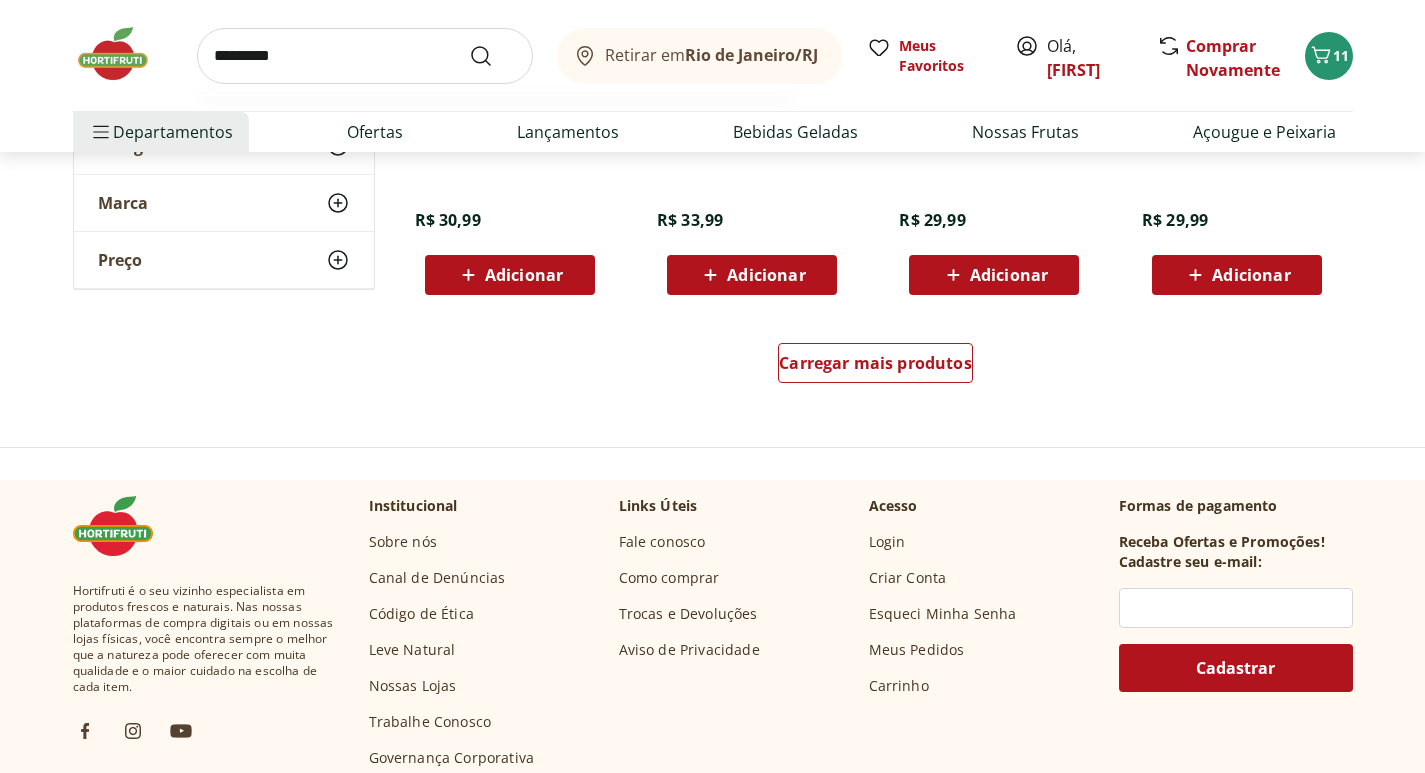 type on "*********" 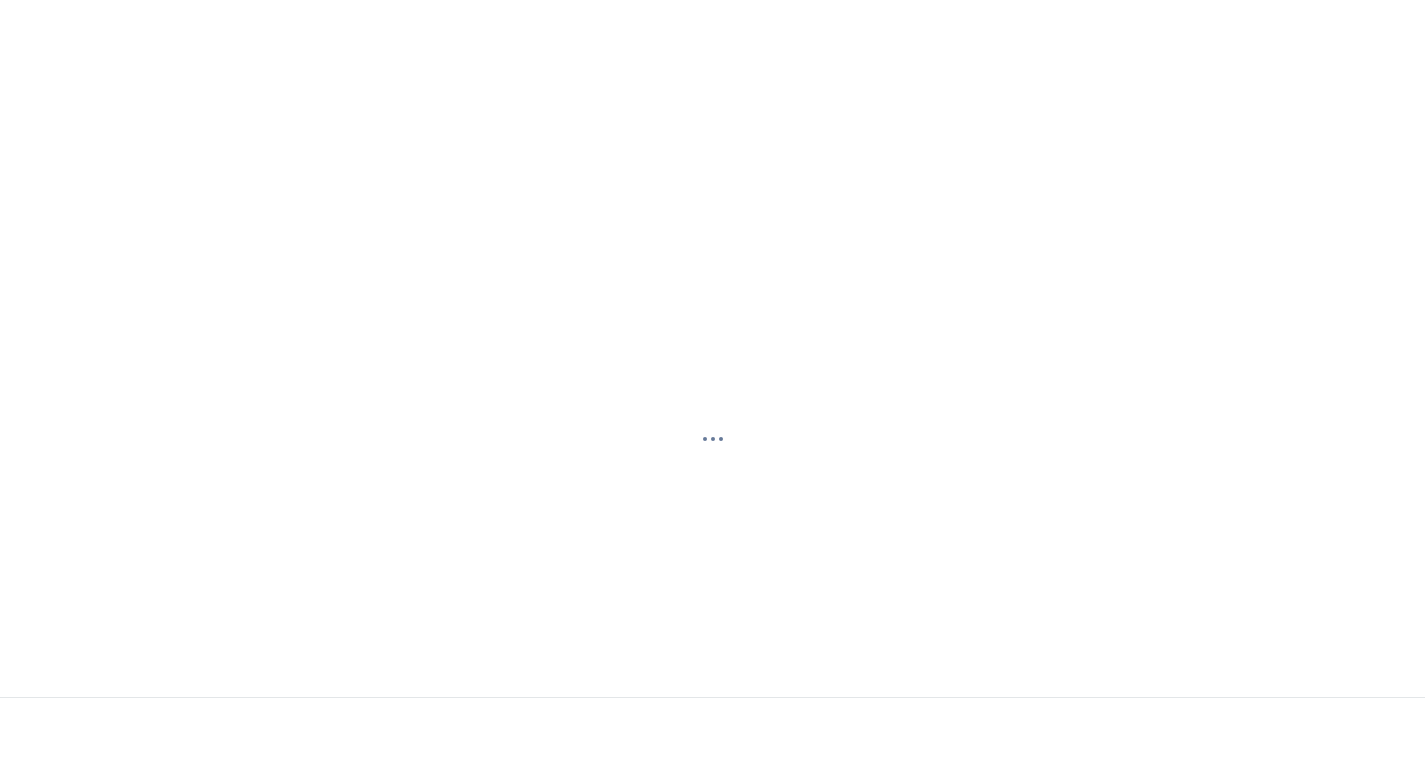 scroll, scrollTop: 0, scrollLeft: 0, axis: both 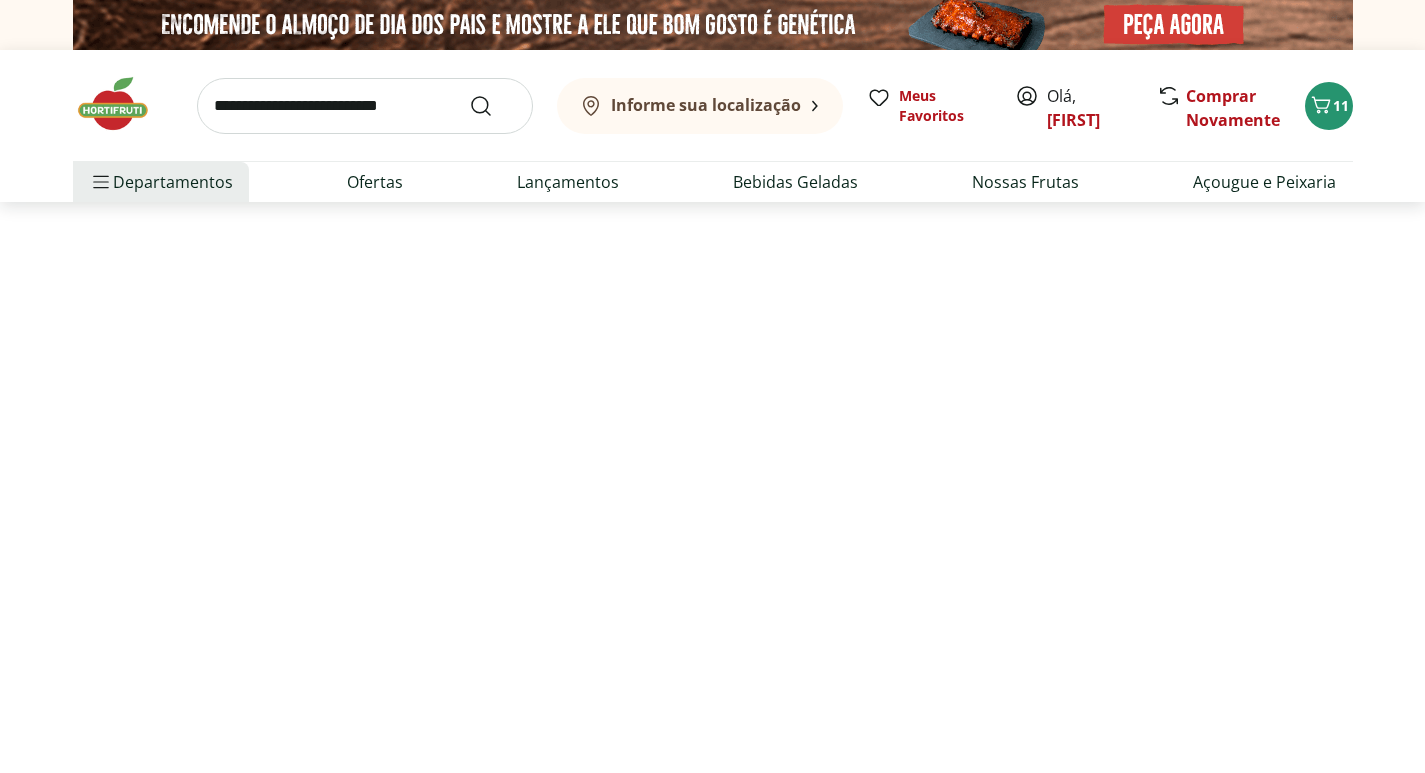 select on "**********" 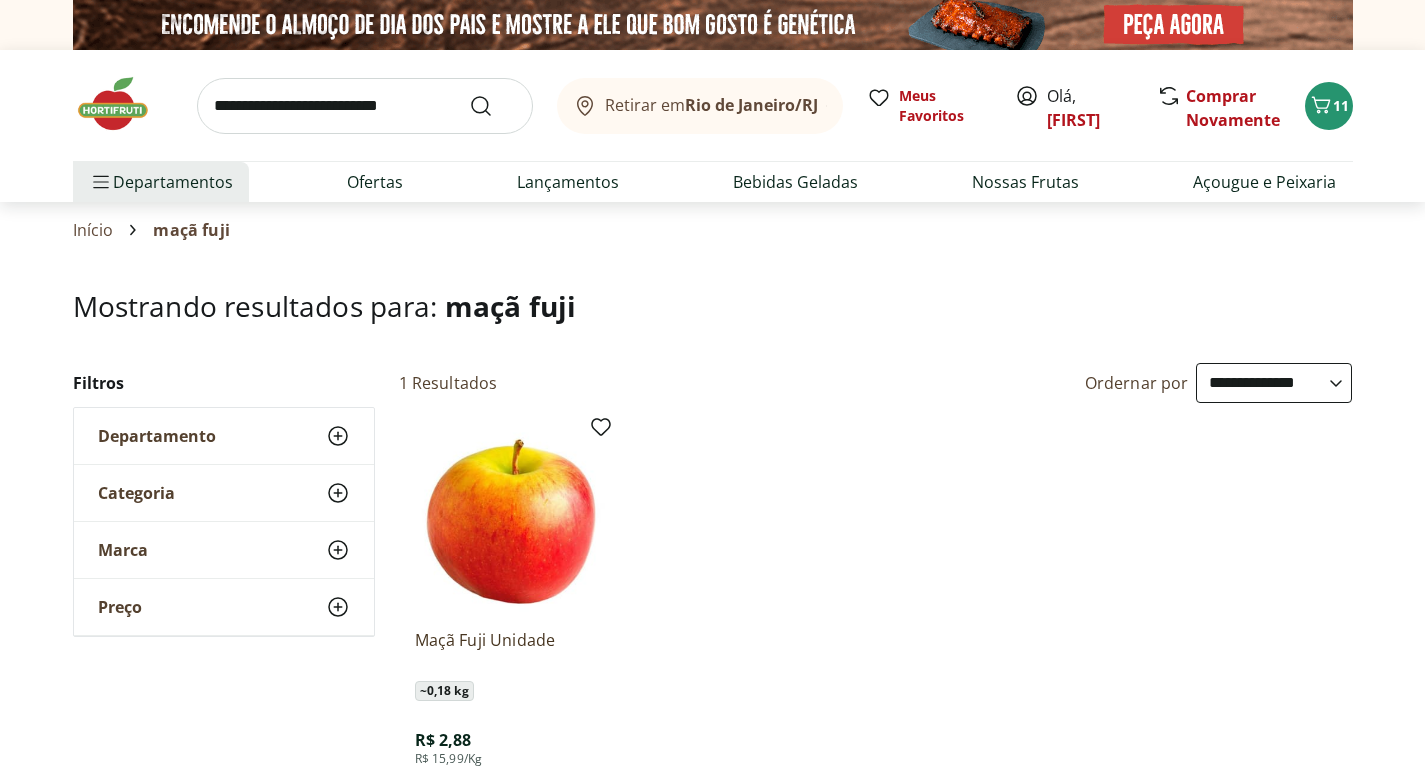 scroll, scrollTop: 100, scrollLeft: 0, axis: vertical 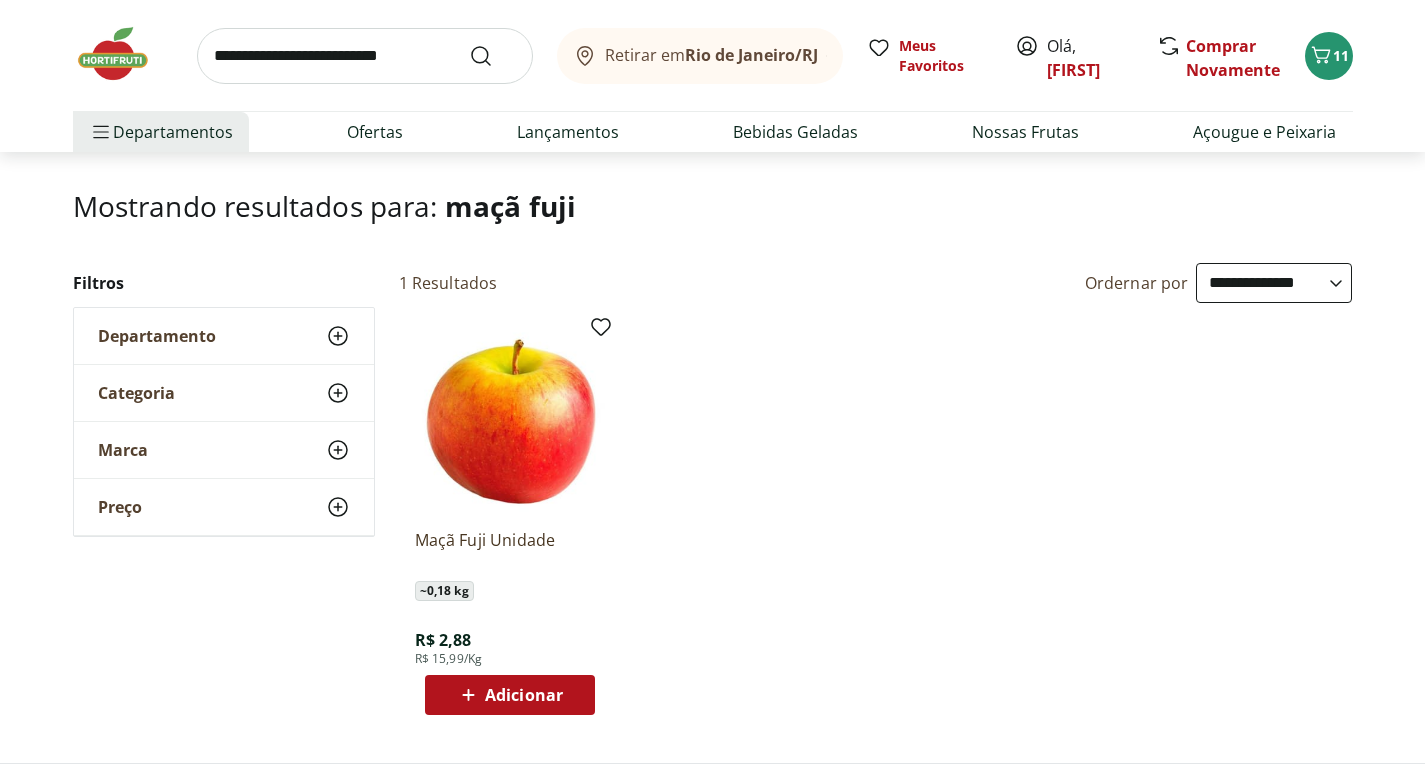 click on "Adicionar" at bounding box center (524, 695) 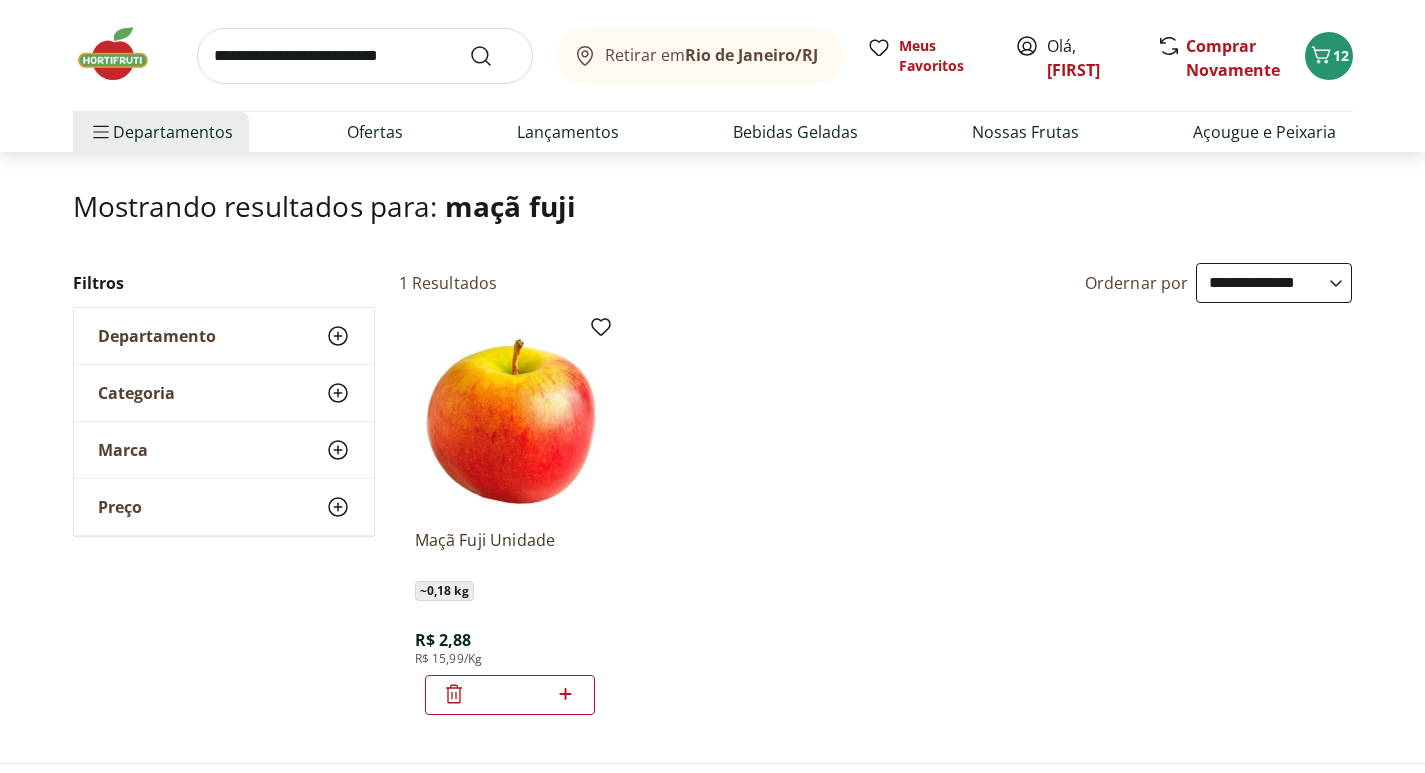 click 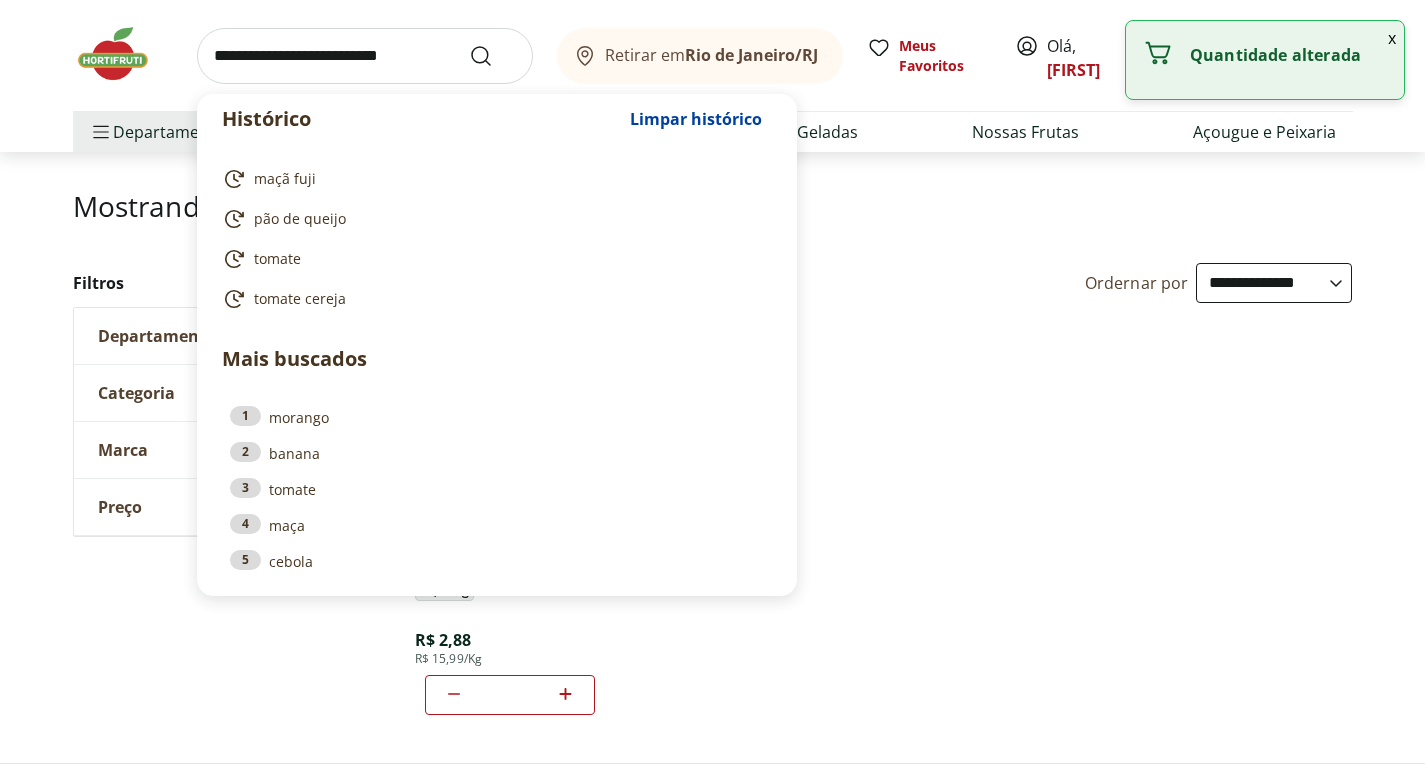 click at bounding box center (365, 56) 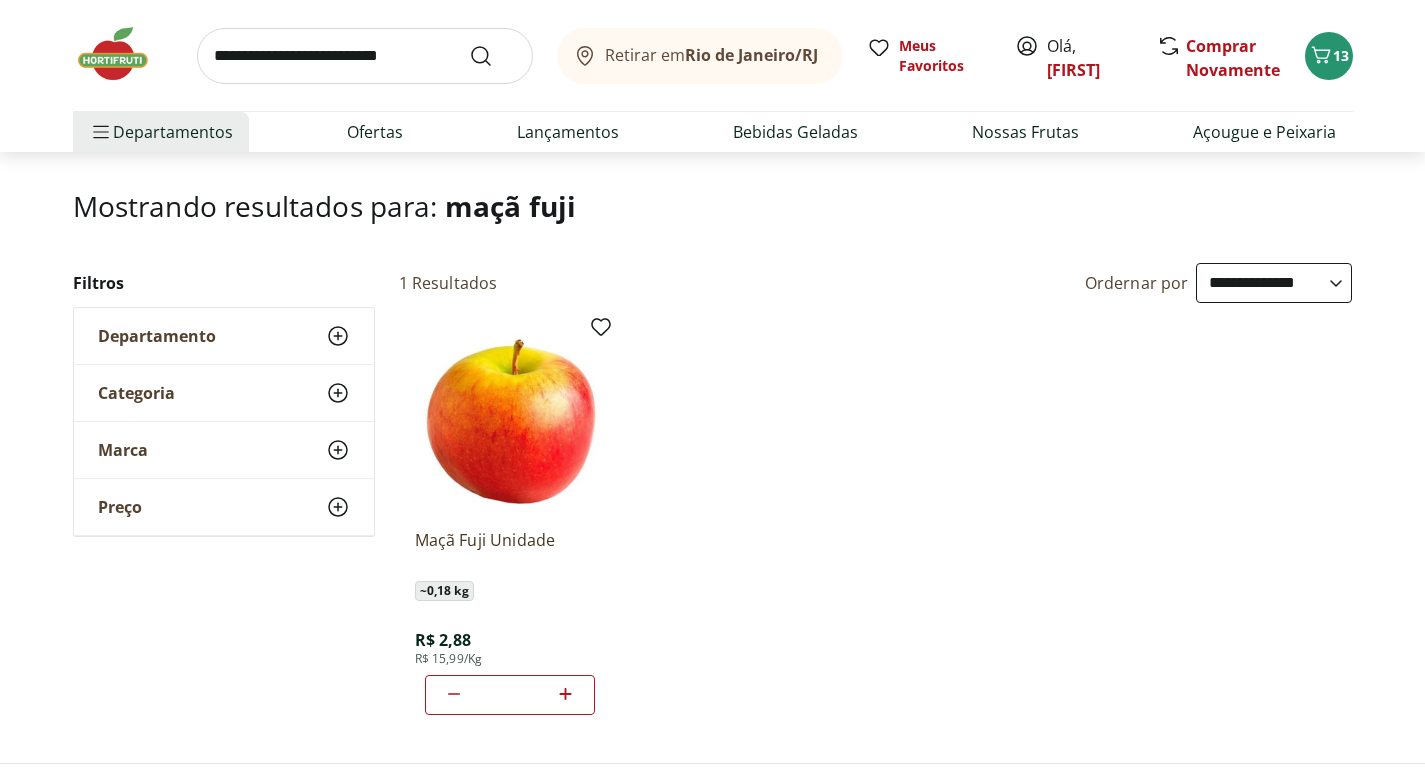 click on "Categoria" at bounding box center [136, 393] 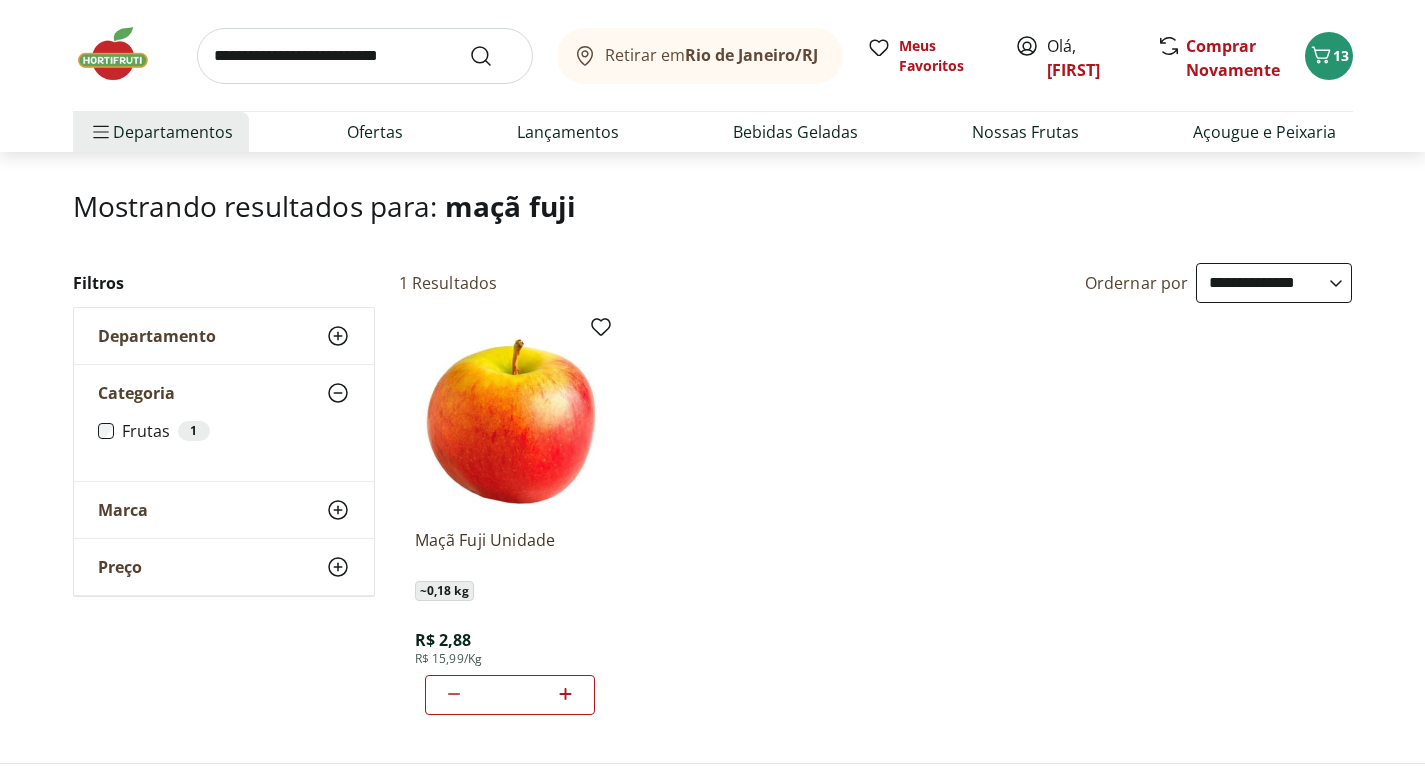 click on "Departamento" at bounding box center [157, 336] 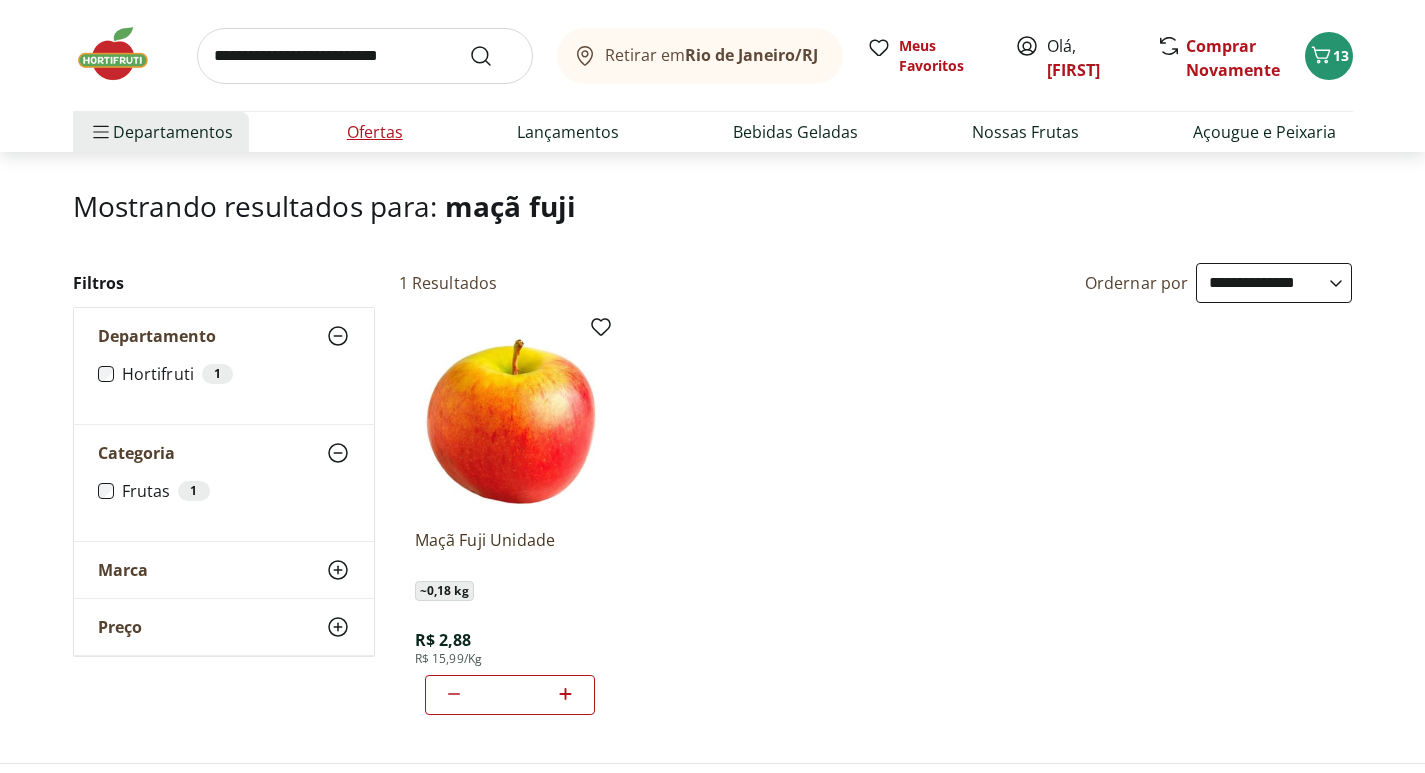 click on "Ofertas" at bounding box center (375, 132) 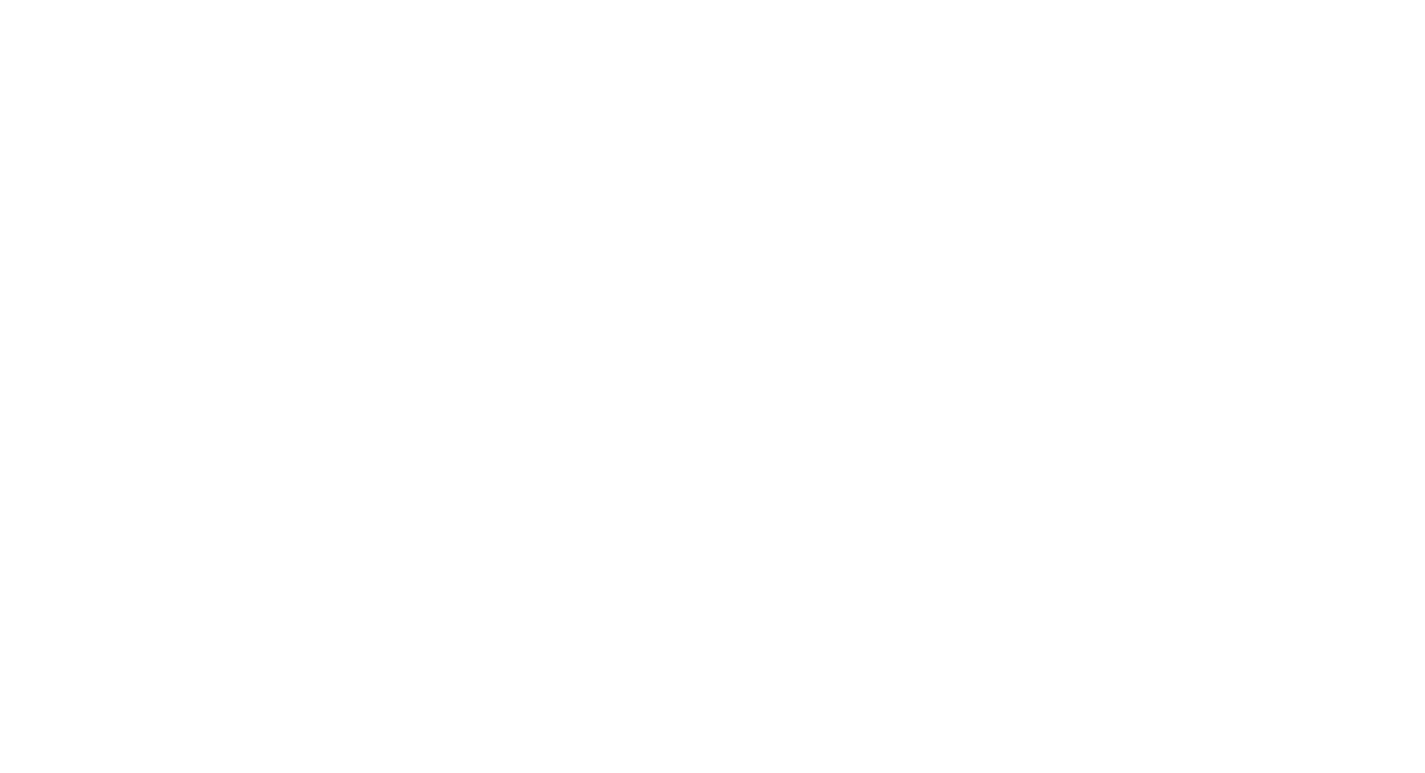 scroll, scrollTop: 0, scrollLeft: 0, axis: both 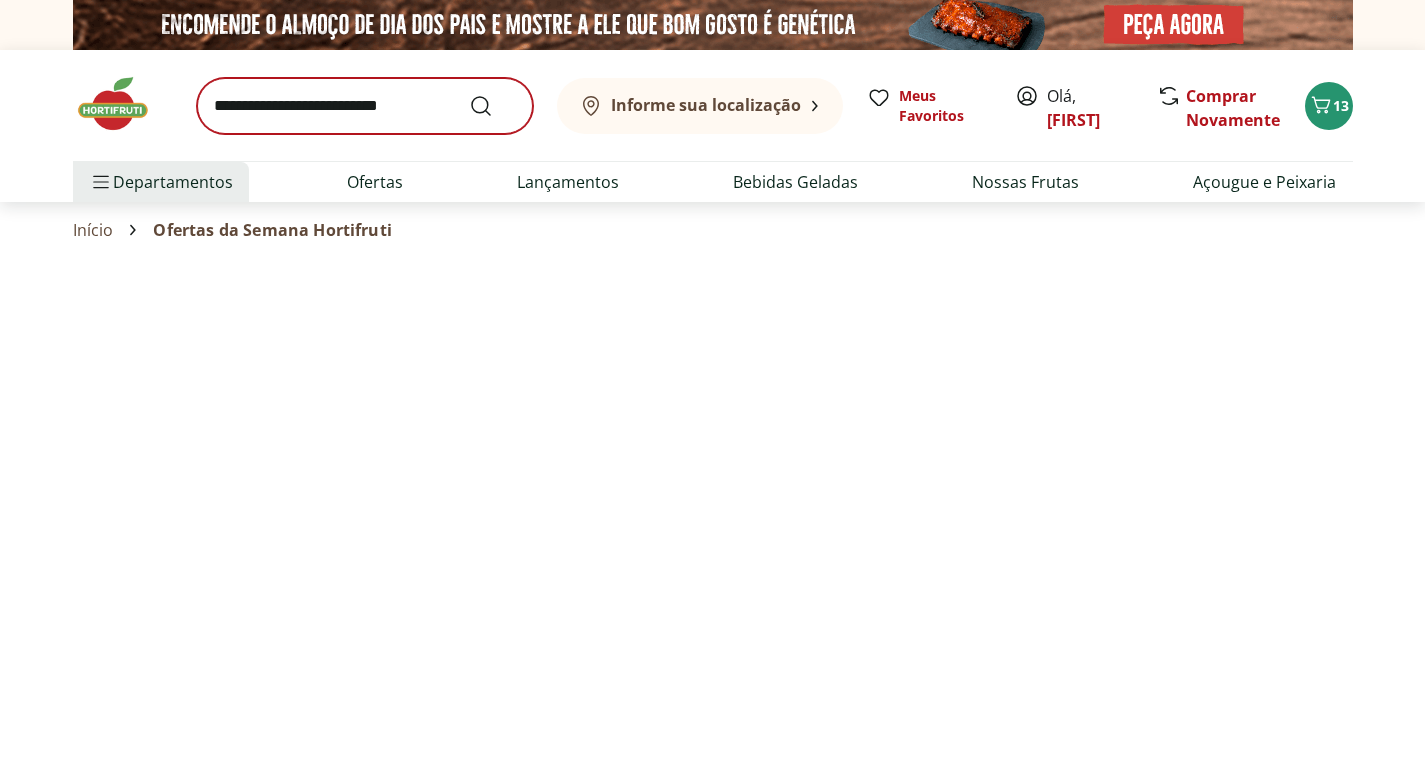 select on "**********" 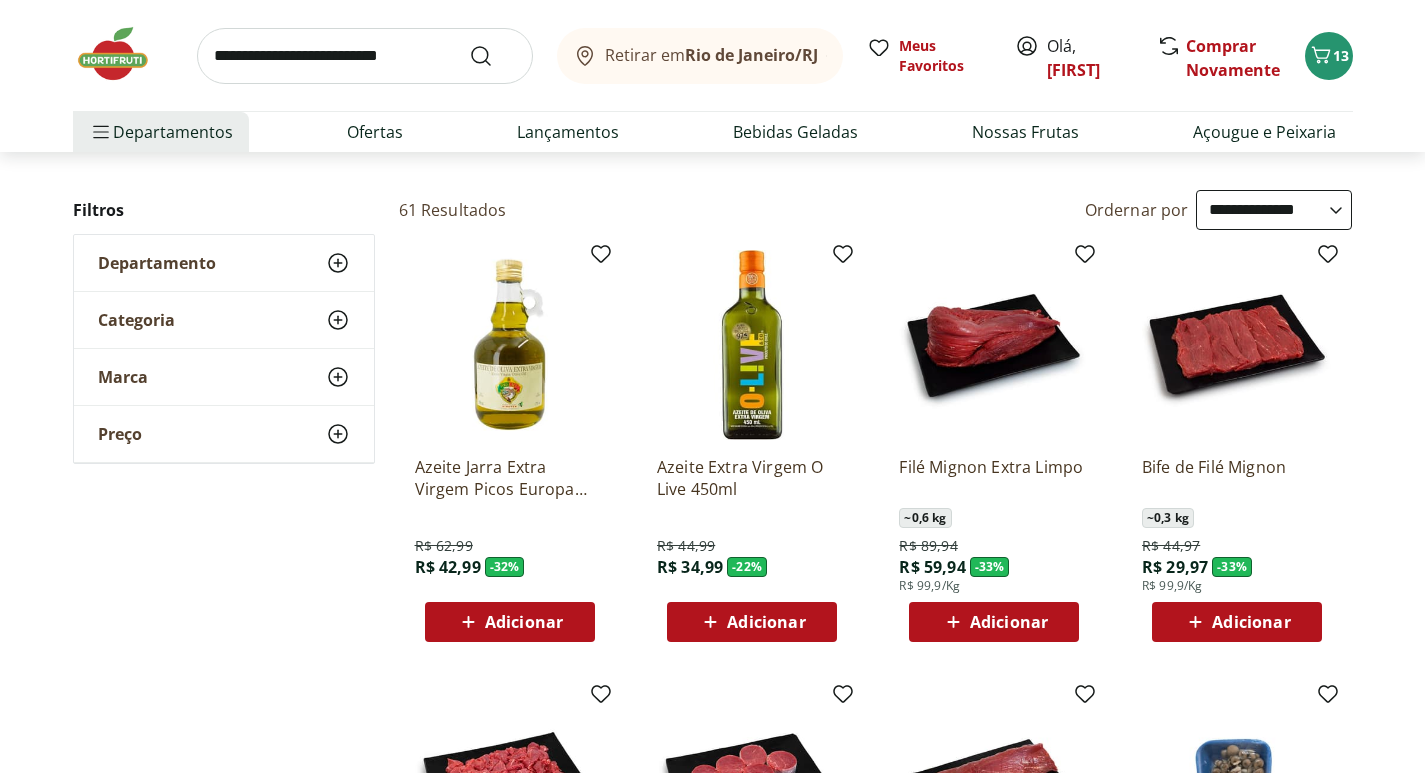 scroll, scrollTop: 200, scrollLeft: 0, axis: vertical 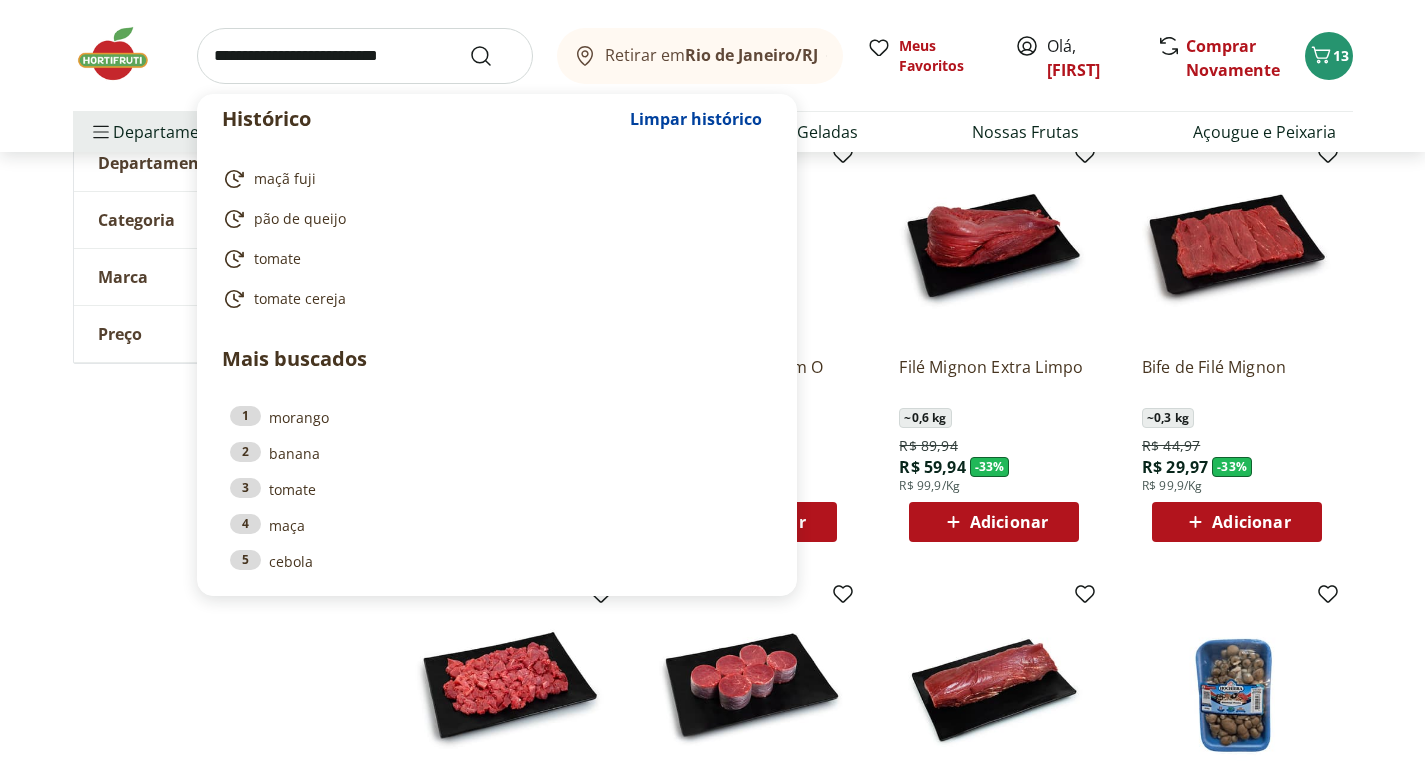 click at bounding box center (365, 56) 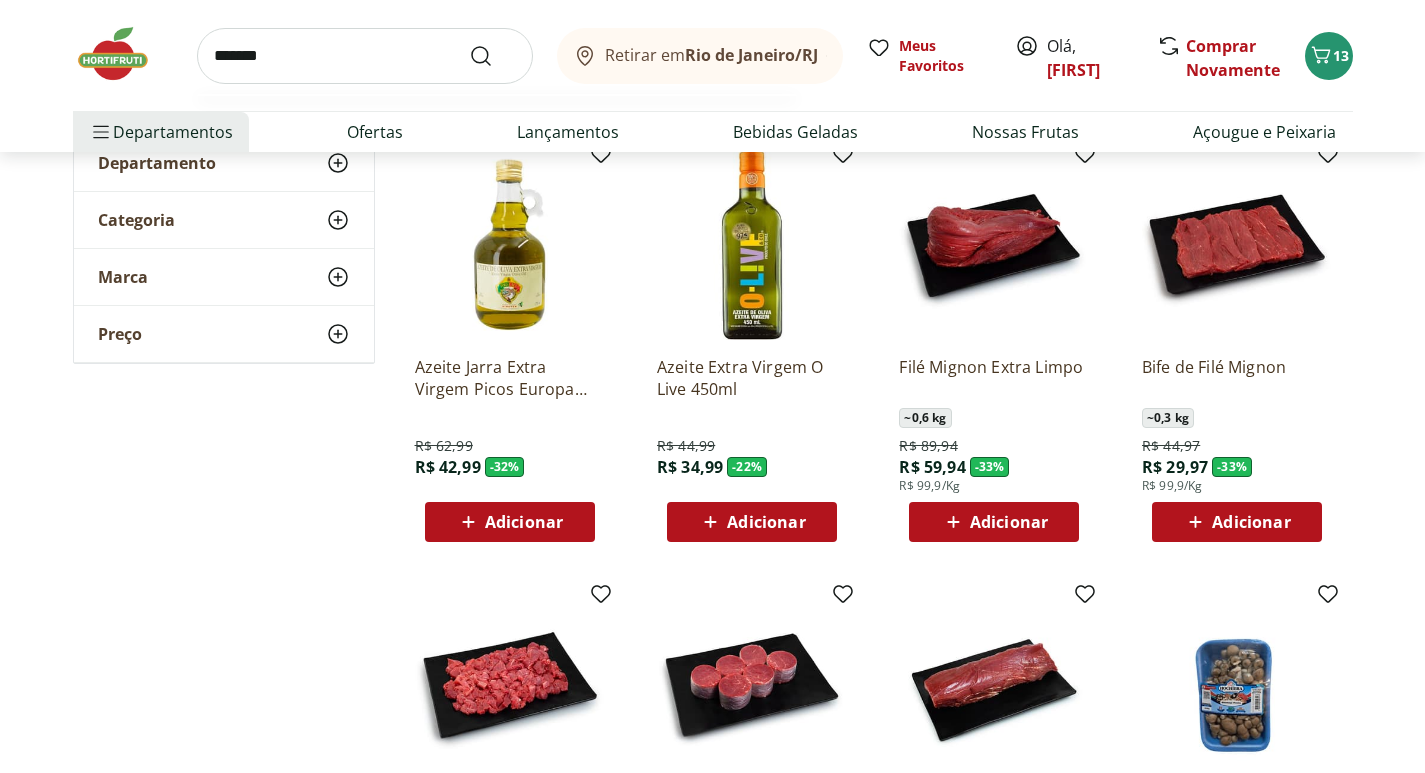 type on "*******" 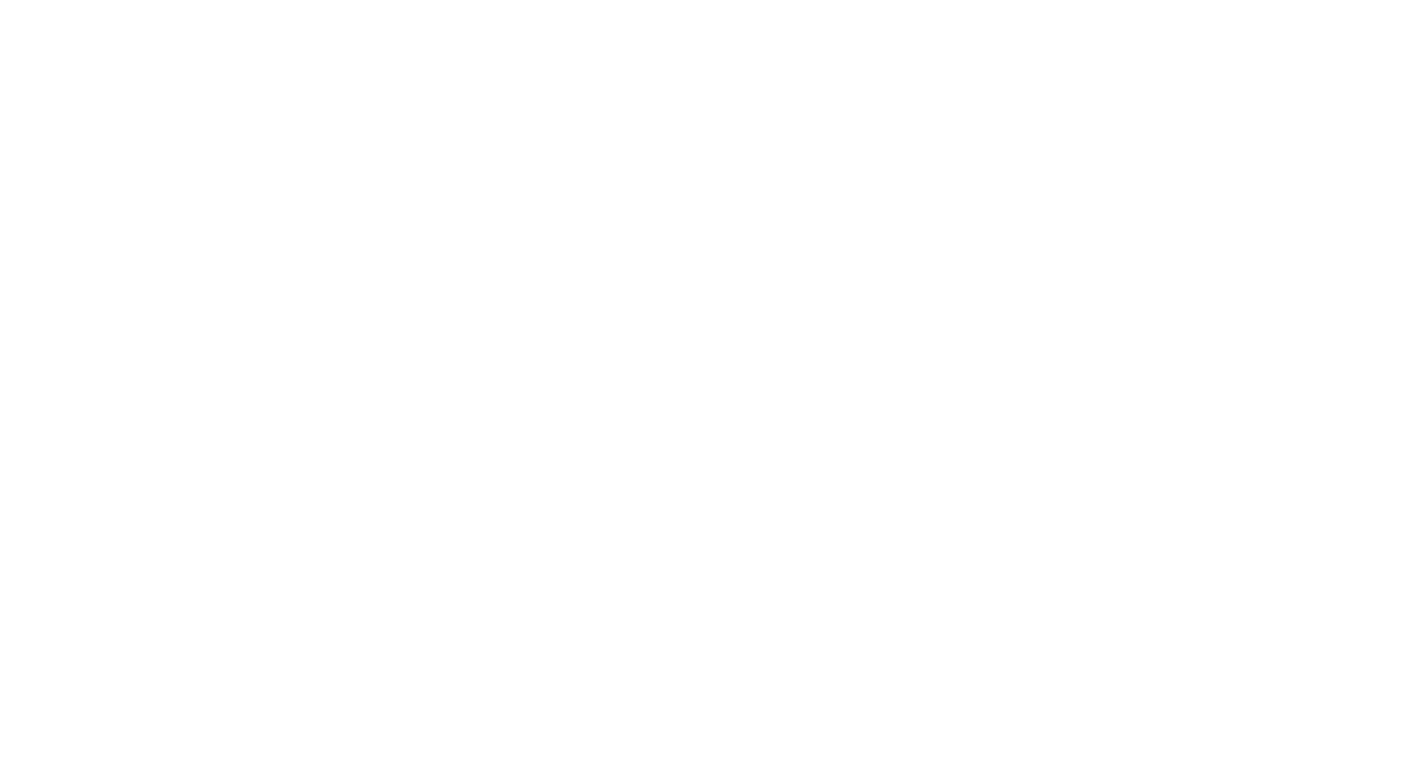 scroll, scrollTop: 0, scrollLeft: 0, axis: both 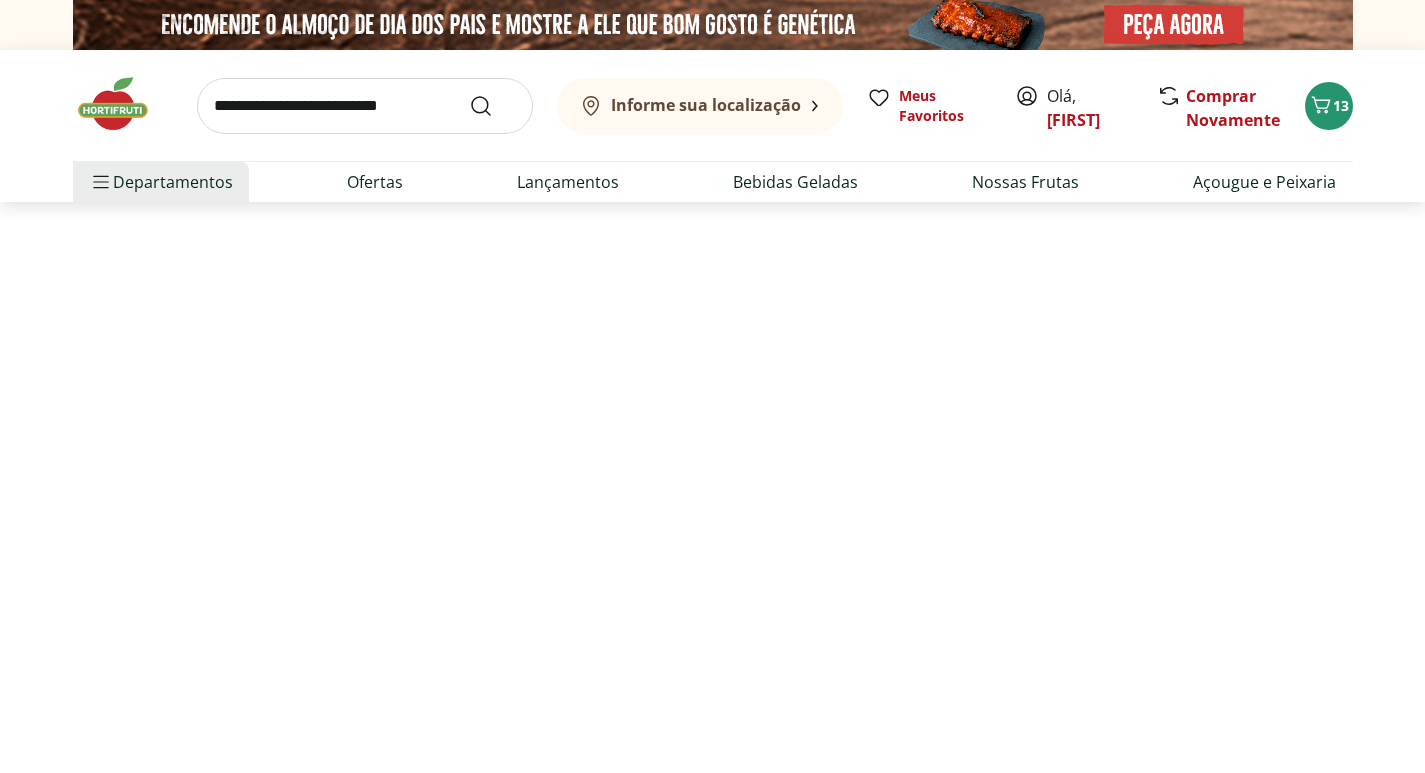 select on "**********" 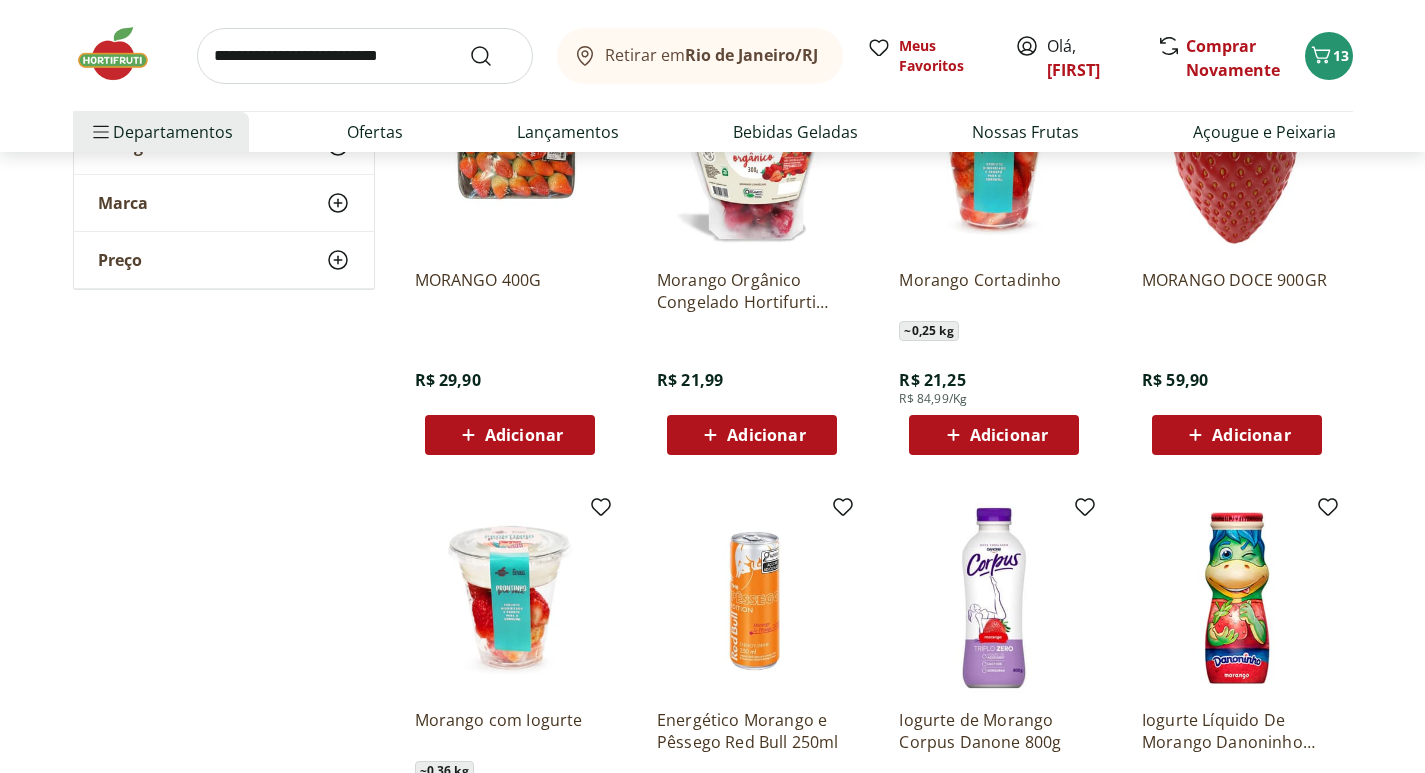scroll, scrollTop: 500, scrollLeft: 0, axis: vertical 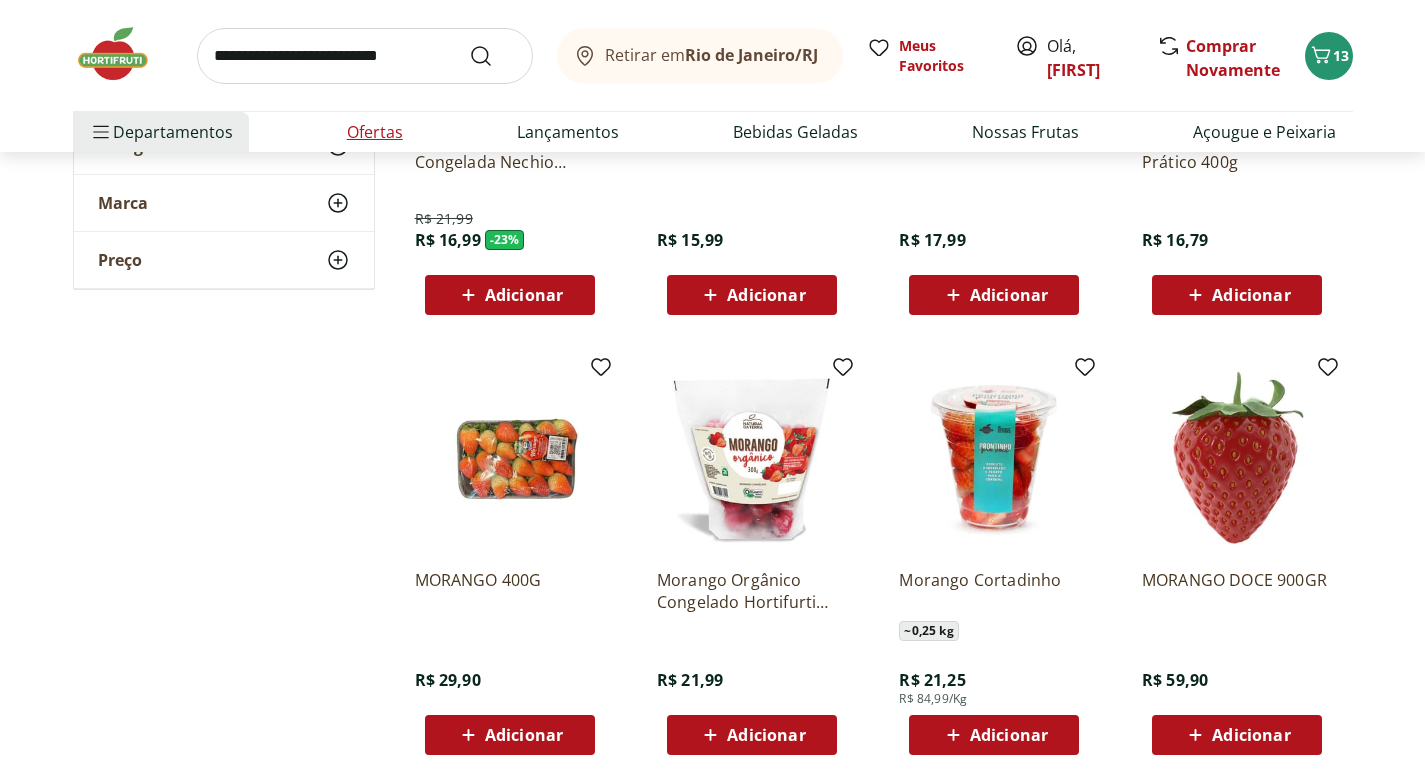 click on "Ofertas" at bounding box center (375, 132) 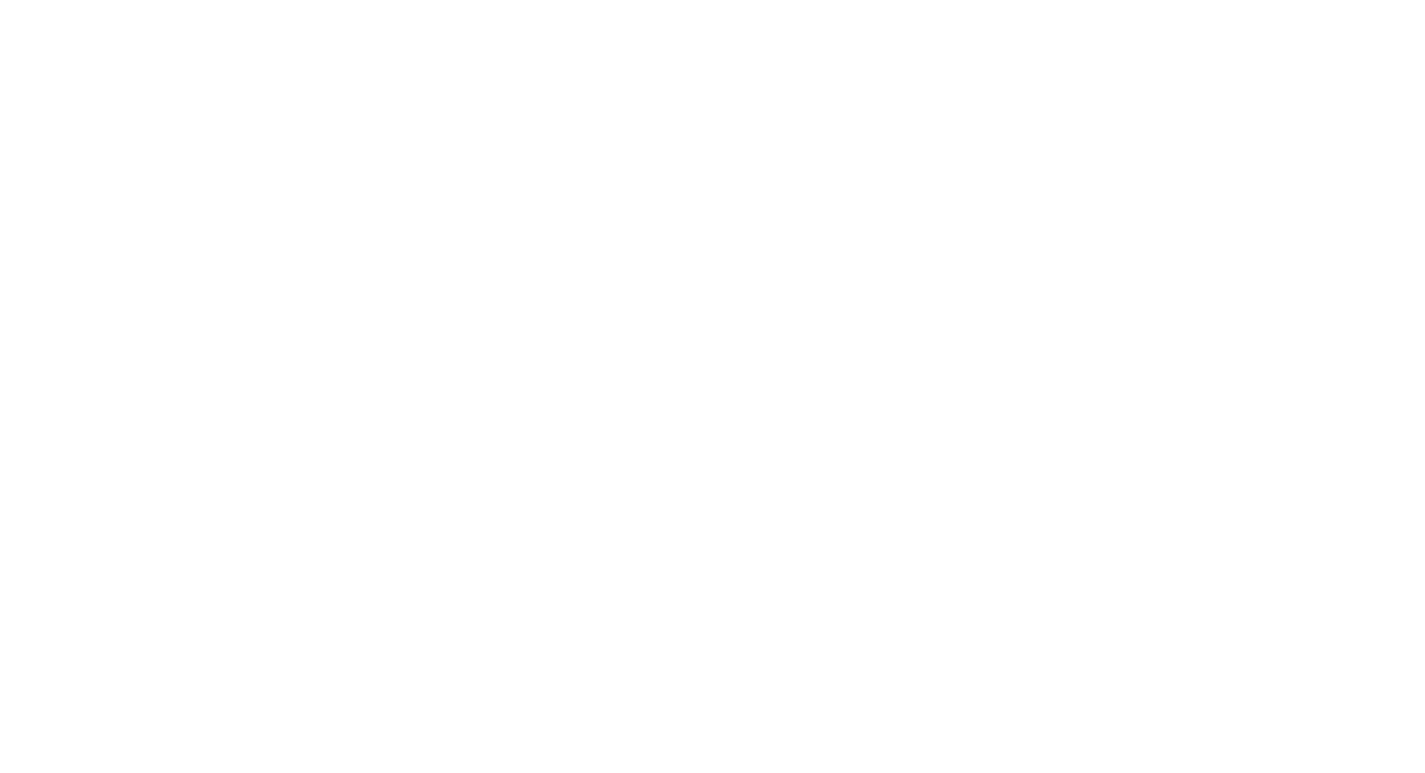 scroll, scrollTop: 0, scrollLeft: 0, axis: both 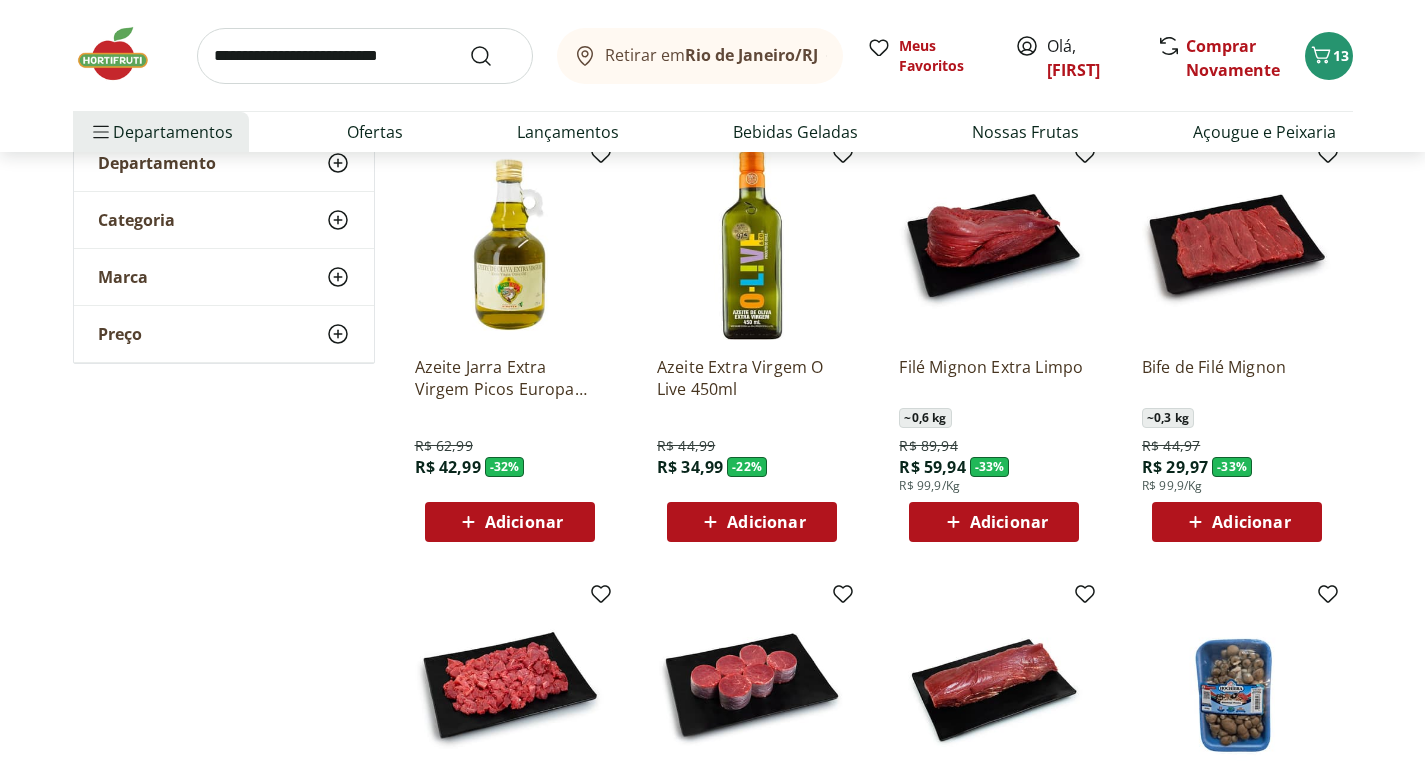 click at bounding box center (994, 245) 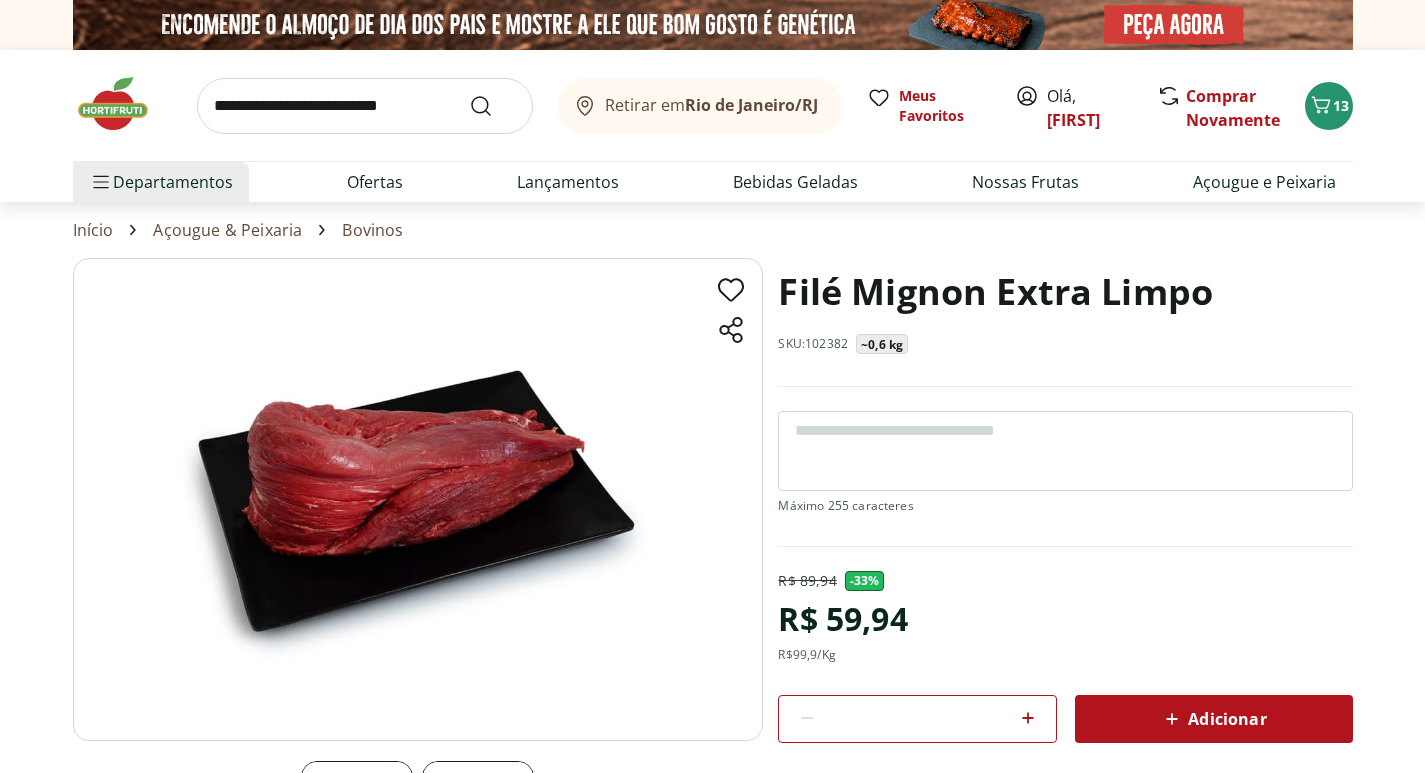 scroll, scrollTop: 200, scrollLeft: 0, axis: vertical 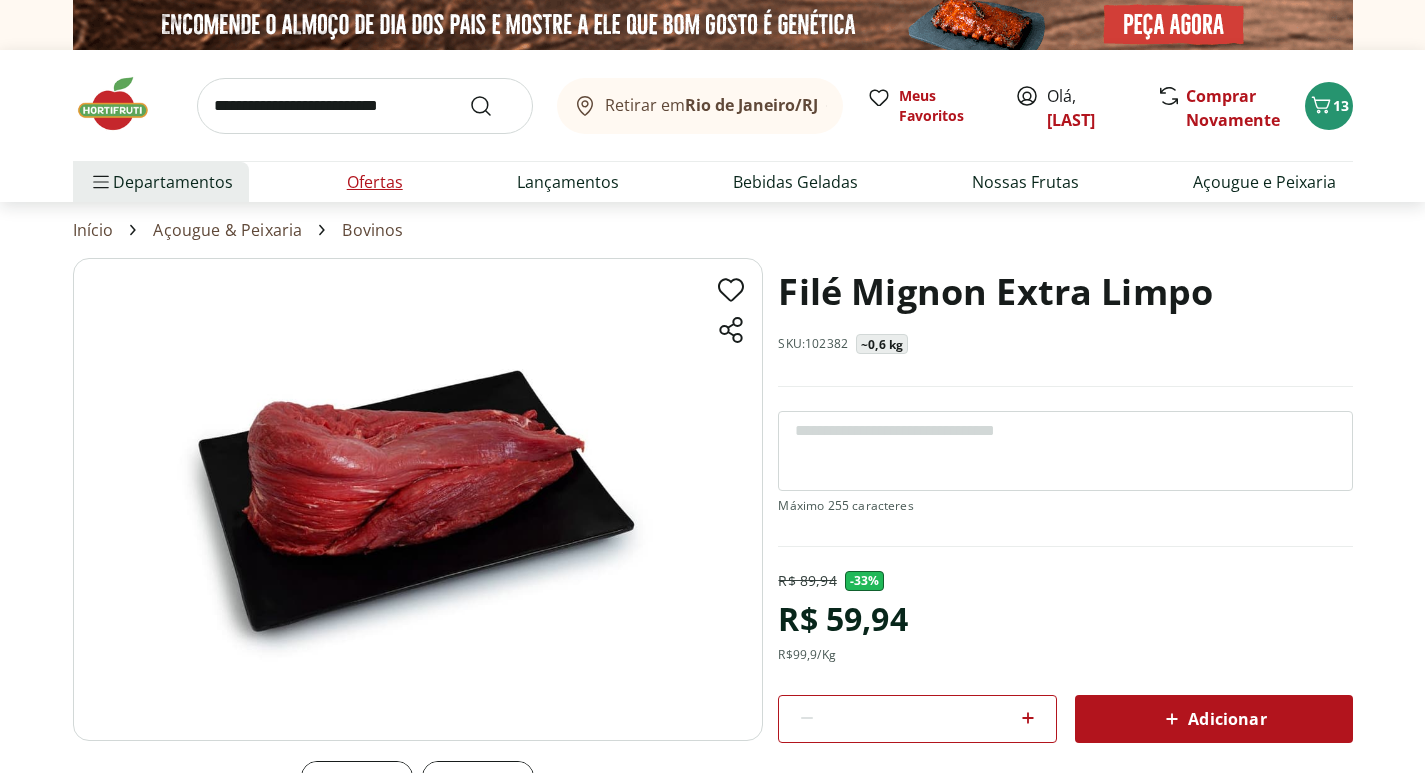click on "Ofertas" at bounding box center [375, 182] 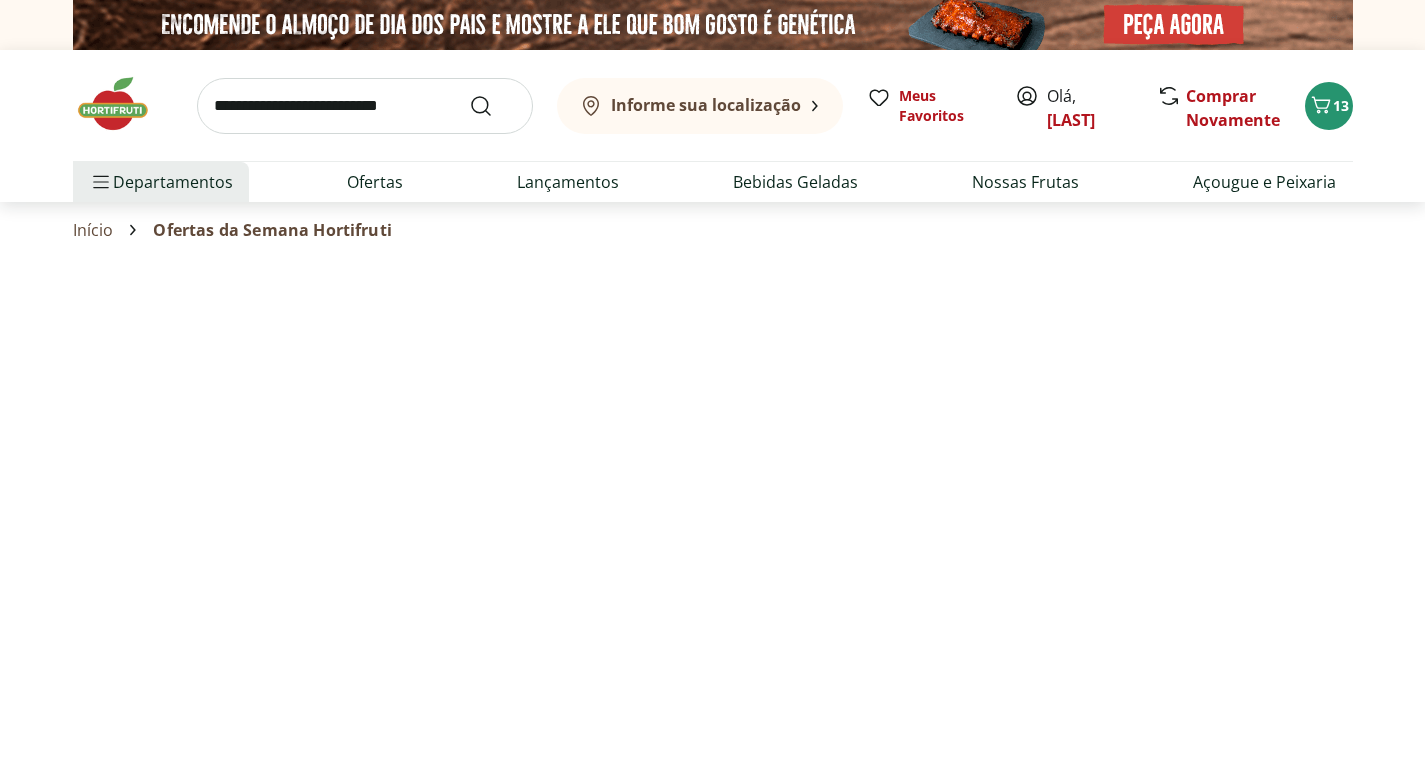 select on "**********" 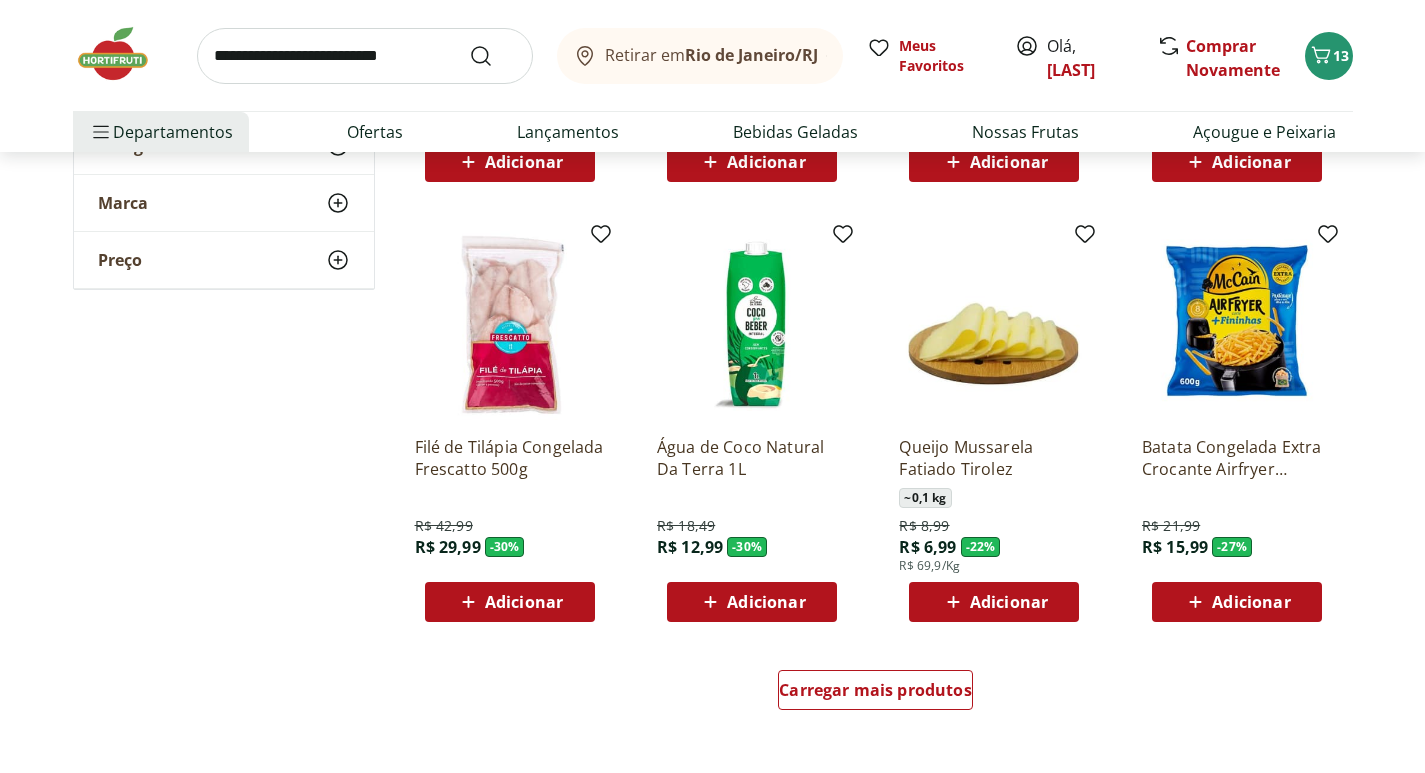 scroll, scrollTop: 1100, scrollLeft: 0, axis: vertical 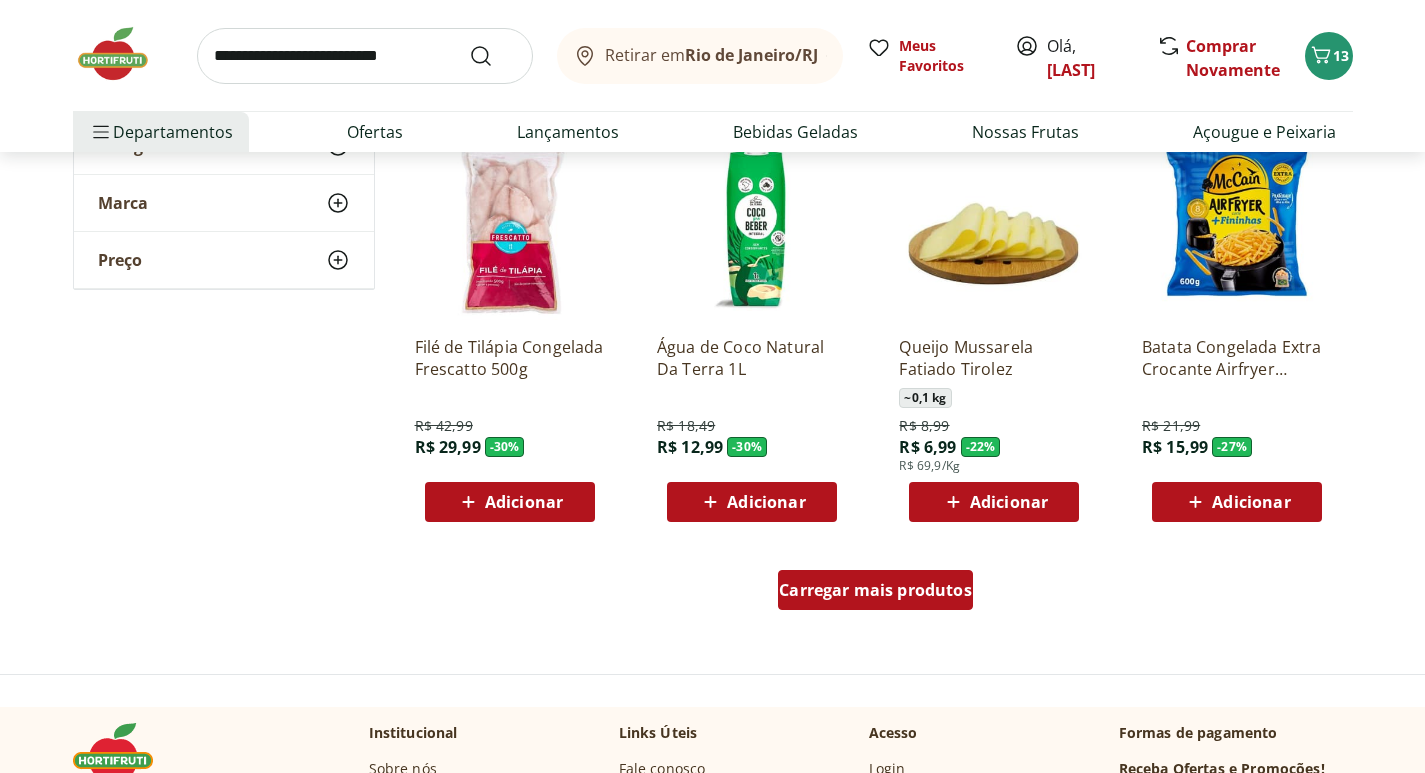 click on "Carregar mais produtos" at bounding box center [875, 590] 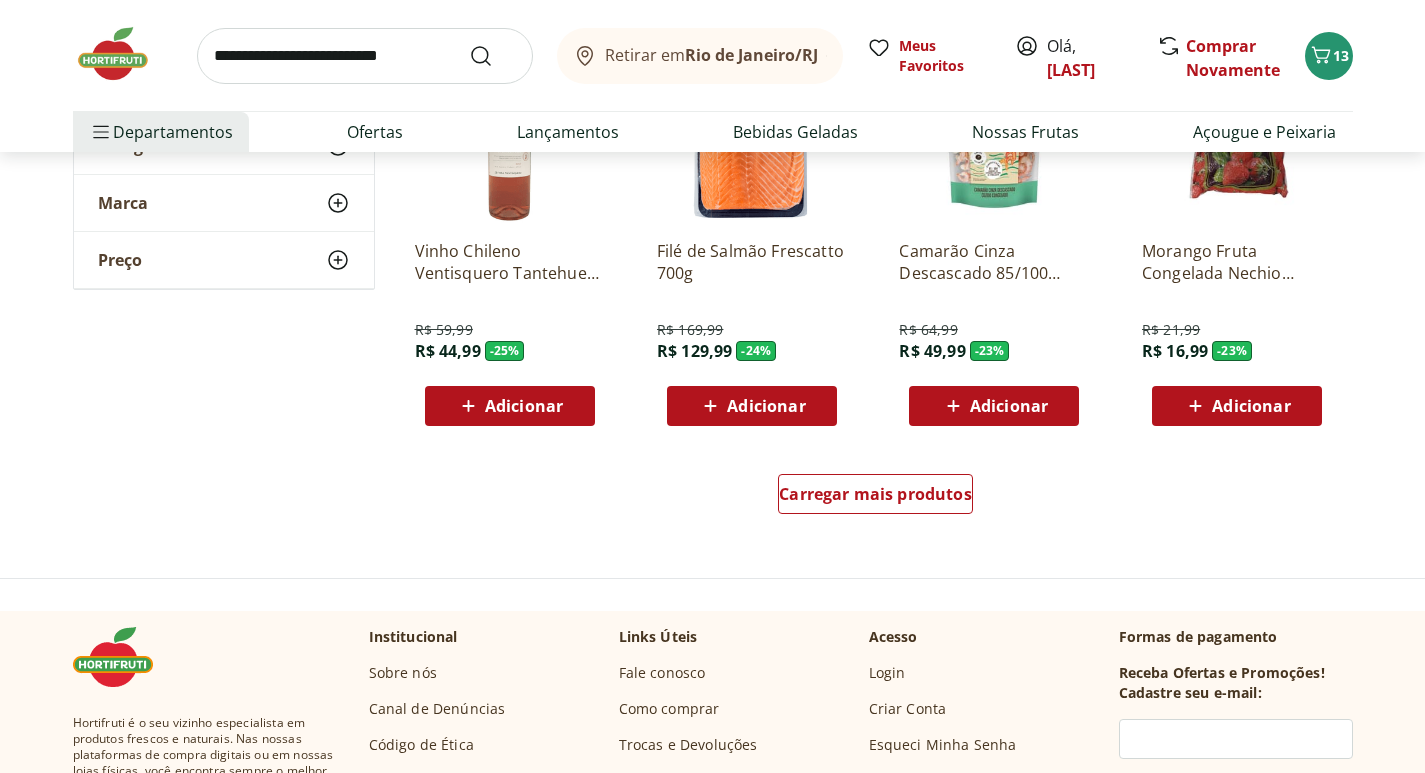 scroll, scrollTop: 2300, scrollLeft: 0, axis: vertical 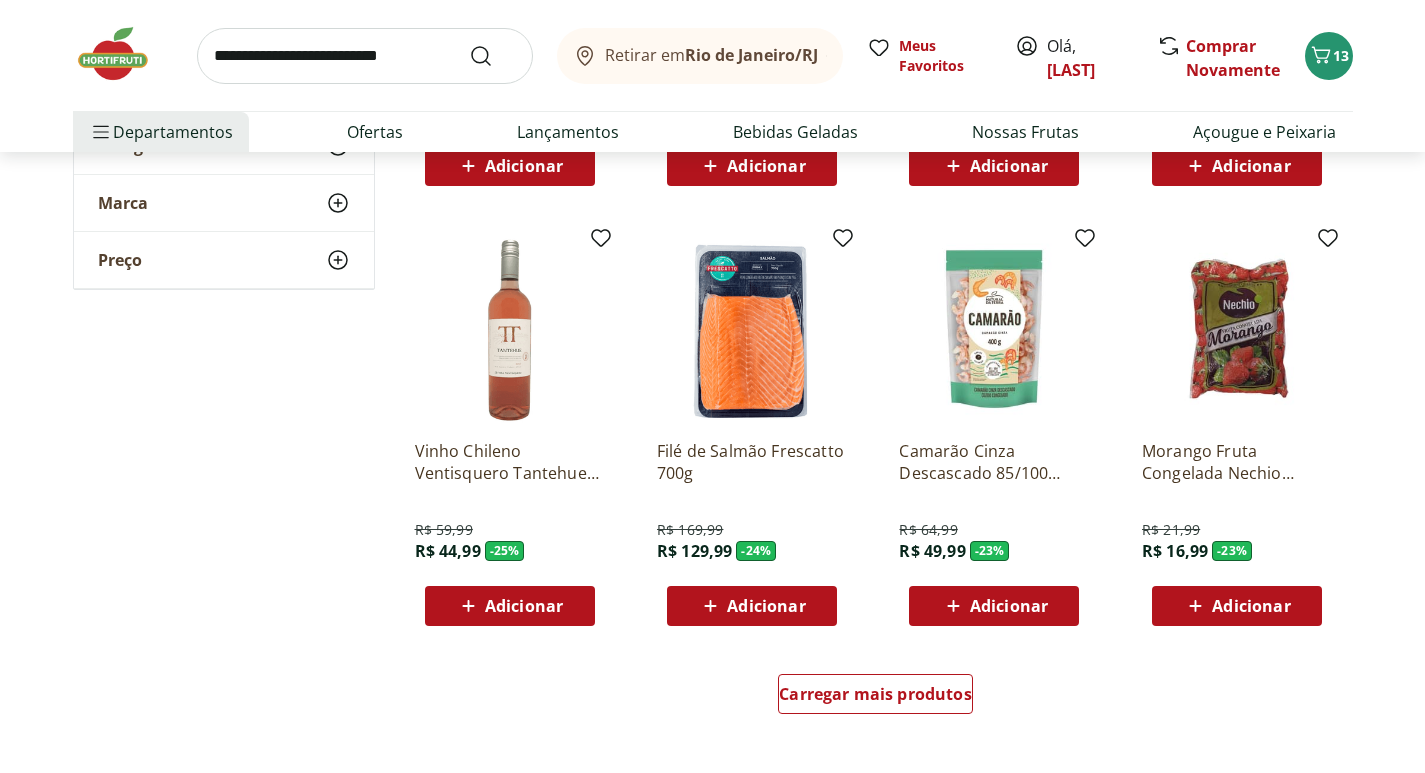 click at bounding box center (994, 329) 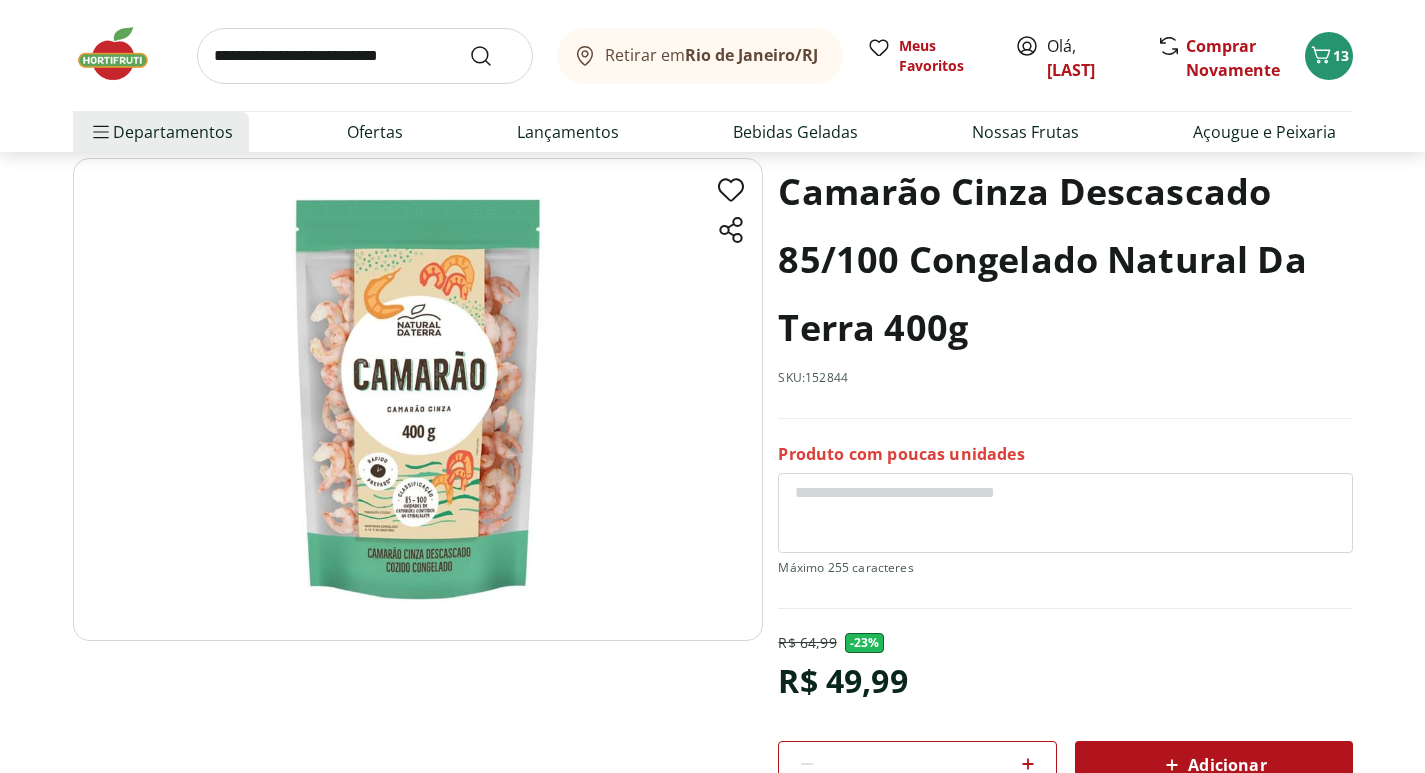 scroll, scrollTop: 200, scrollLeft: 0, axis: vertical 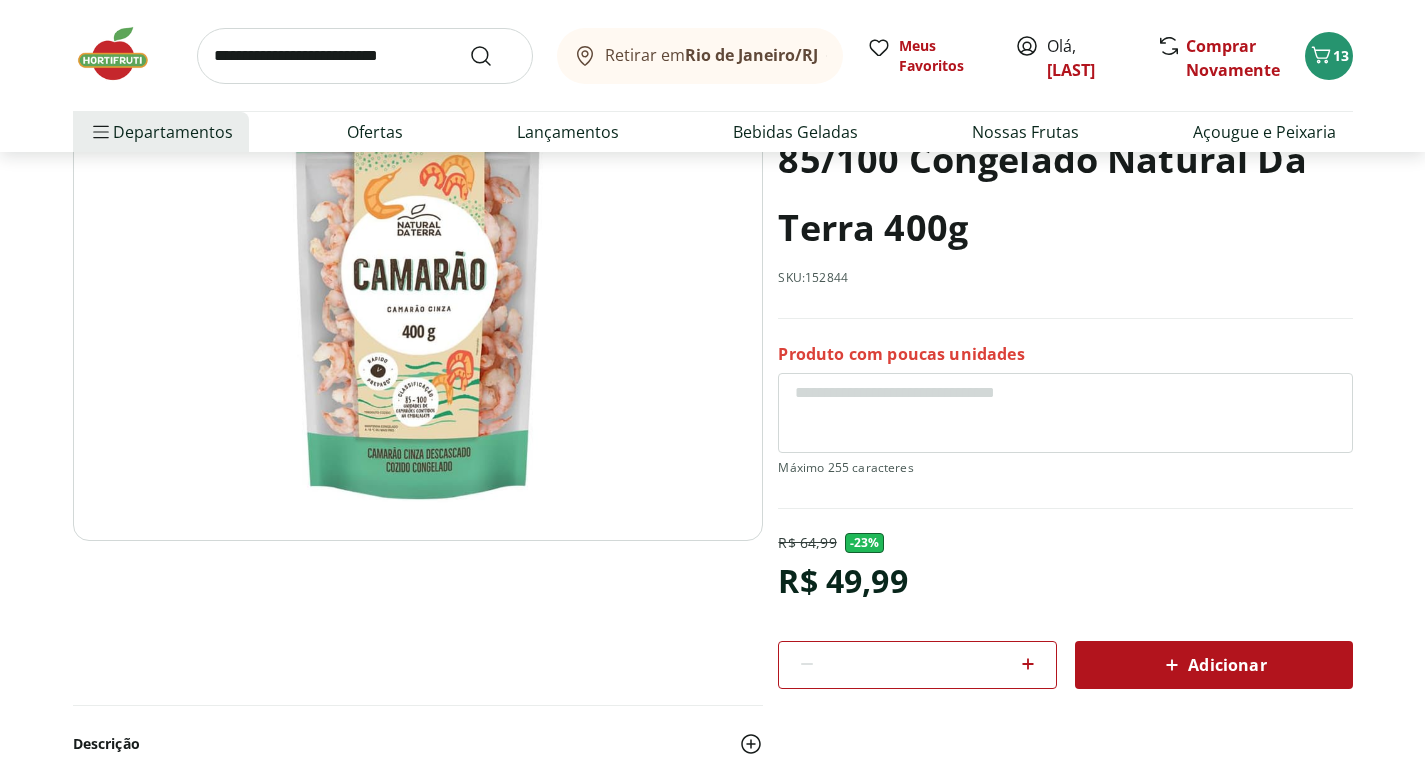 click 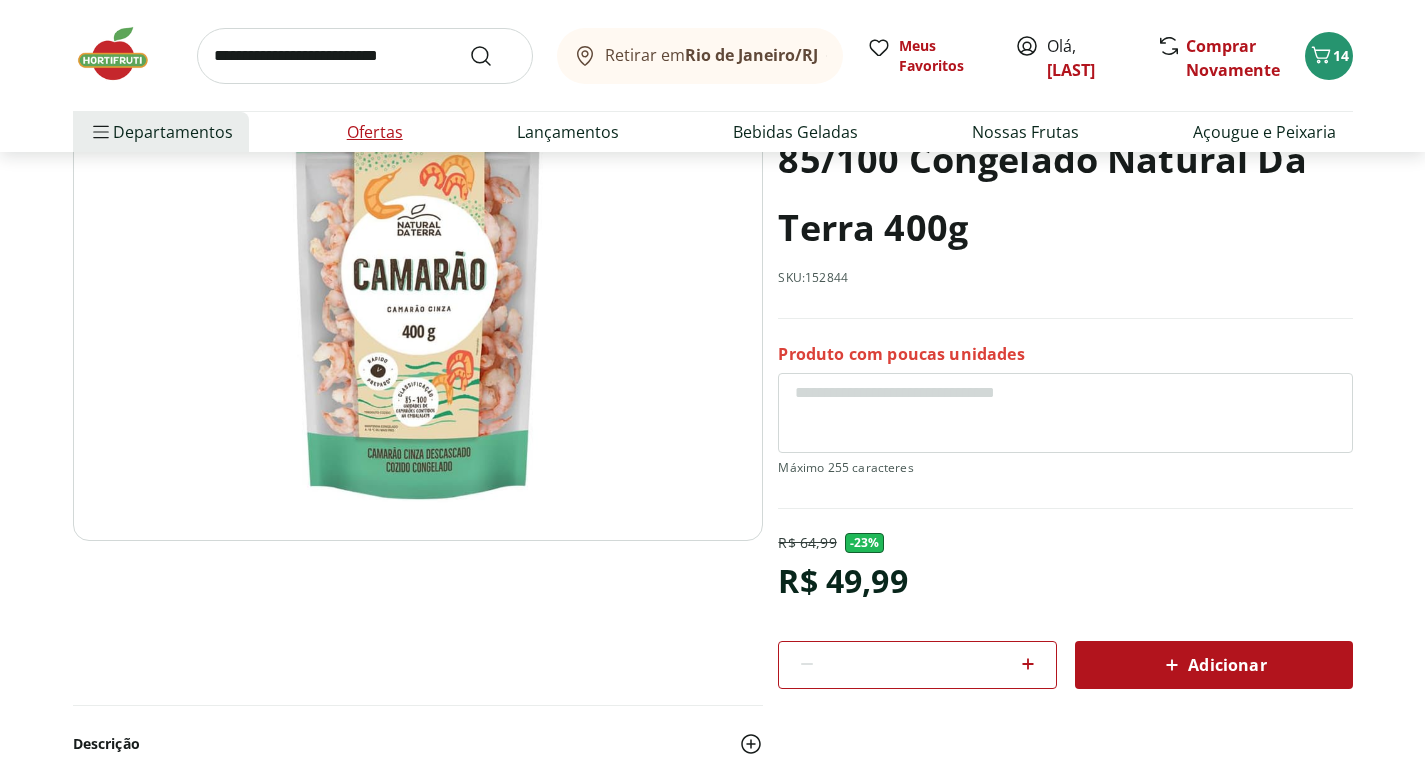 click on "Ofertas" at bounding box center [375, 132] 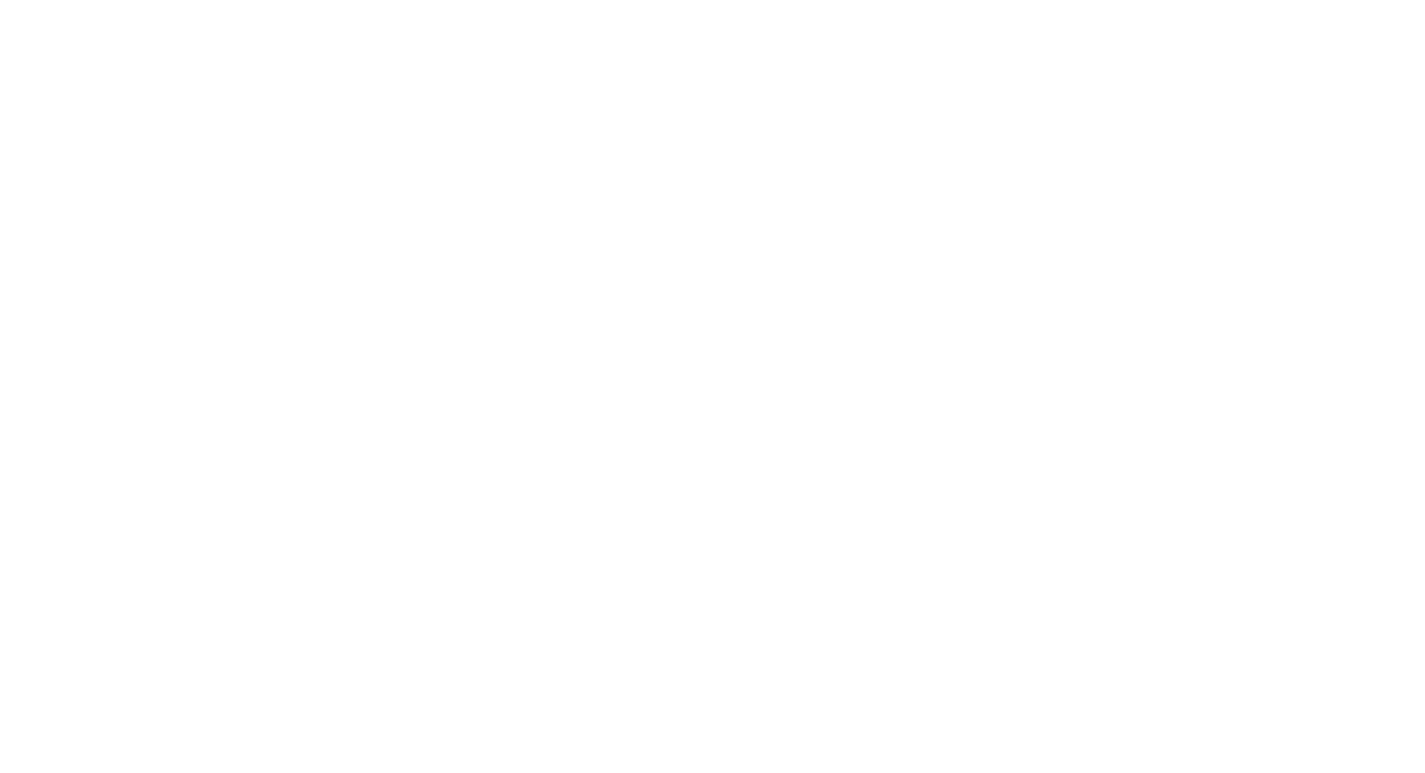scroll, scrollTop: 0, scrollLeft: 0, axis: both 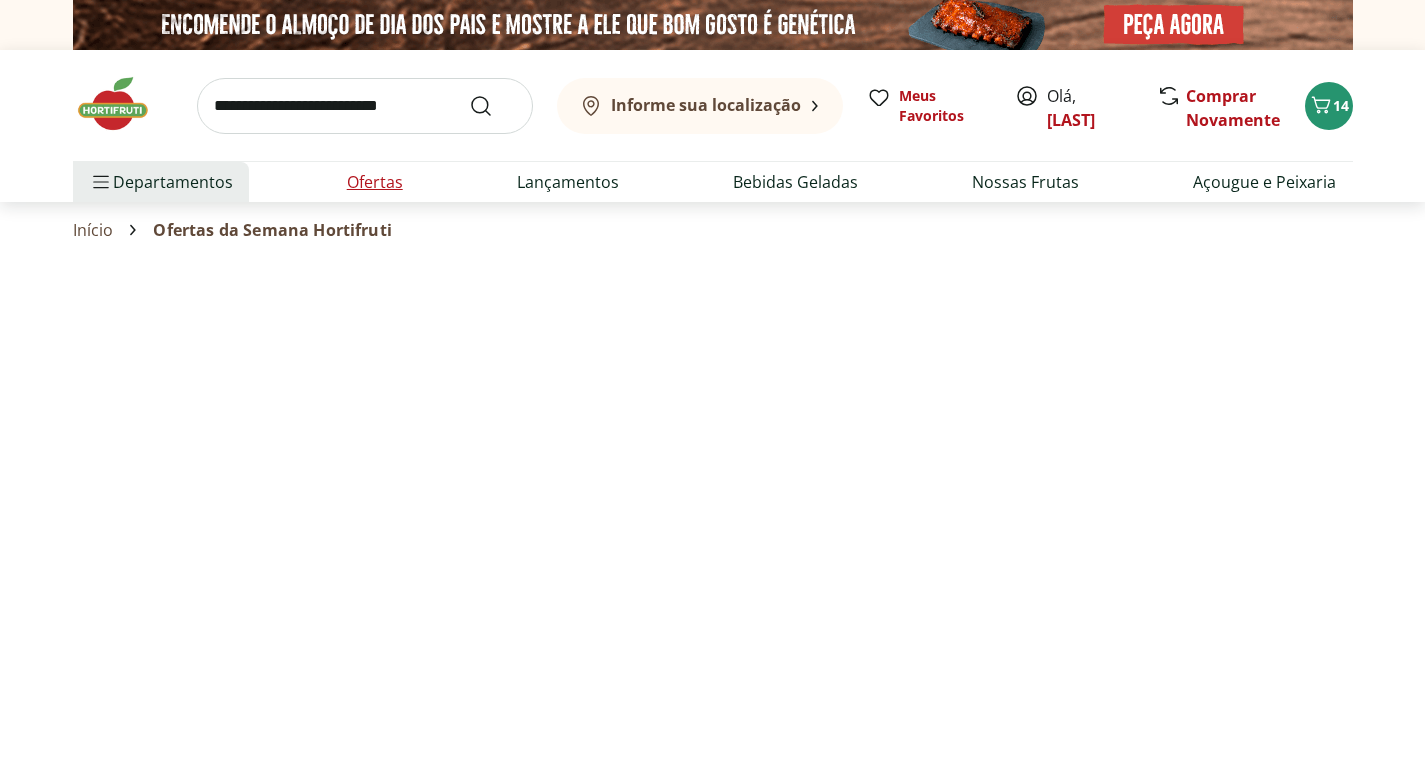 select on "**********" 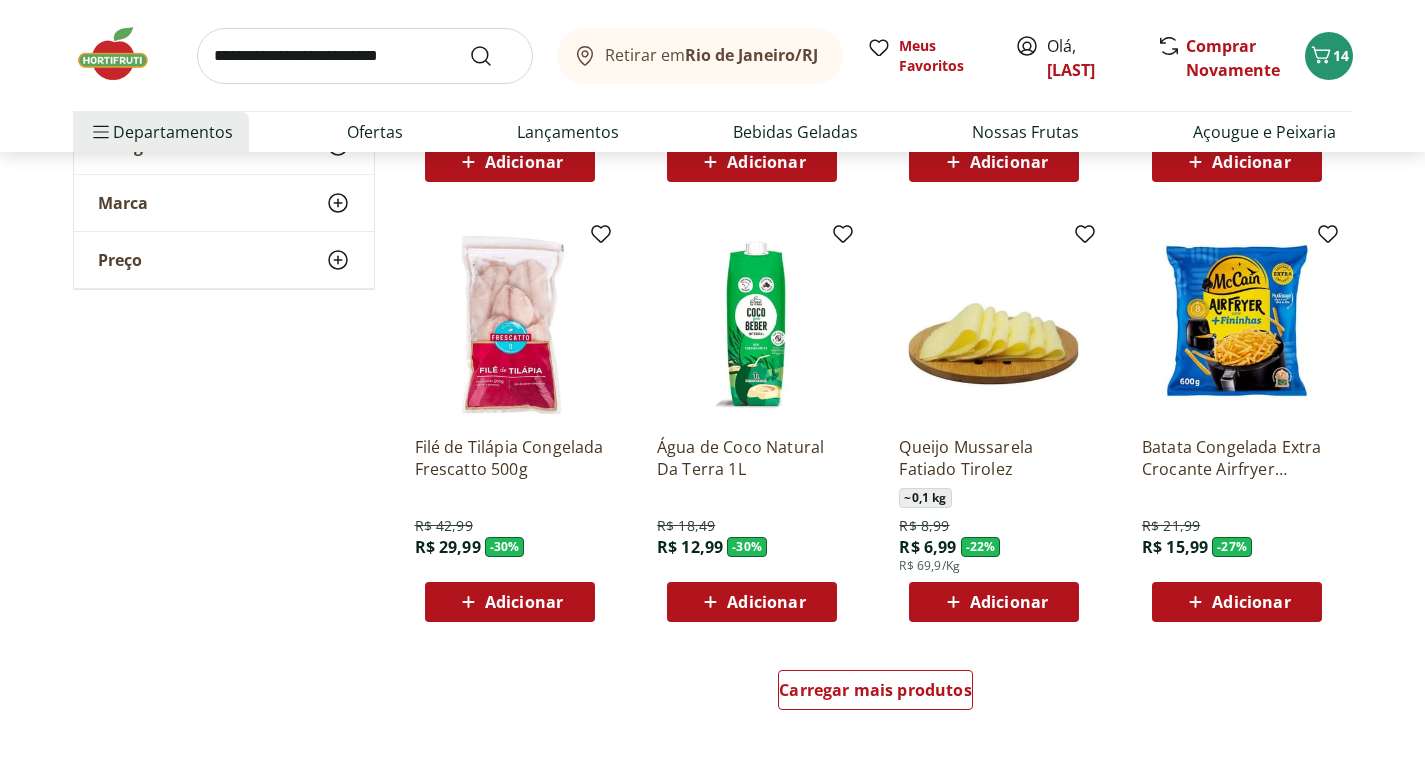 scroll, scrollTop: 1200, scrollLeft: 0, axis: vertical 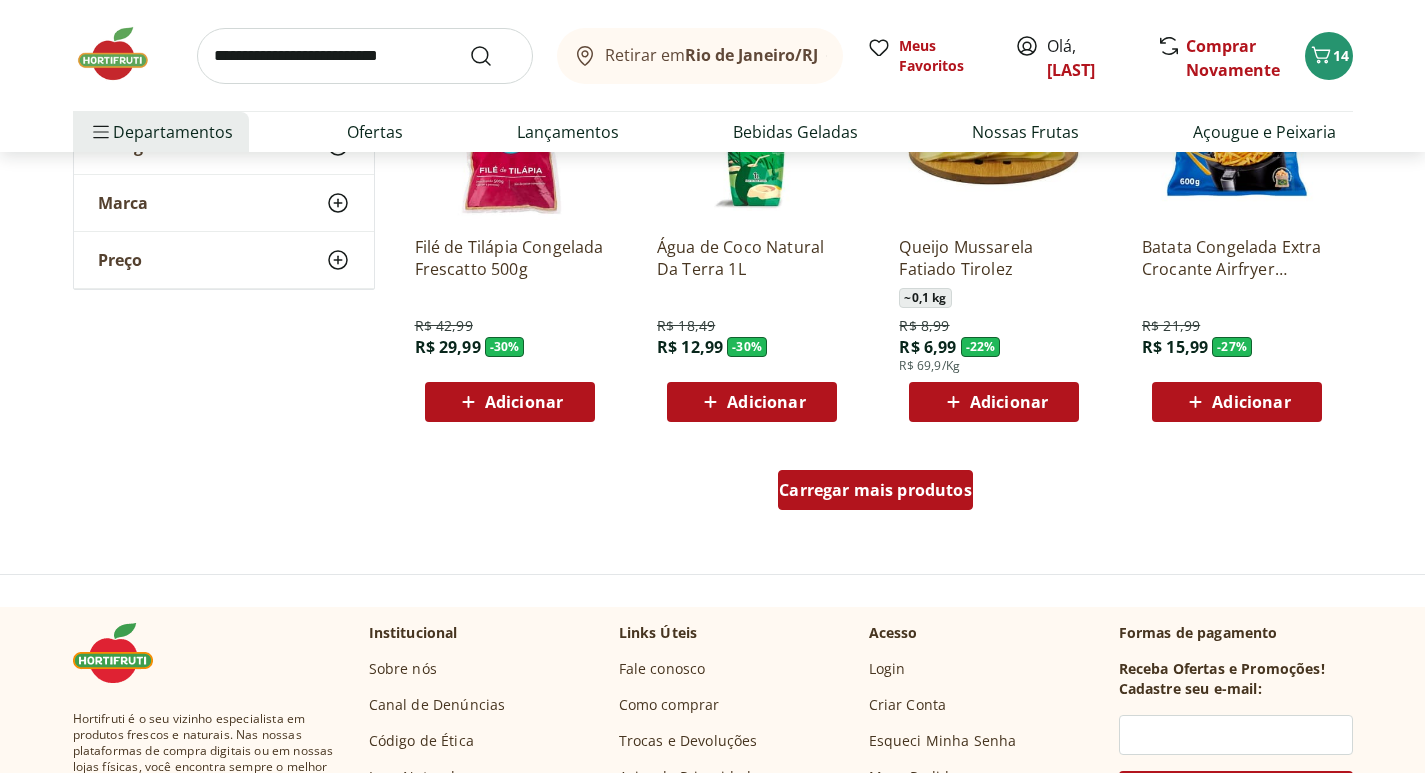 click on "Carregar mais produtos" at bounding box center [875, 490] 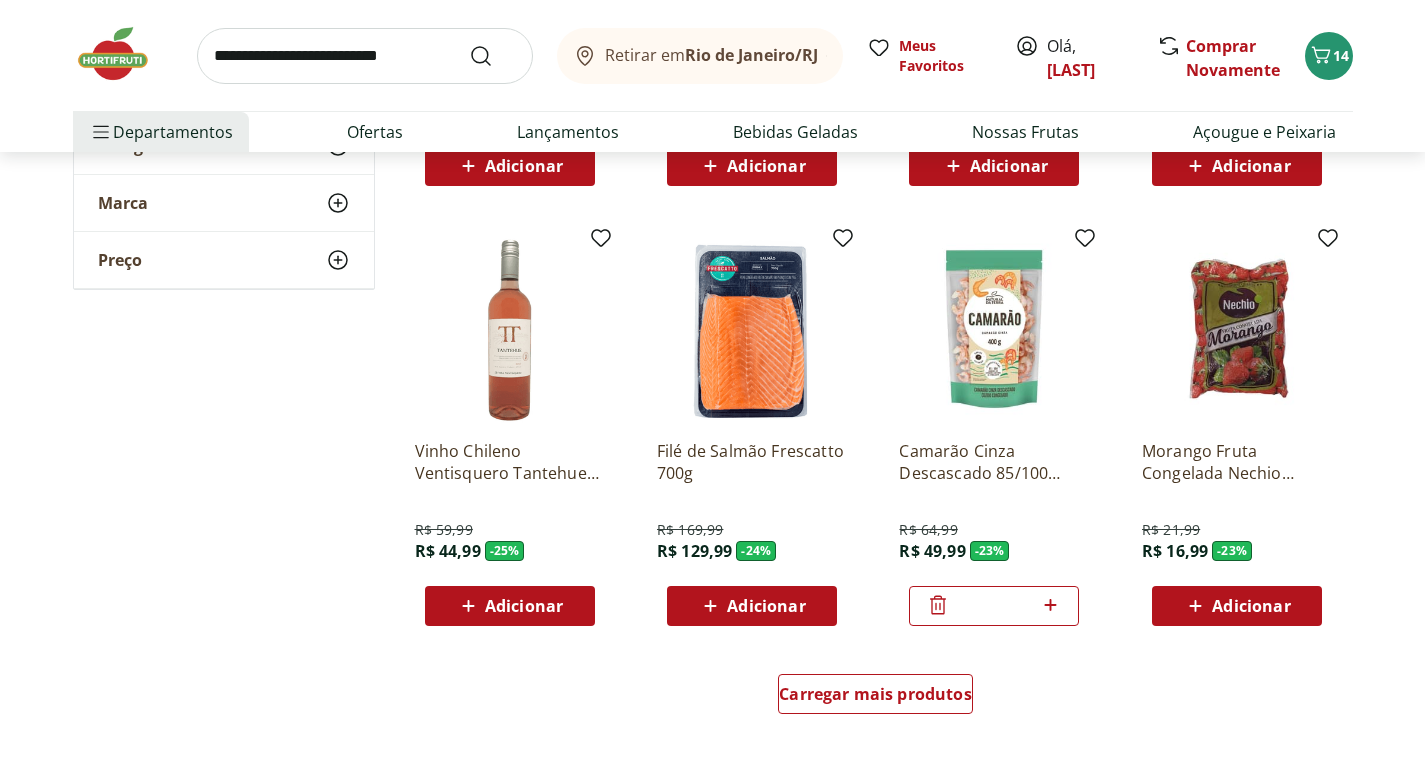 scroll, scrollTop: 2500, scrollLeft: 0, axis: vertical 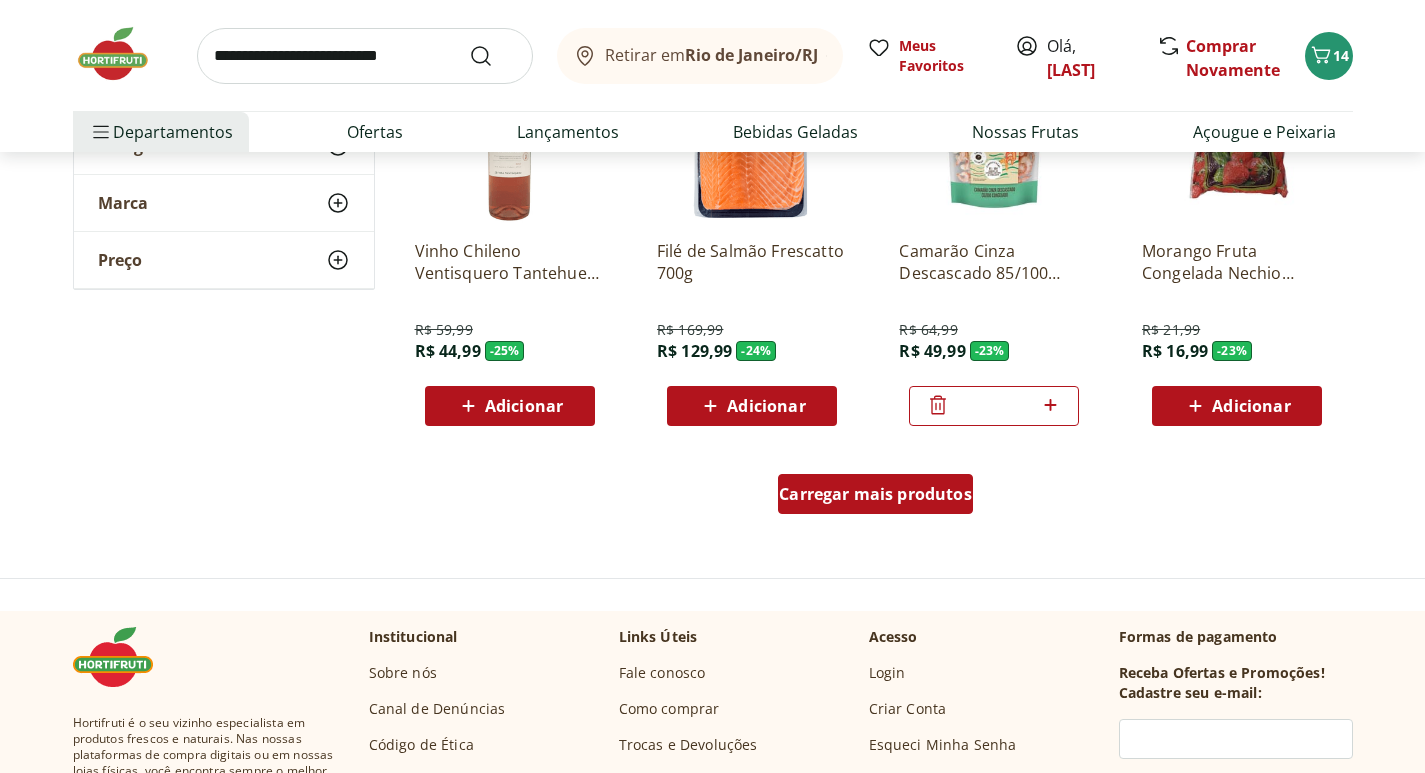 click on "Carregar mais produtos" at bounding box center (875, 494) 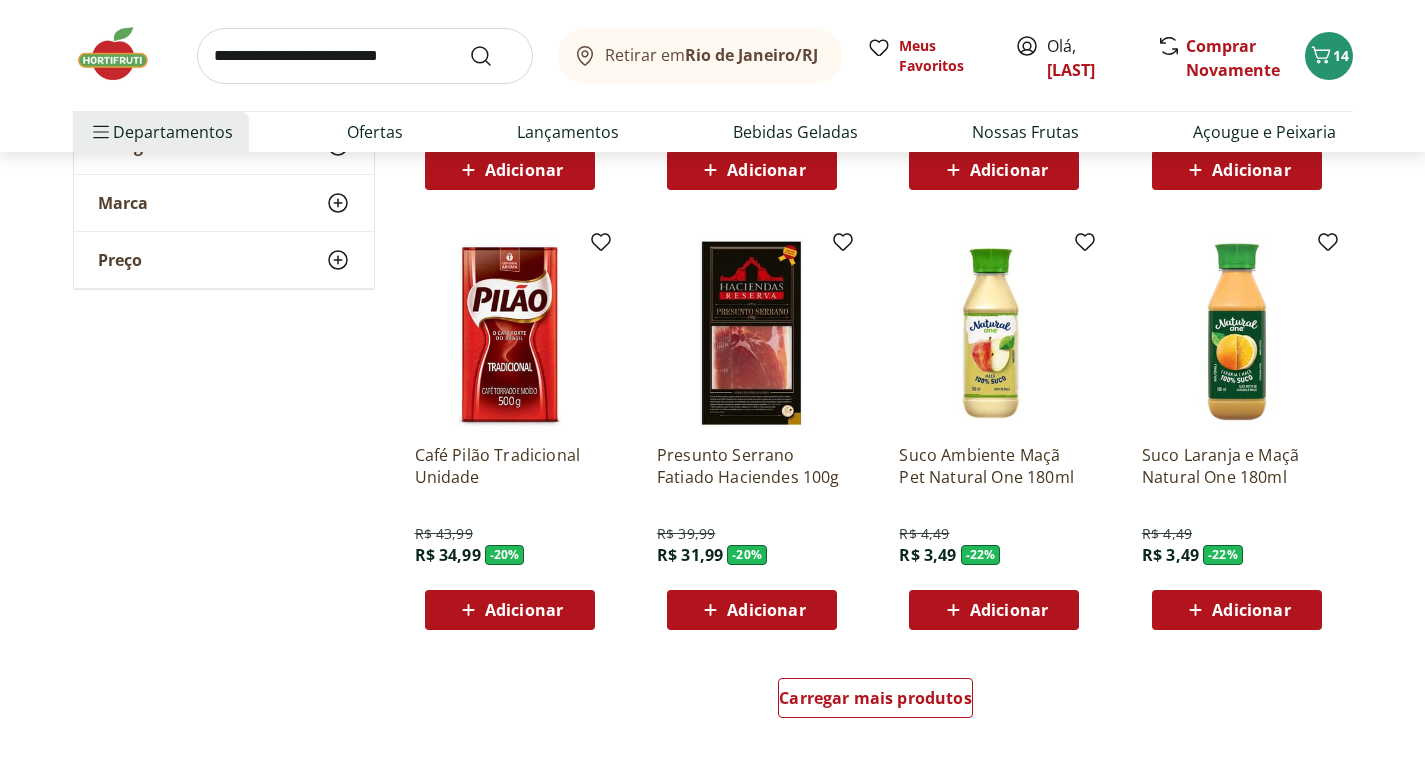 scroll, scrollTop: 3700, scrollLeft: 0, axis: vertical 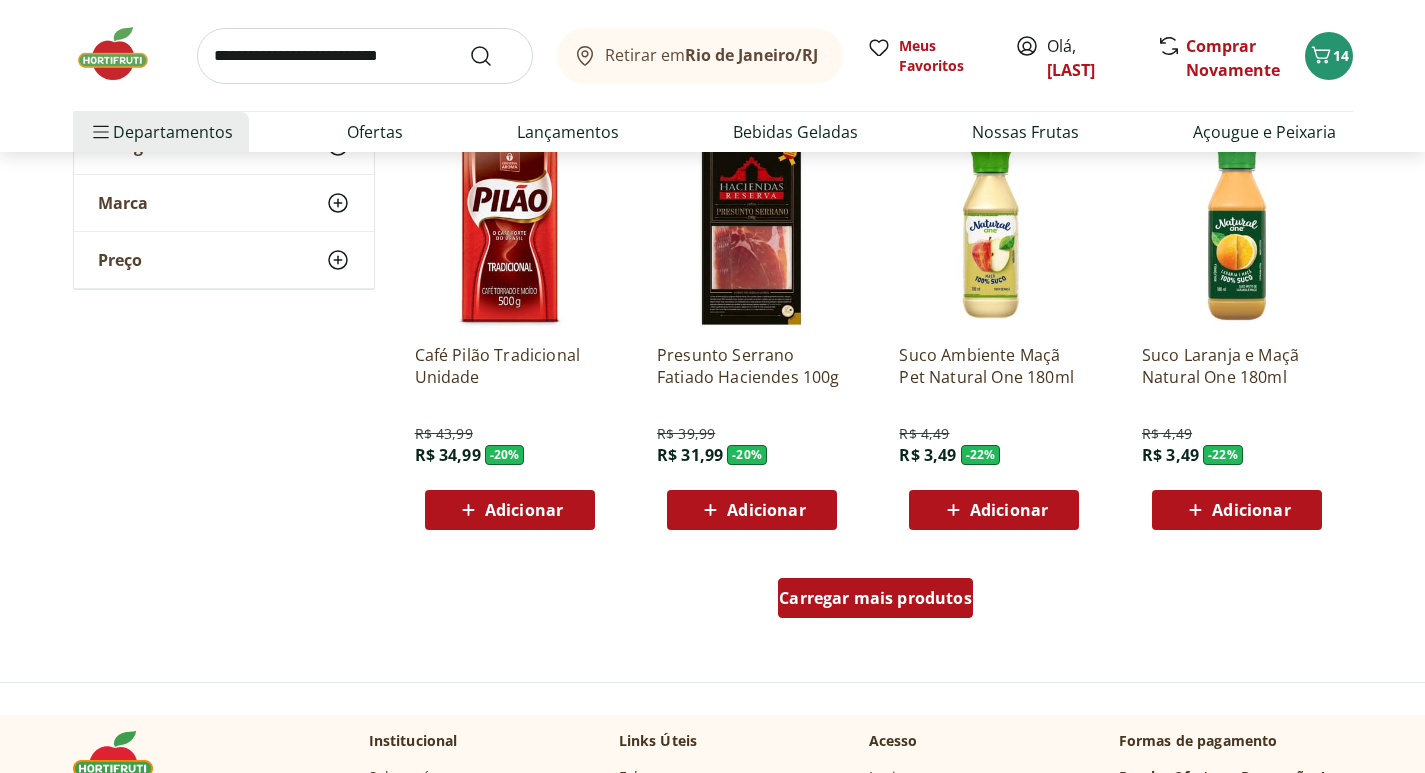 click on "Carregar mais produtos" at bounding box center (875, 598) 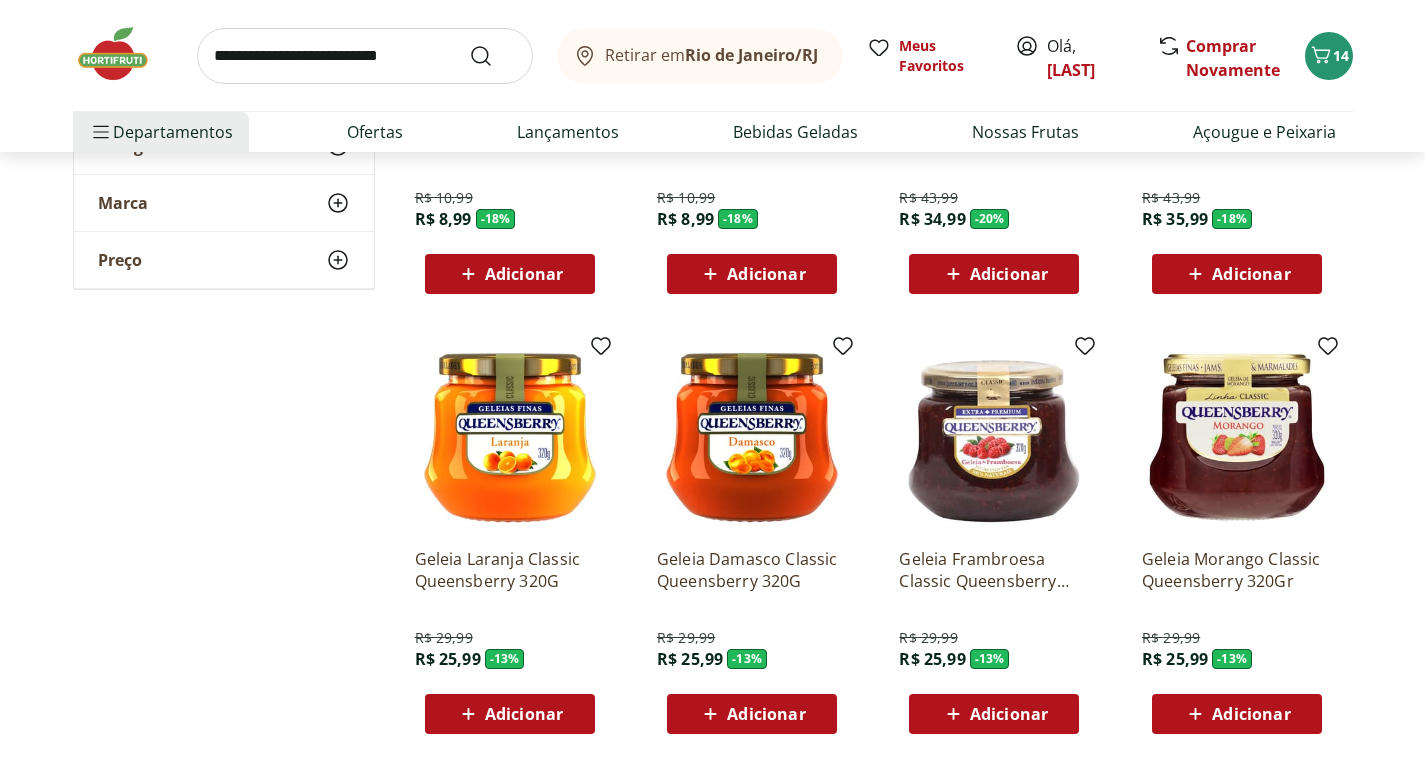 scroll, scrollTop: 4900, scrollLeft: 0, axis: vertical 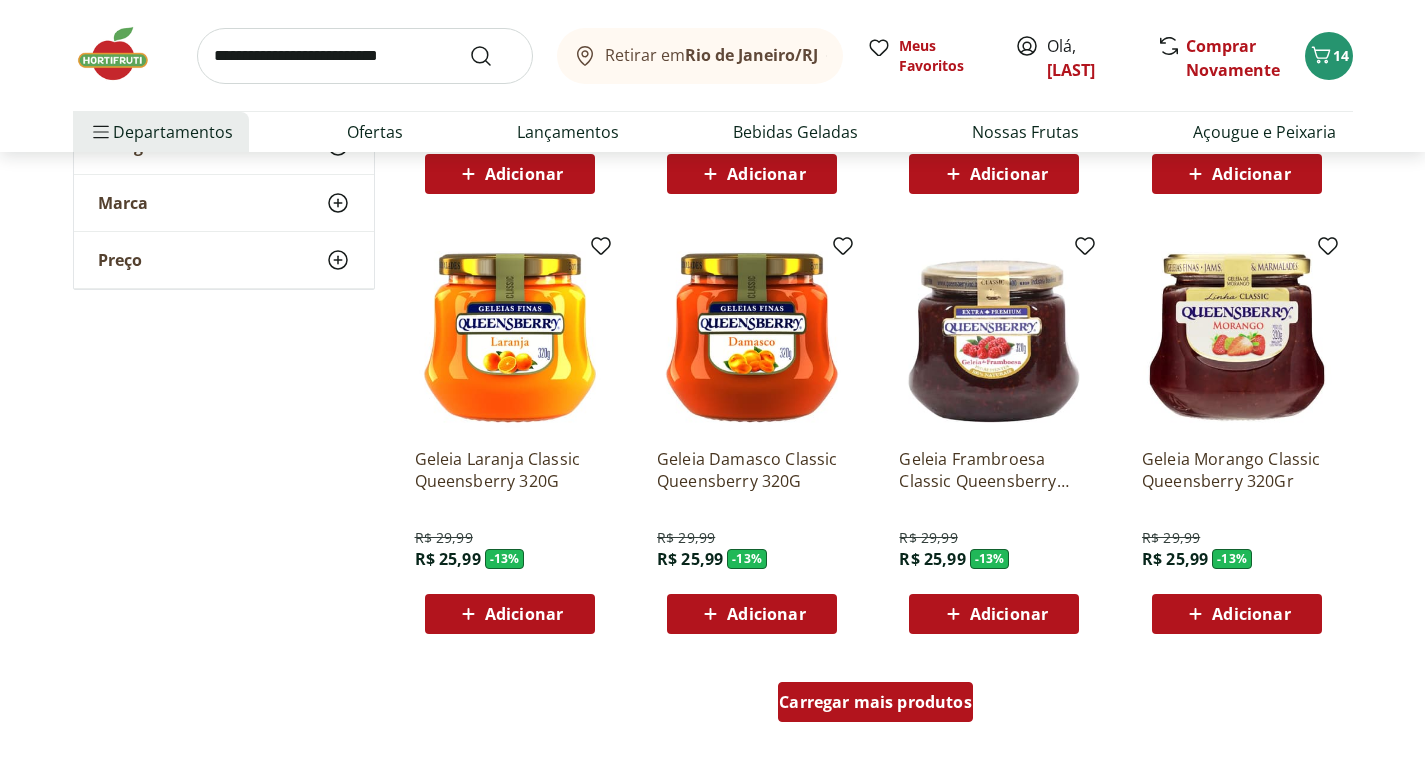 click on "Carregar mais produtos" at bounding box center (875, 702) 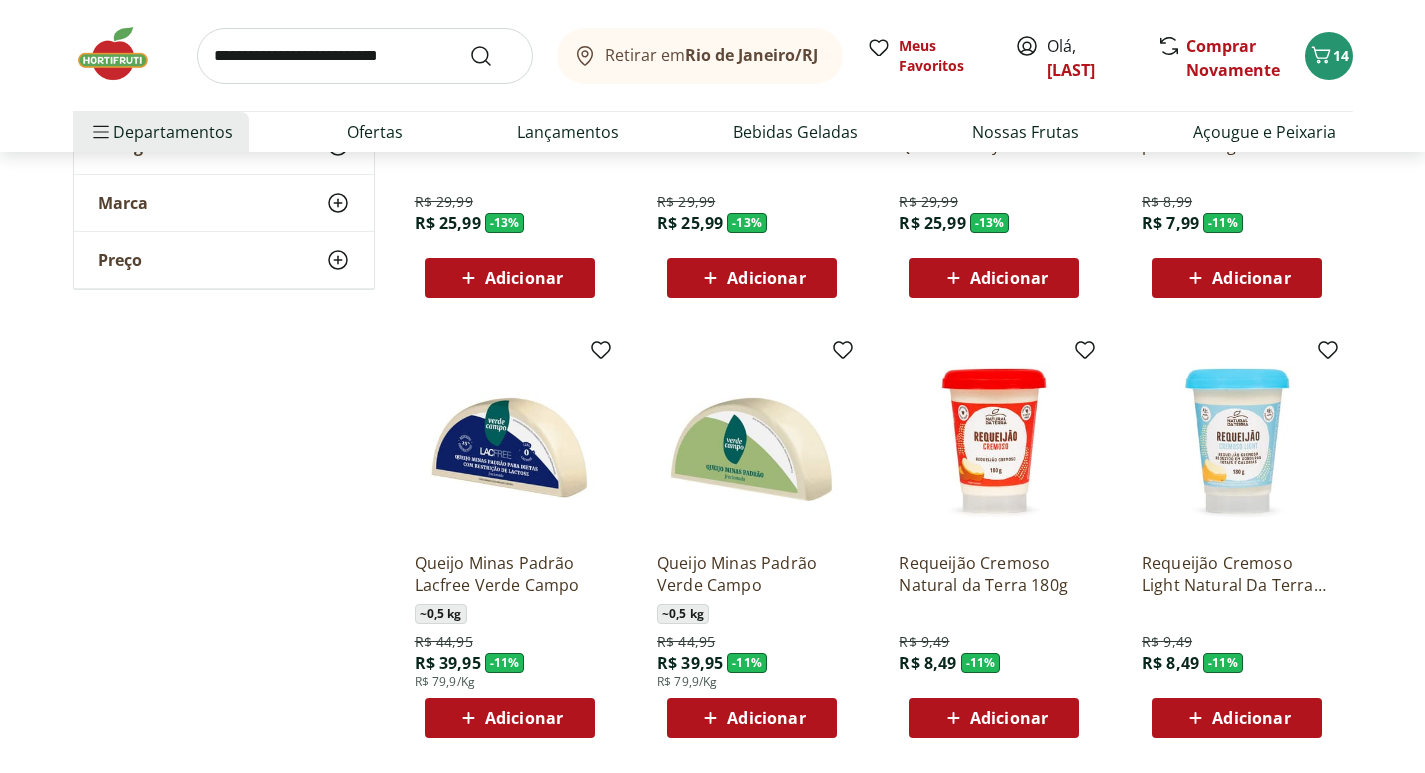 scroll, scrollTop: 6200, scrollLeft: 0, axis: vertical 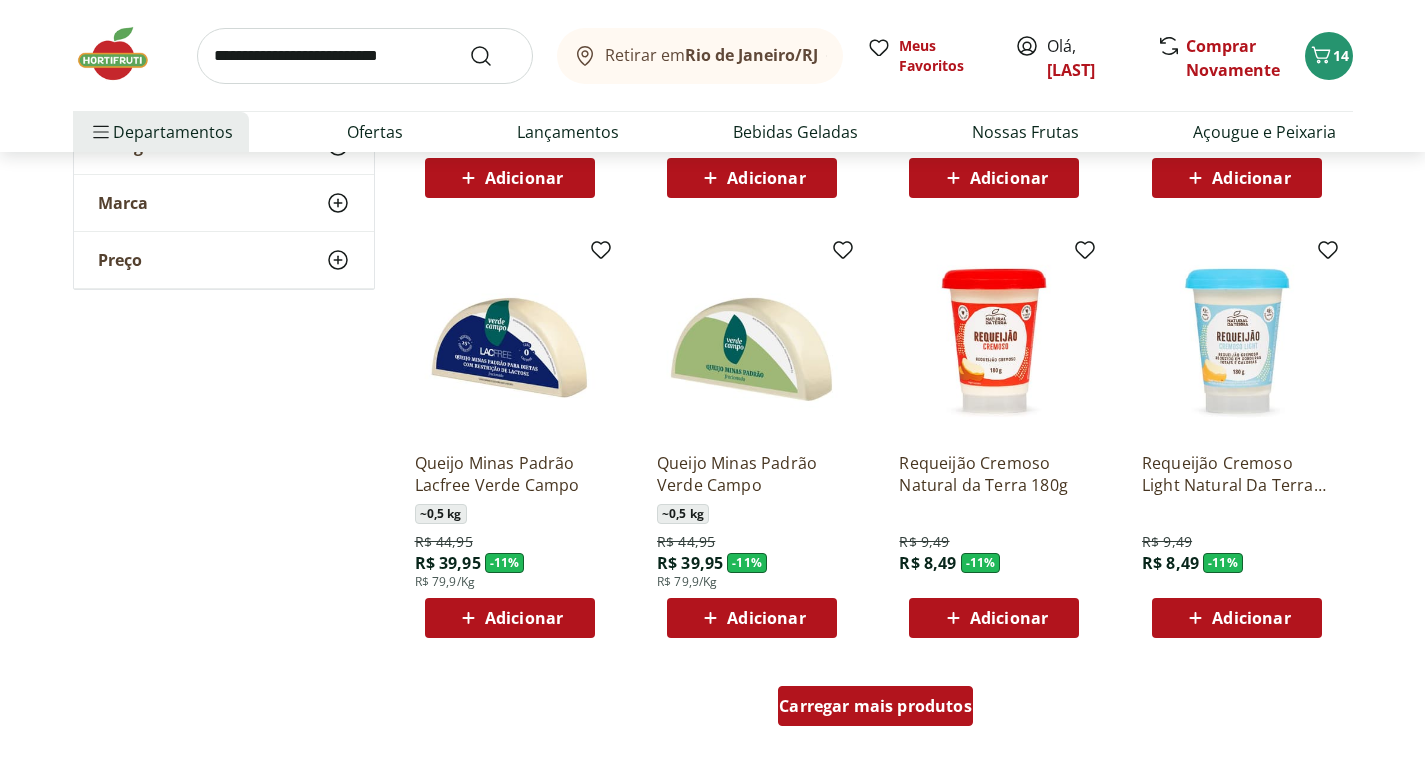 click on "Carregar mais produtos" at bounding box center (875, 706) 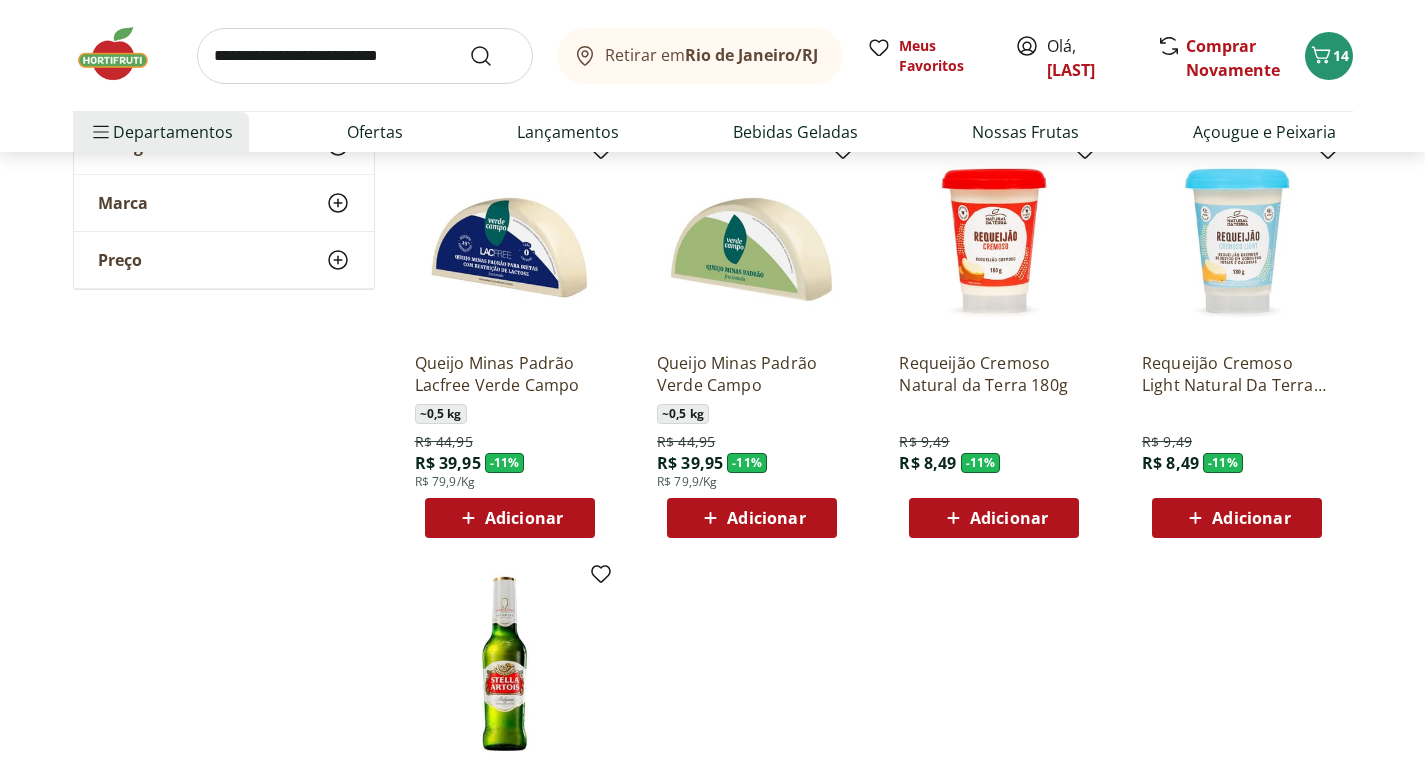 scroll, scrollTop: 6200, scrollLeft: 0, axis: vertical 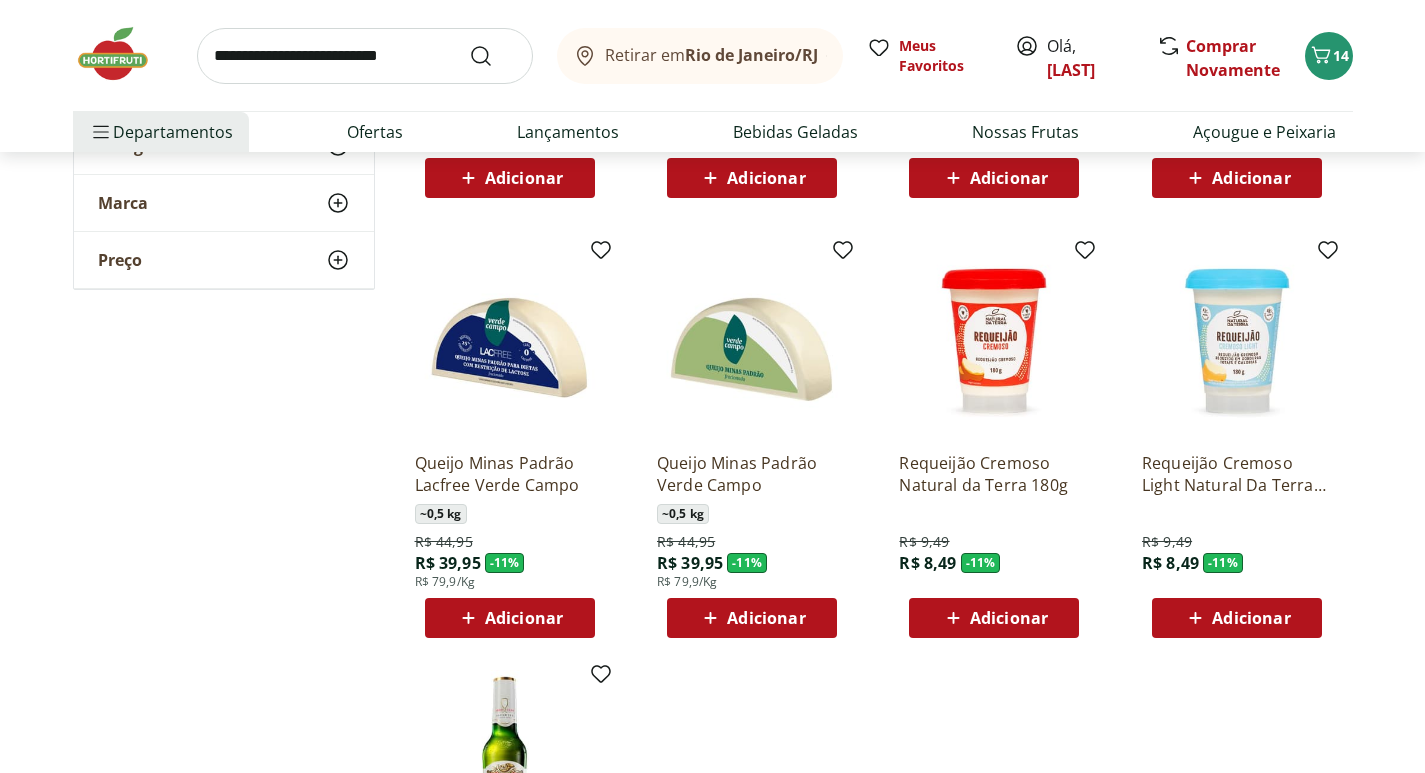 click at bounding box center (752, 341) 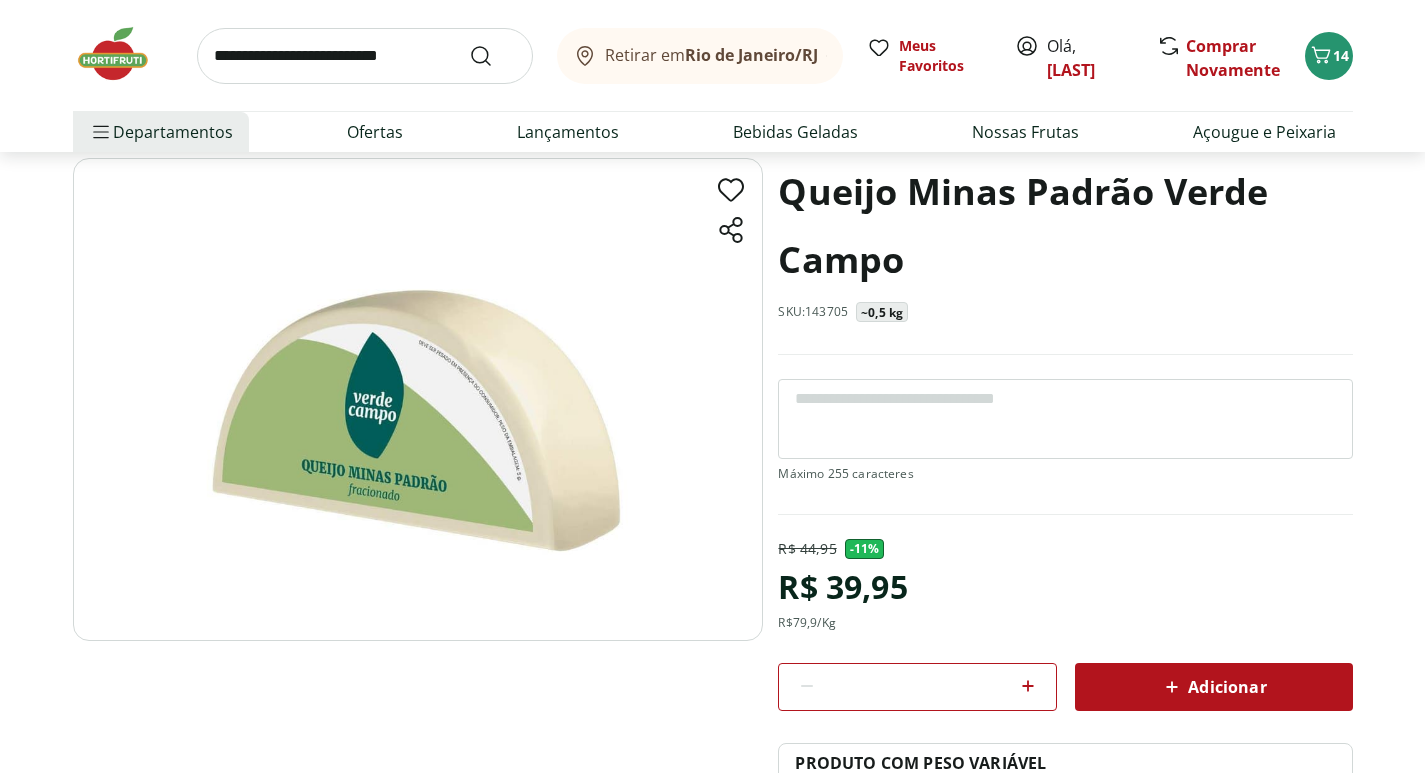scroll, scrollTop: 300, scrollLeft: 0, axis: vertical 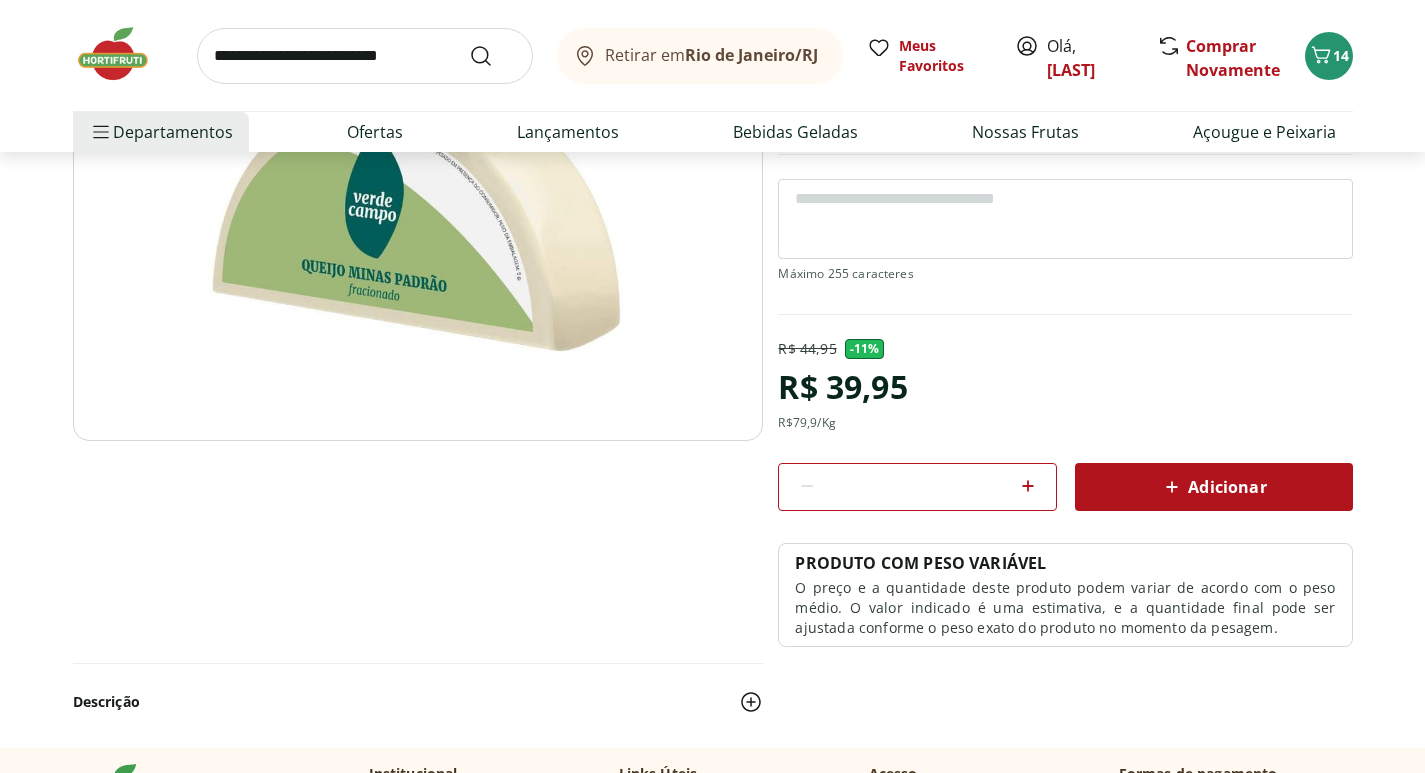 click on "Adicionar" at bounding box center [1213, 487] 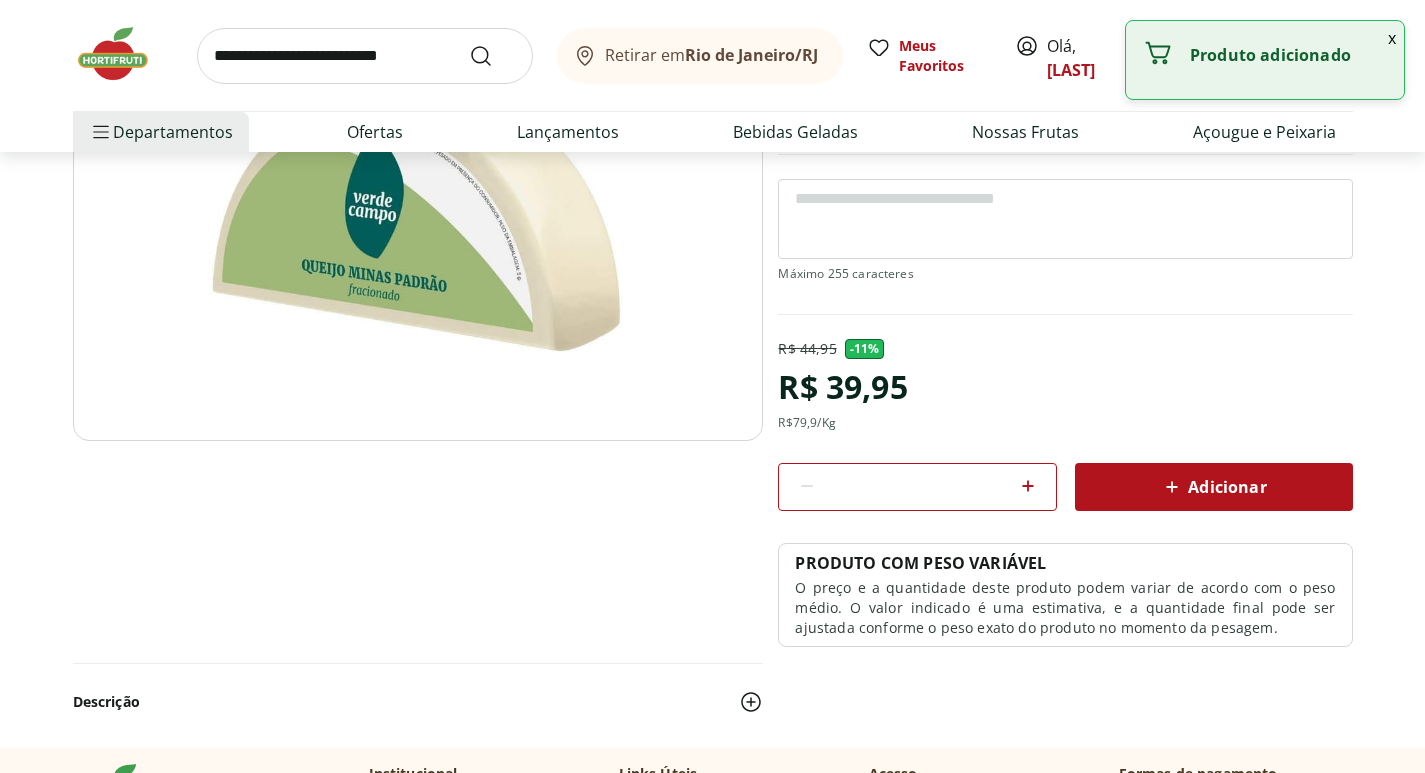 click at bounding box center (365, 56) 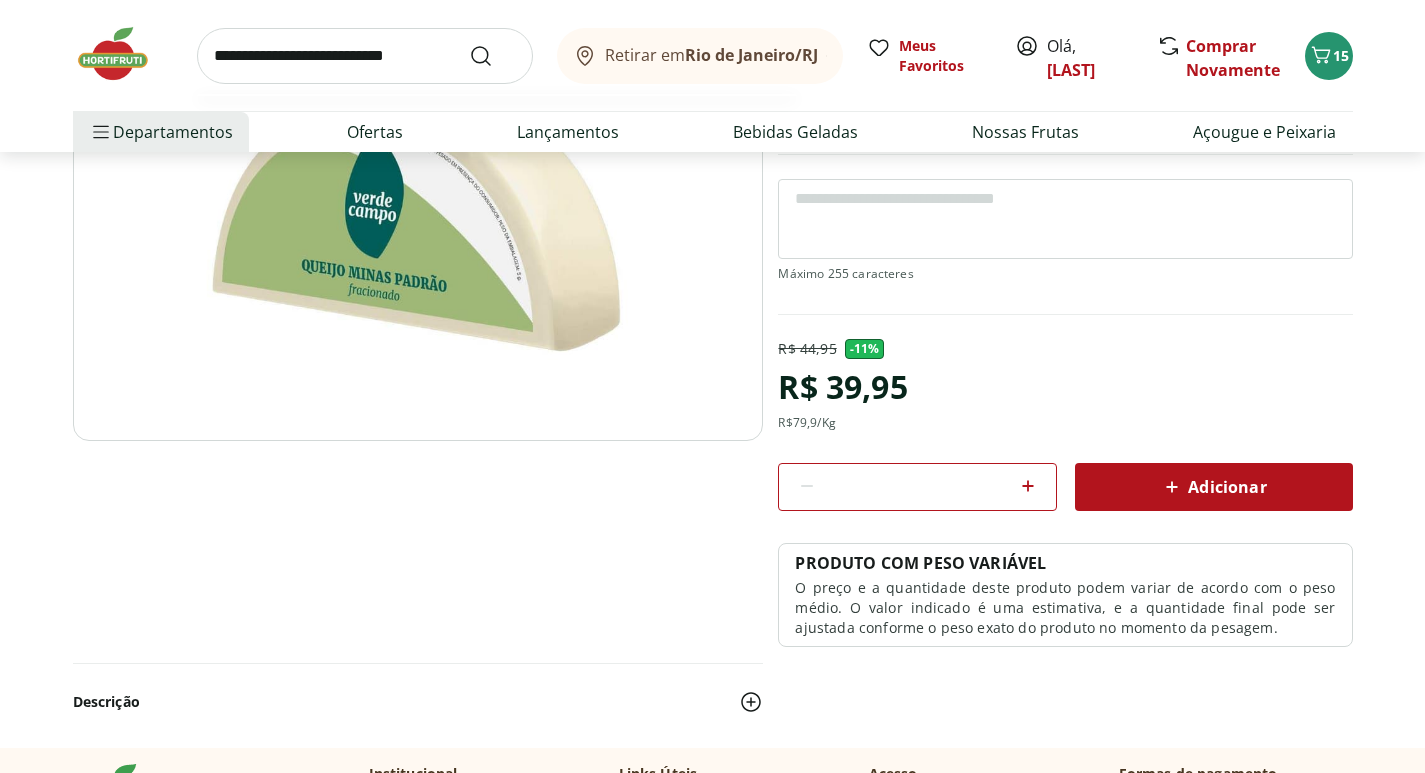 type on "**********" 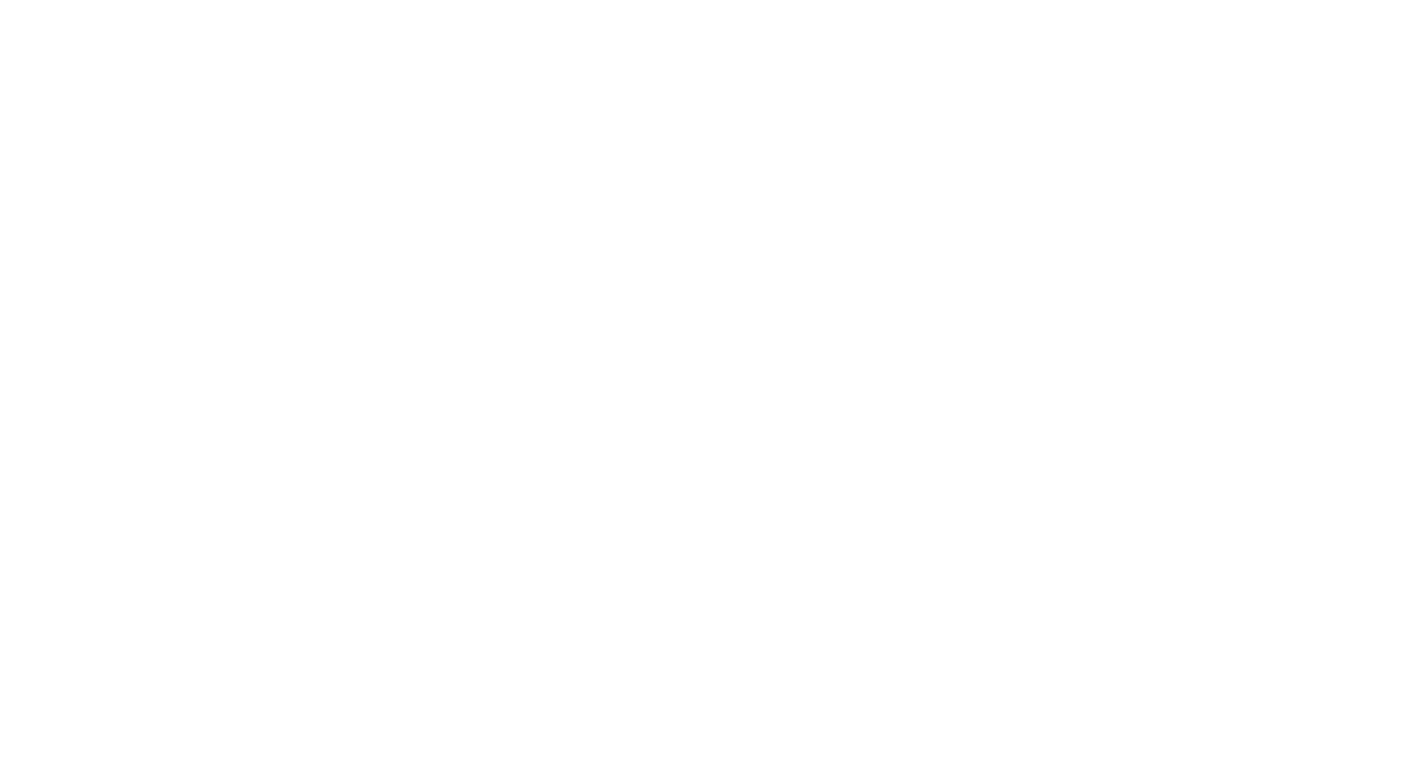 scroll, scrollTop: 0, scrollLeft: 0, axis: both 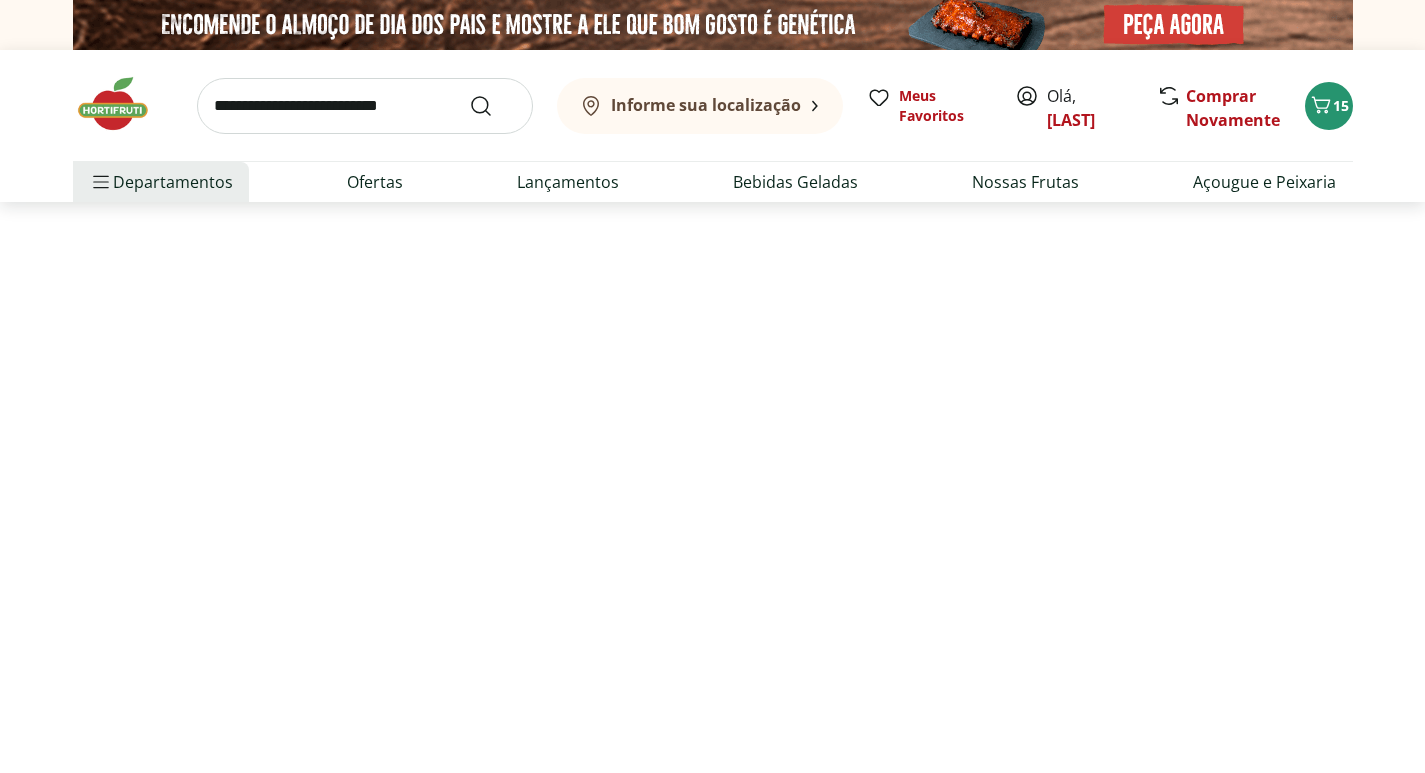 select on "**********" 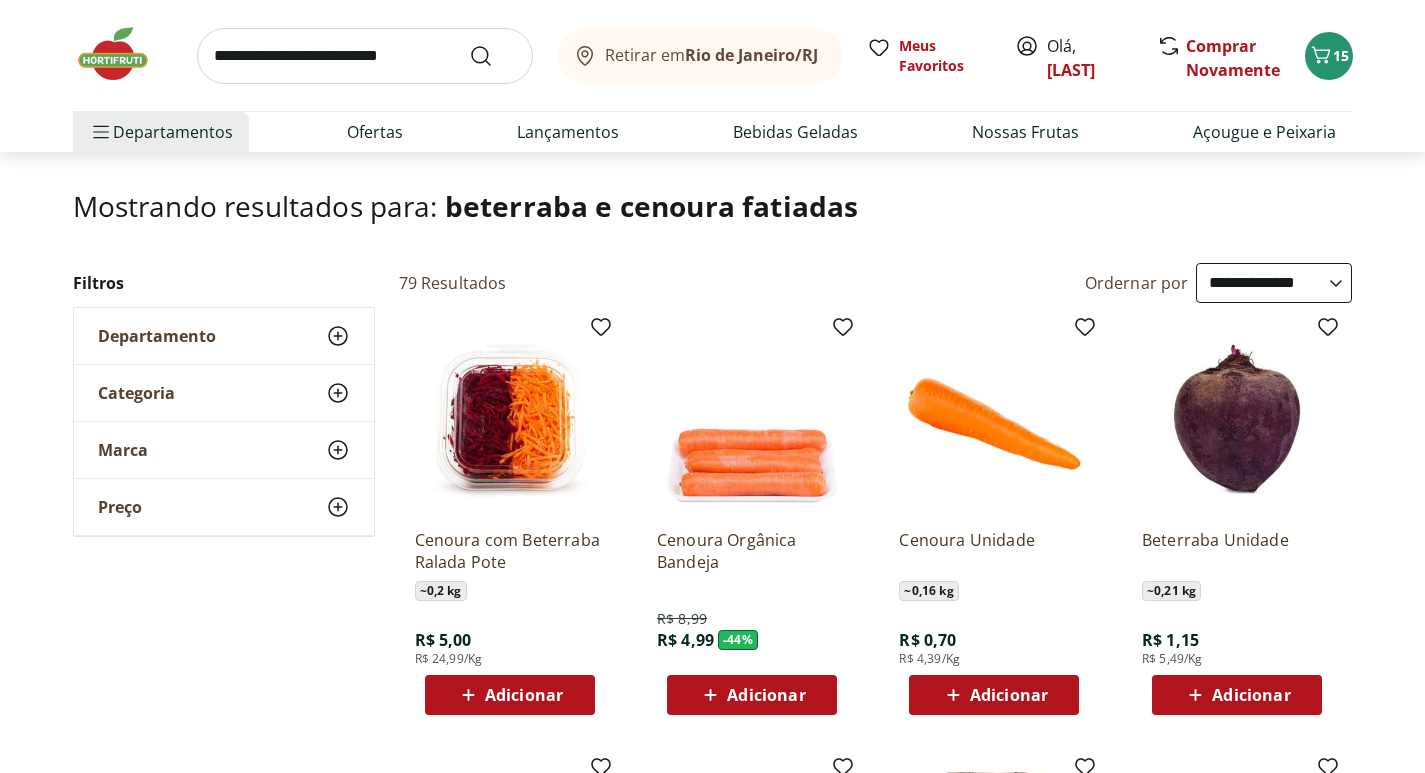 scroll, scrollTop: 200, scrollLeft: 0, axis: vertical 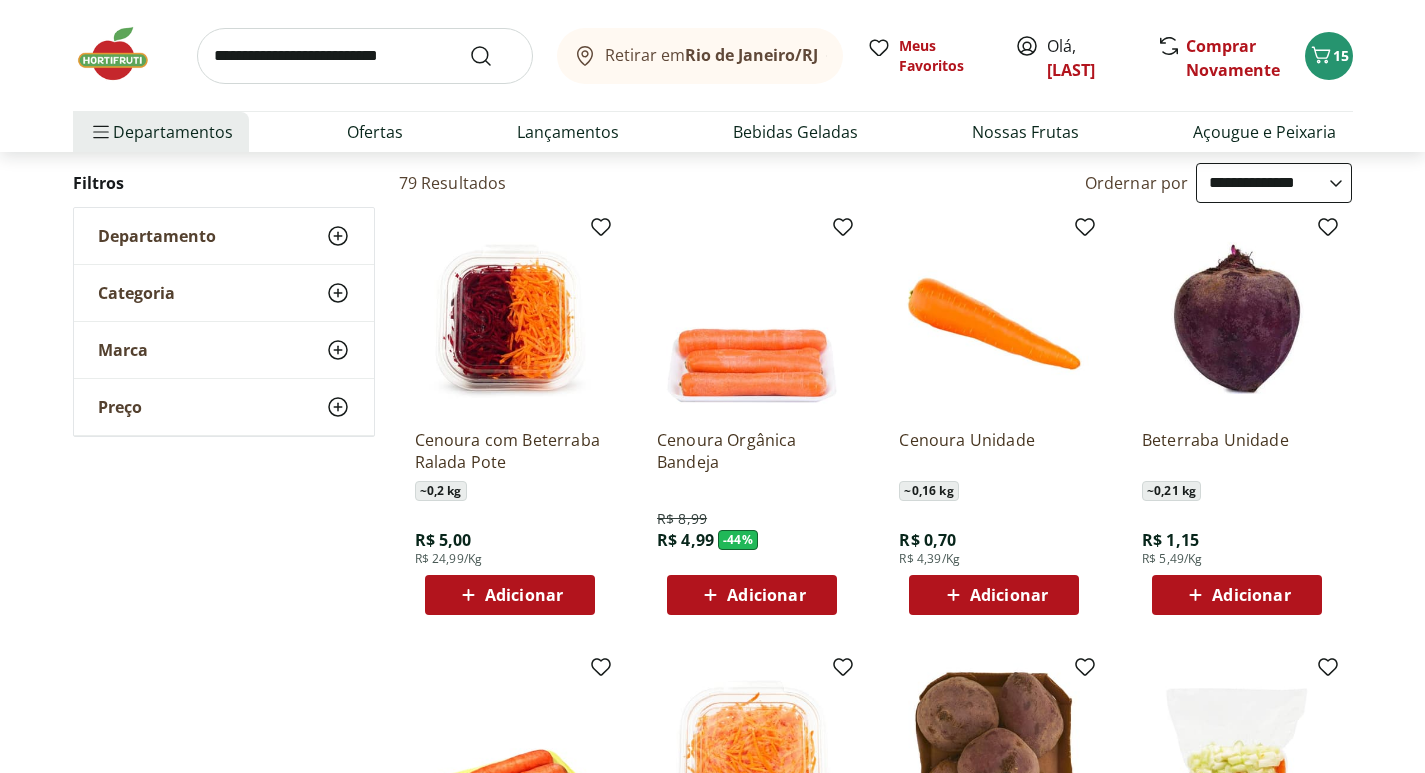 click on "Adicionar" at bounding box center [524, 595] 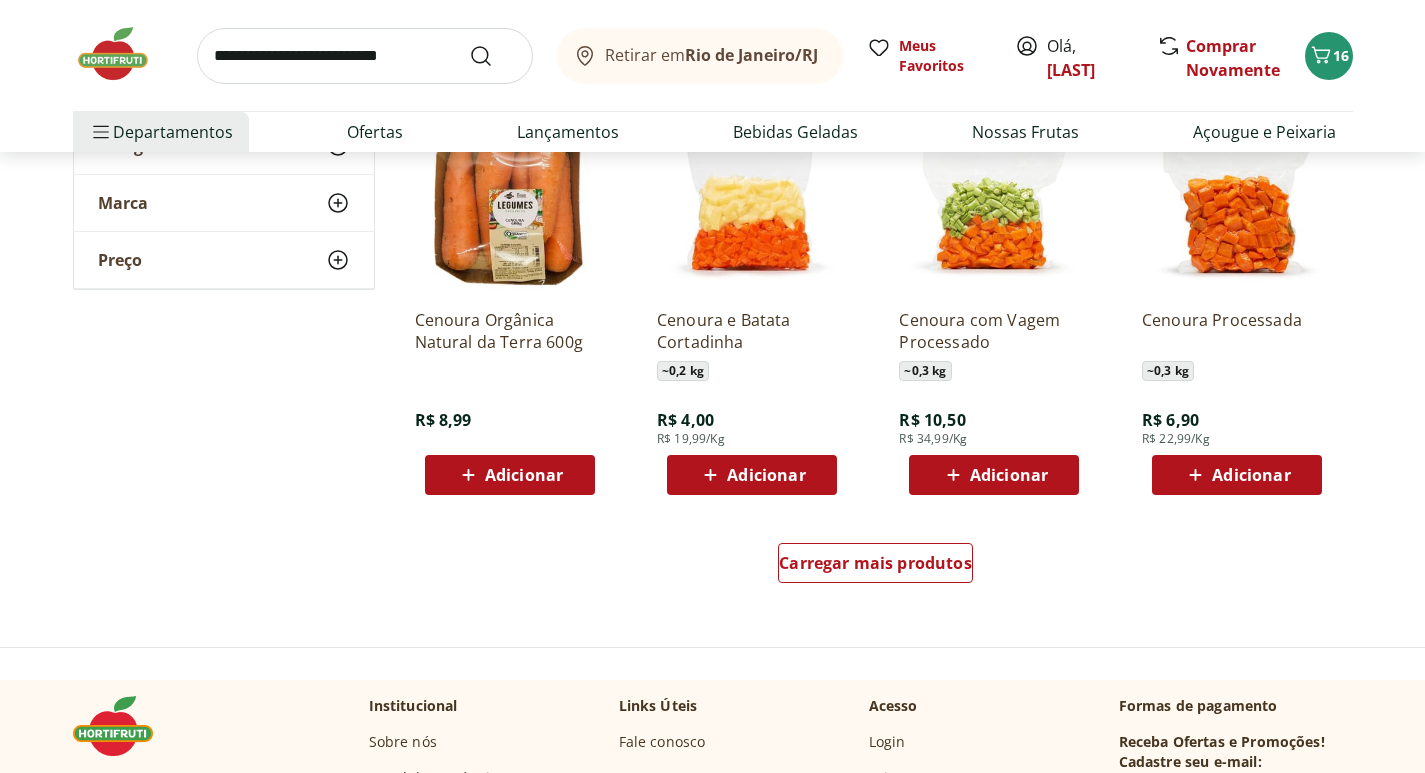 scroll, scrollTop: 1400, scrollLeft: 0, axis: vertical 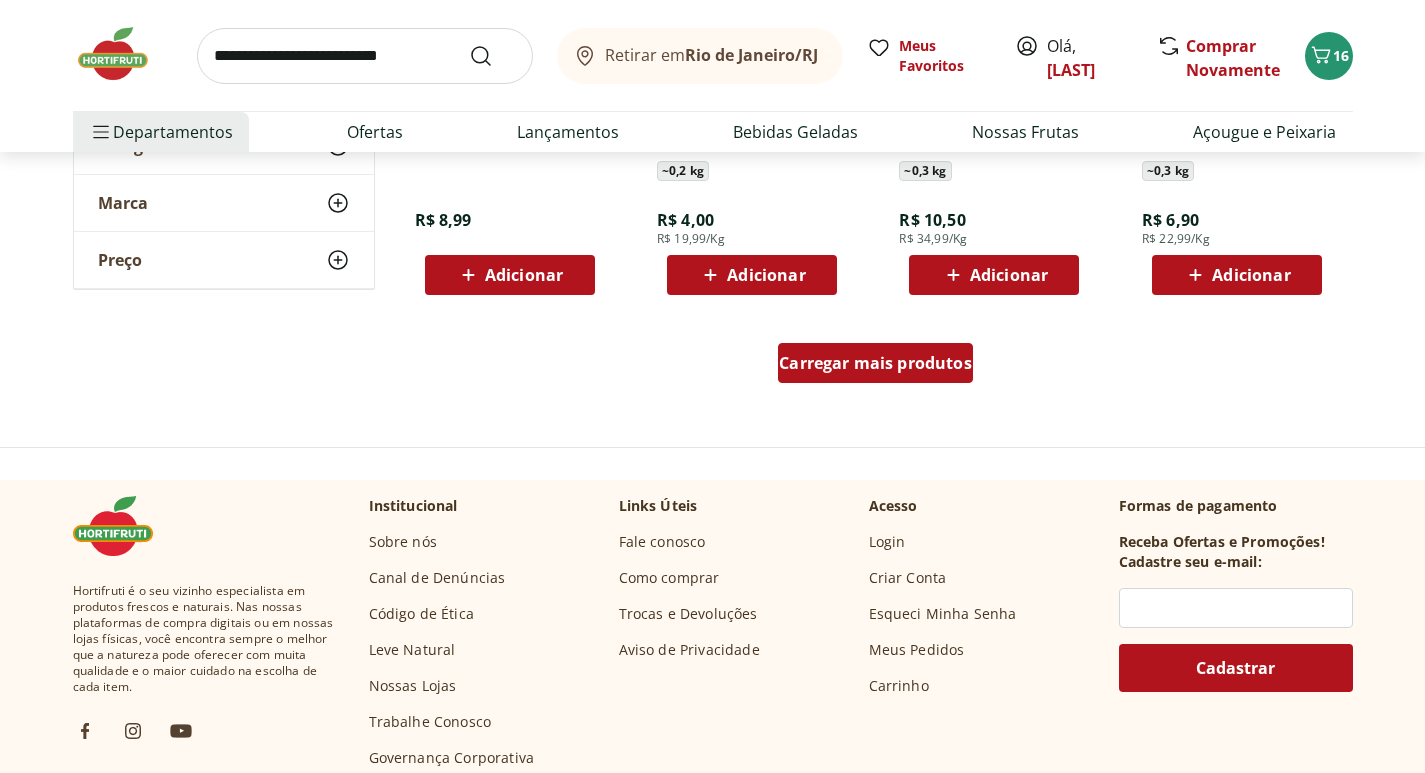 click on "Carregar mais produtos" at bounding box center [875, 363] 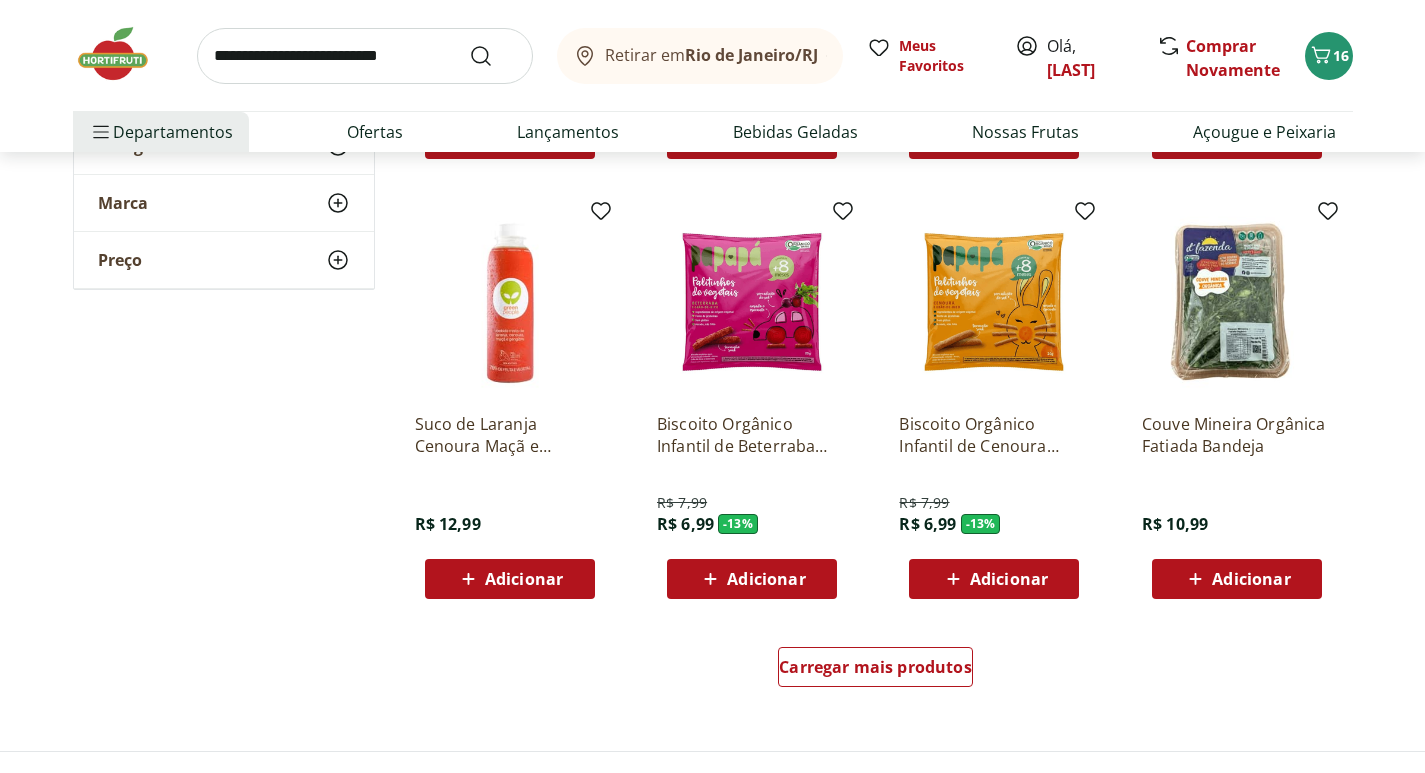 scroll, scrollTop: 2600, scrollLeft: 0, axis: vertical 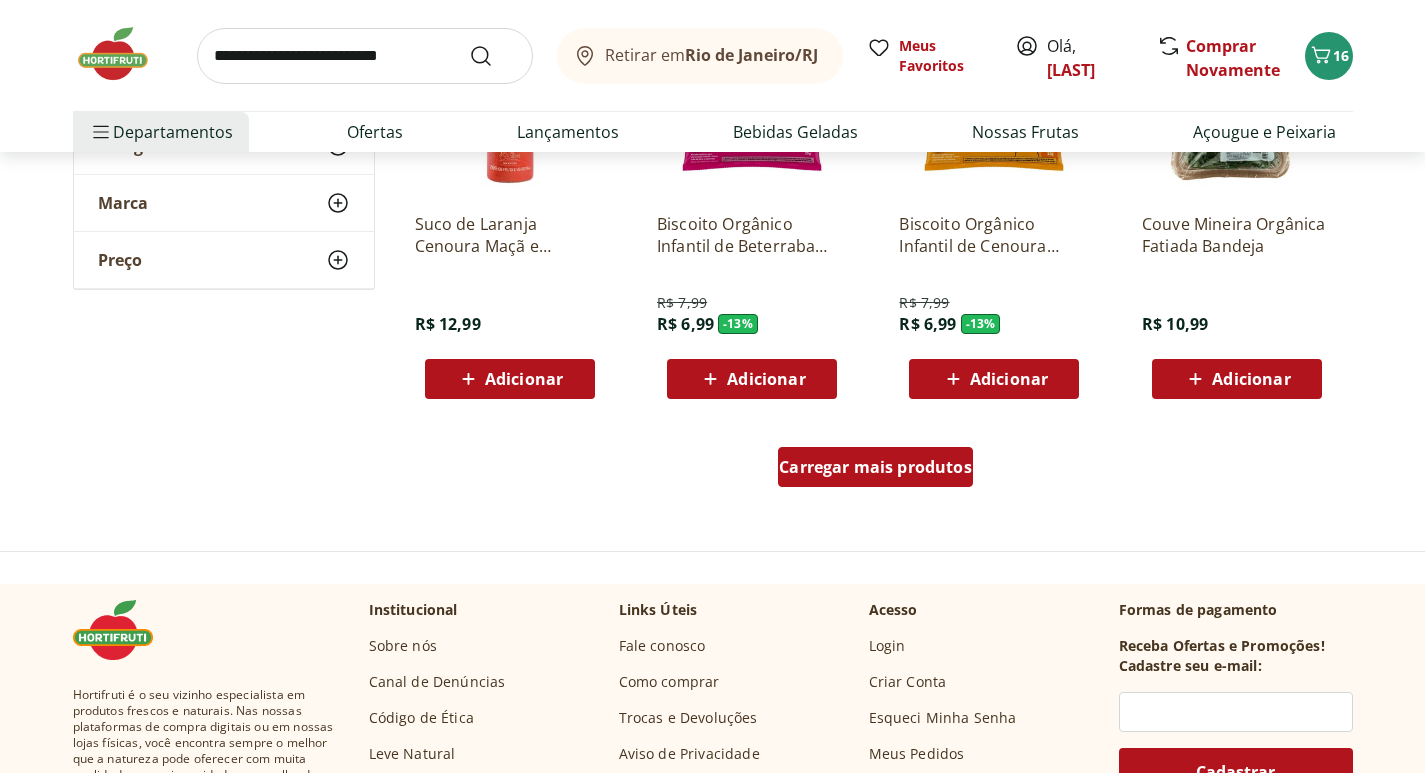 click on "Carregar mais produtos" at bounding box center (875, 467) 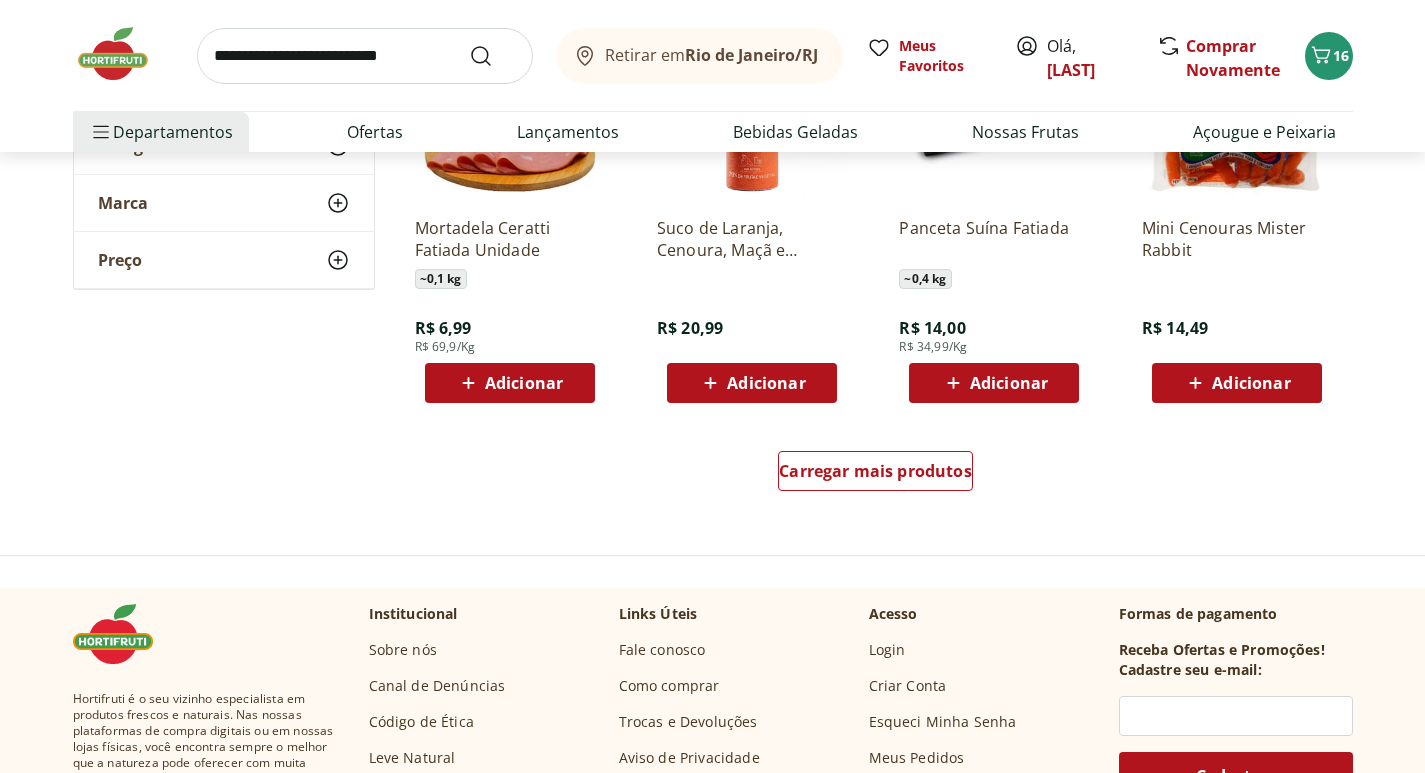 scroll, scrollTop: 4000, scrollLeft: 0, axis: vertical 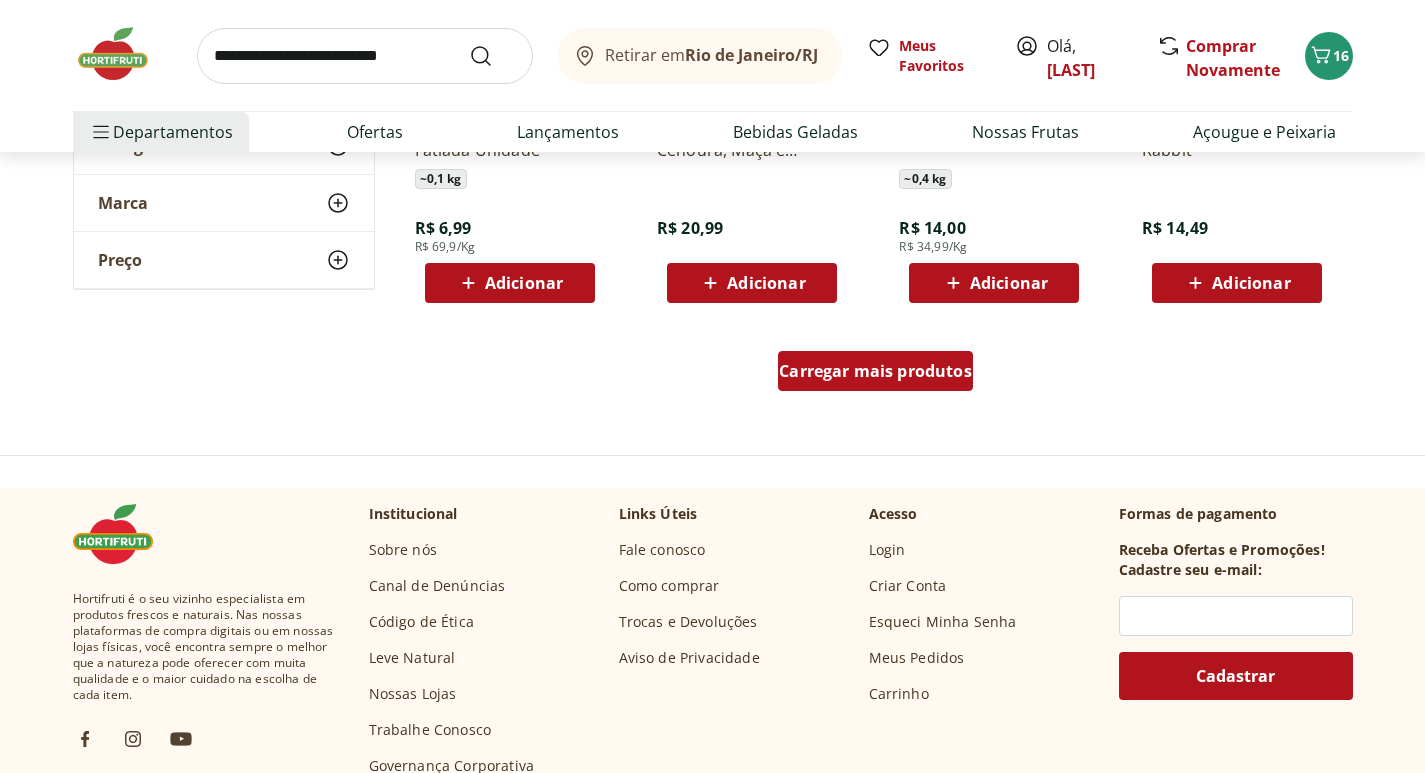 click on "Carregar mais produtos" at bounding box center [875, 371] 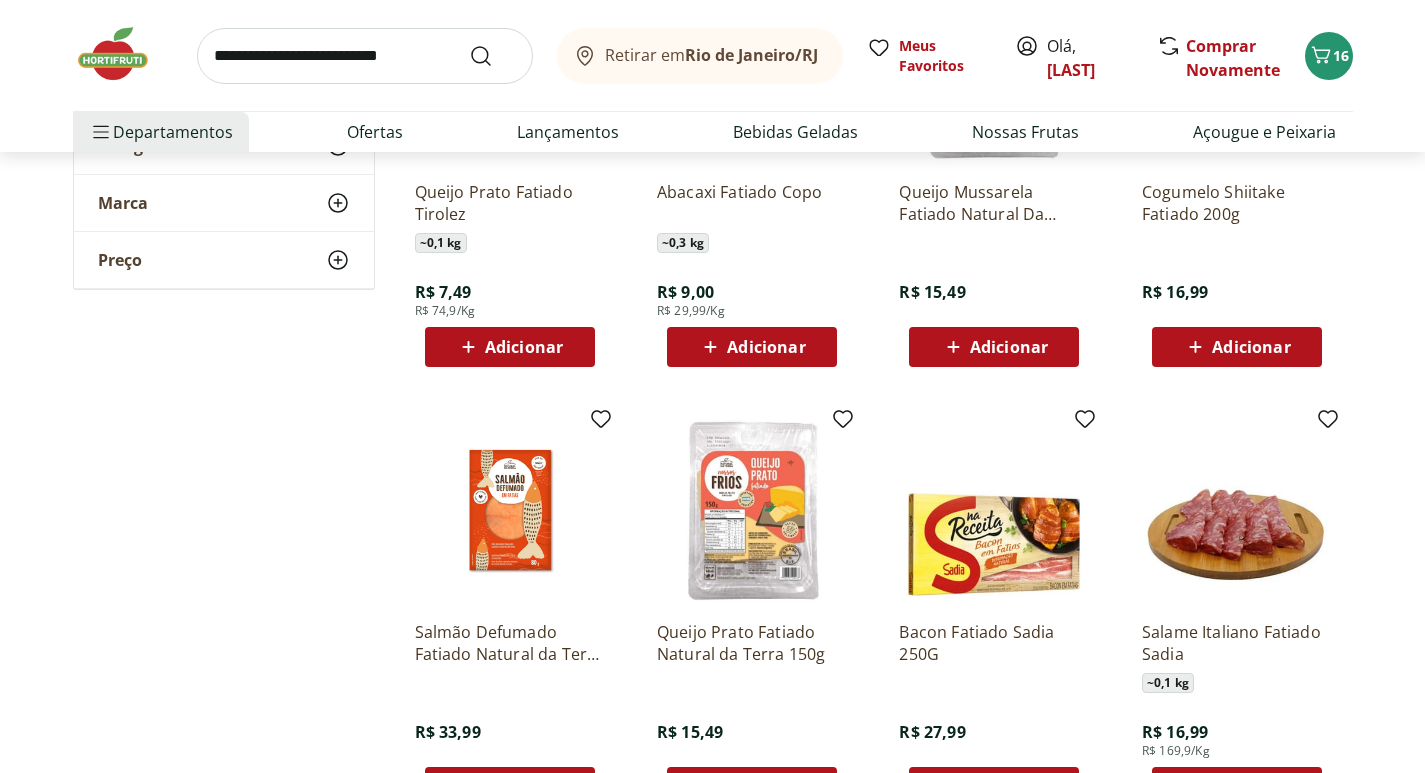 scroll, scrollTop: 5000, scrollLeft: 0, axis: vertical 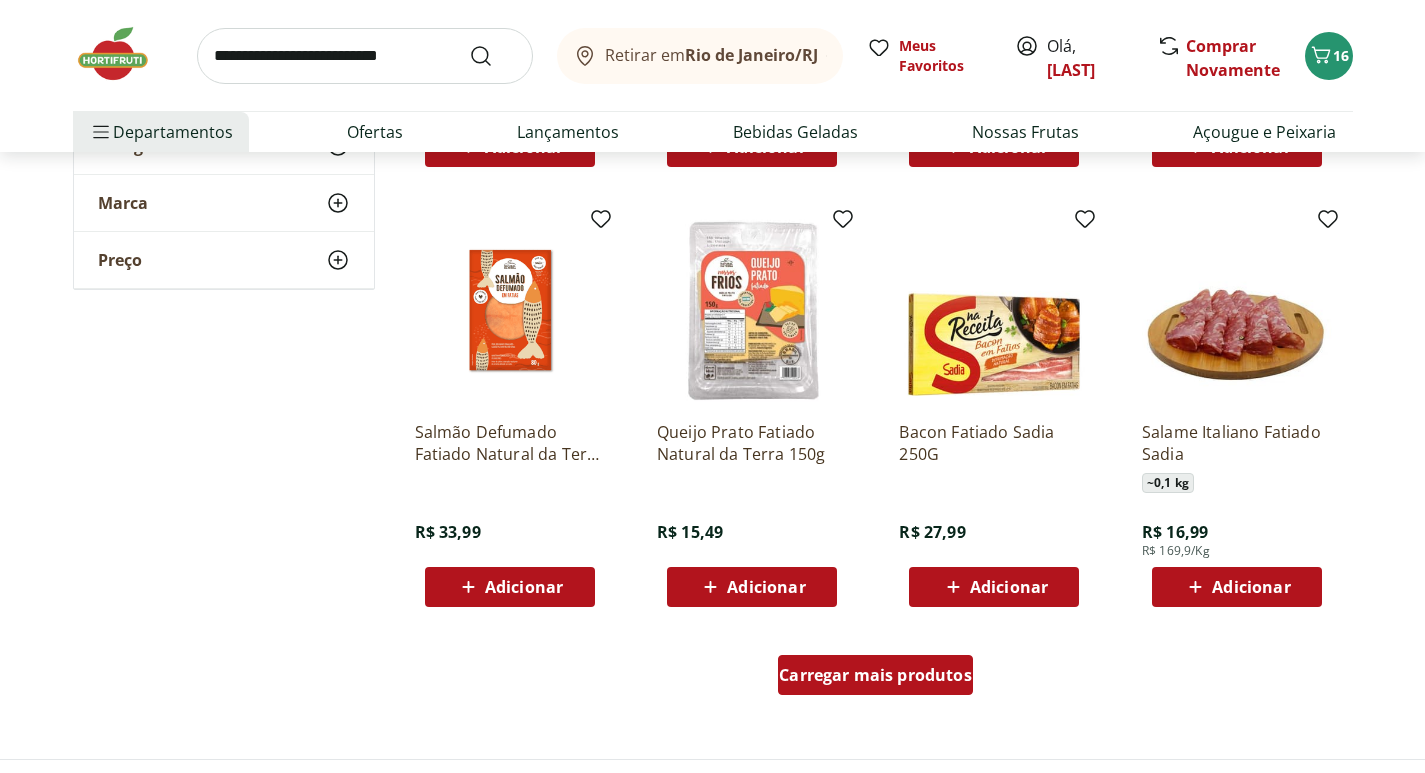 click on "Carregar mais produtos" at bounding box center (875, 675) 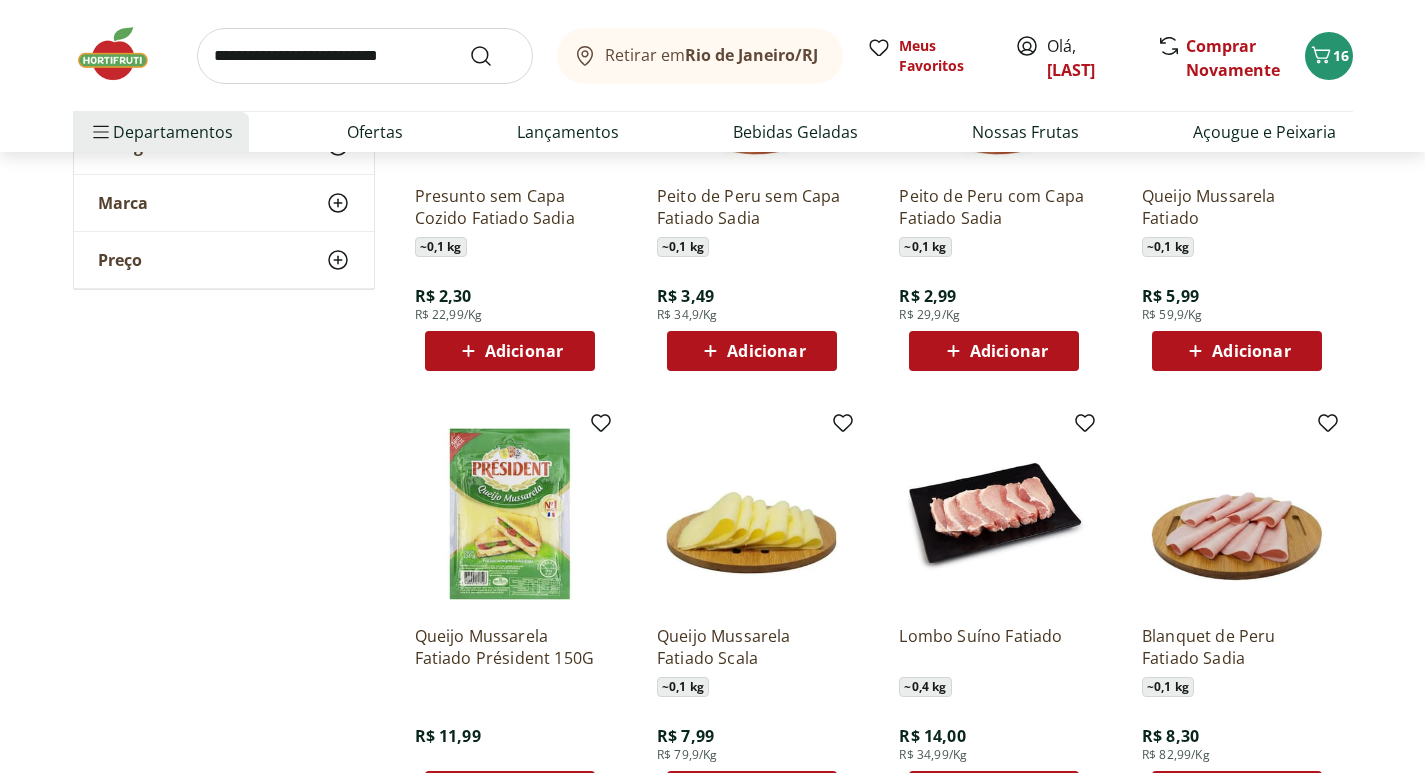 scroll, scrollTop: 6300, scrollLeft: 0, axis: vertical 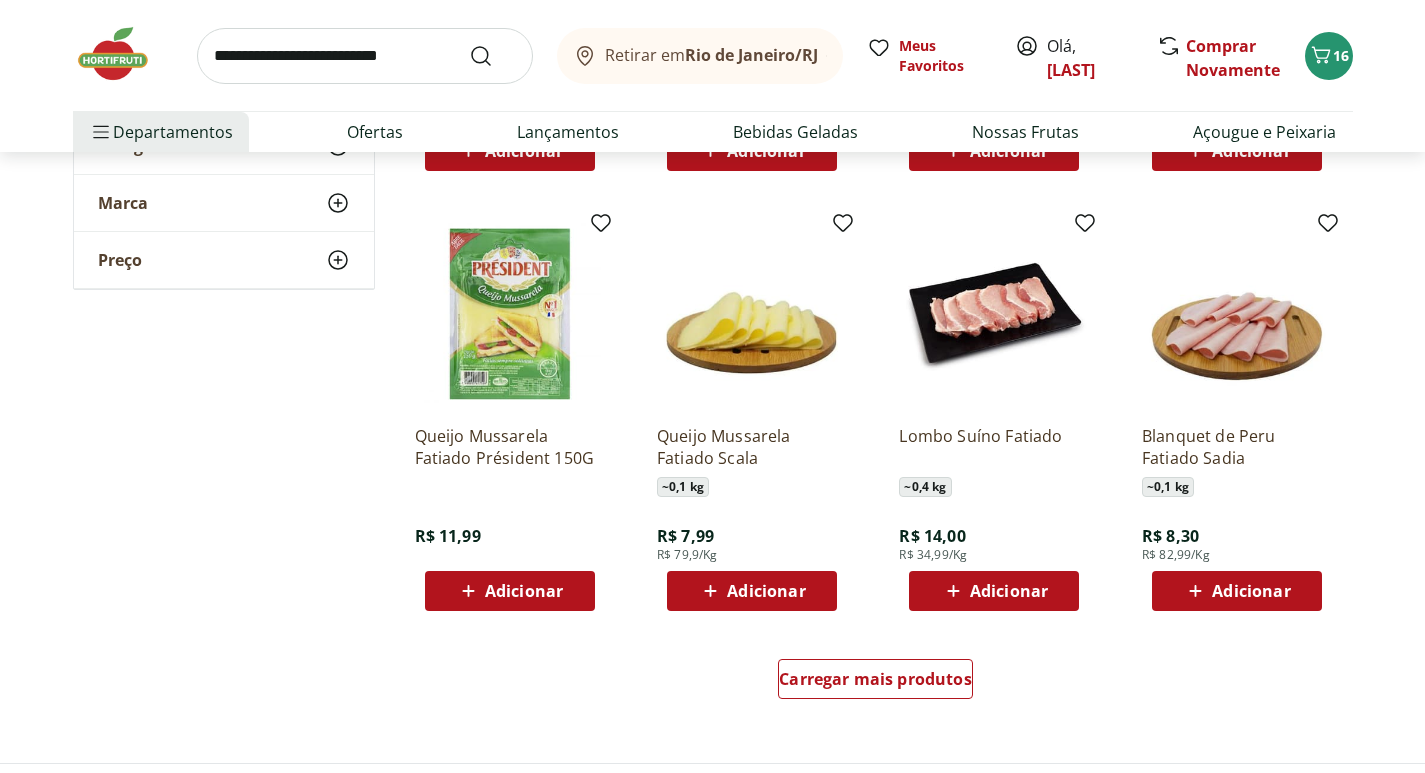 click at bounding box center [365, 56] 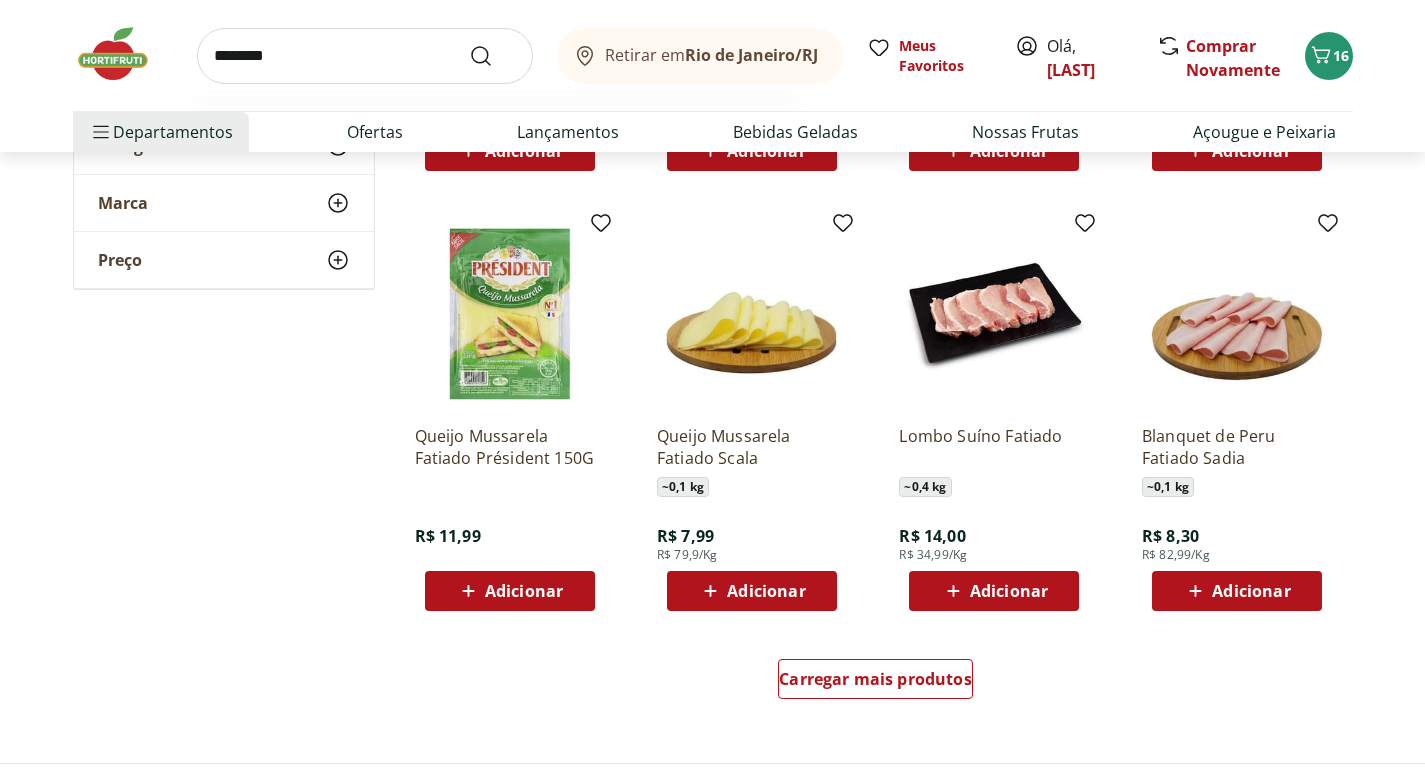 type on "********" 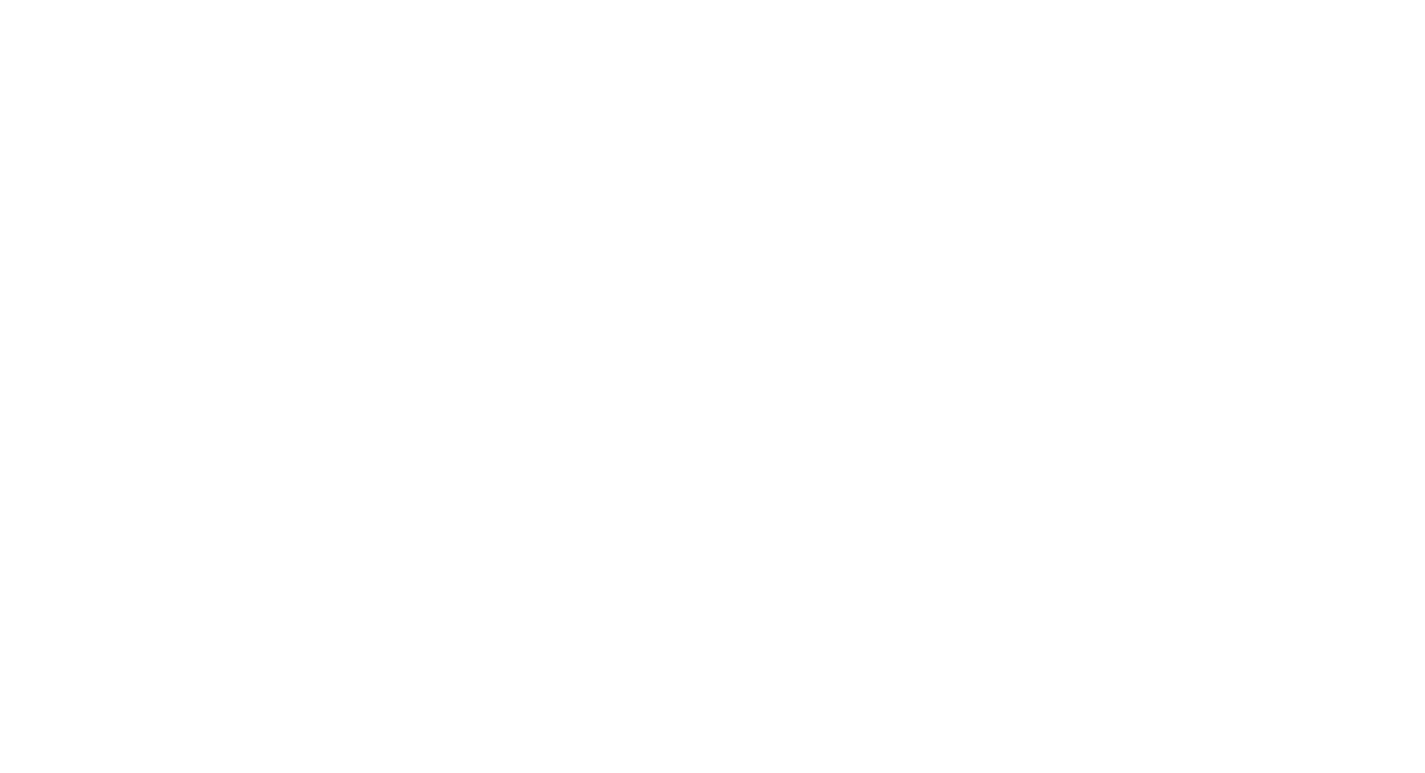 scroll, scrollTop: 0, scrollLeft: 0, axis: both 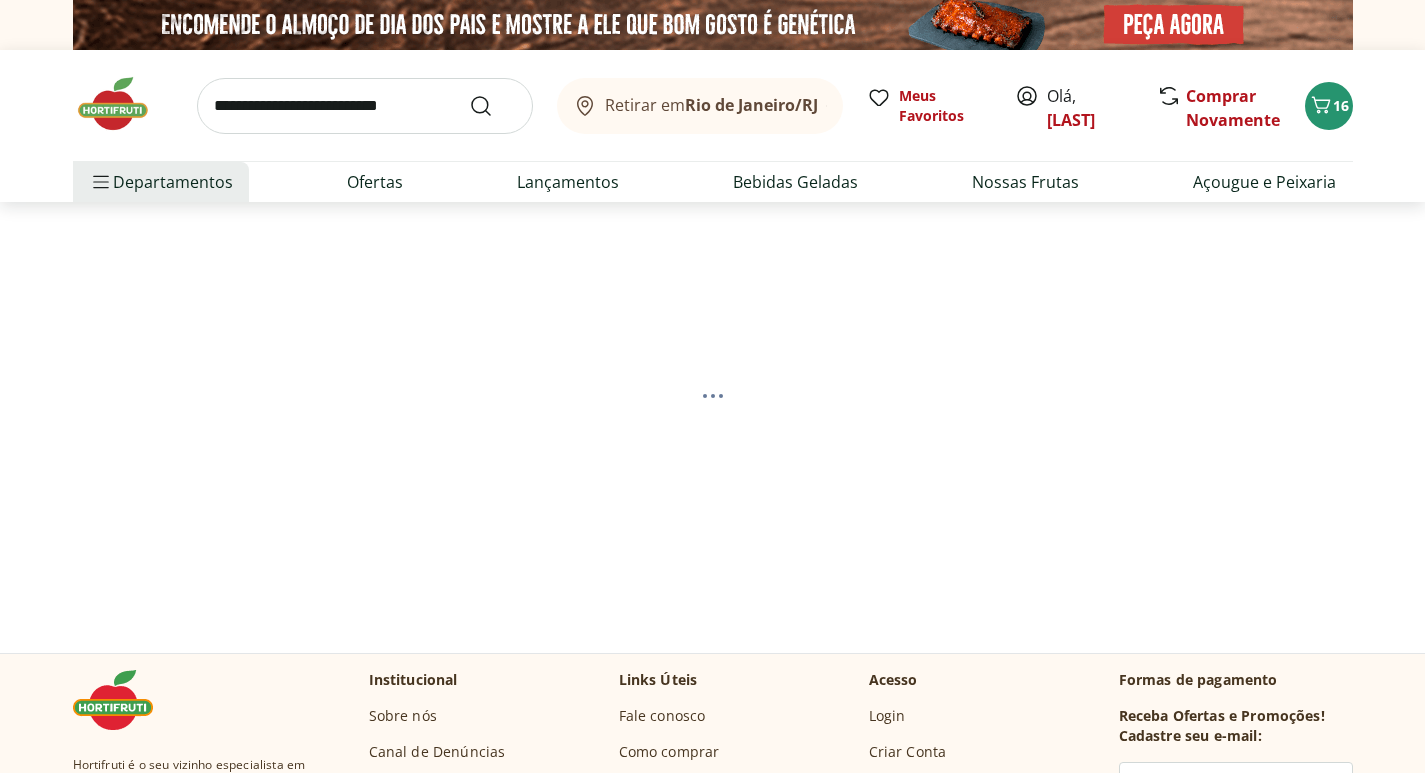 select on "**********" 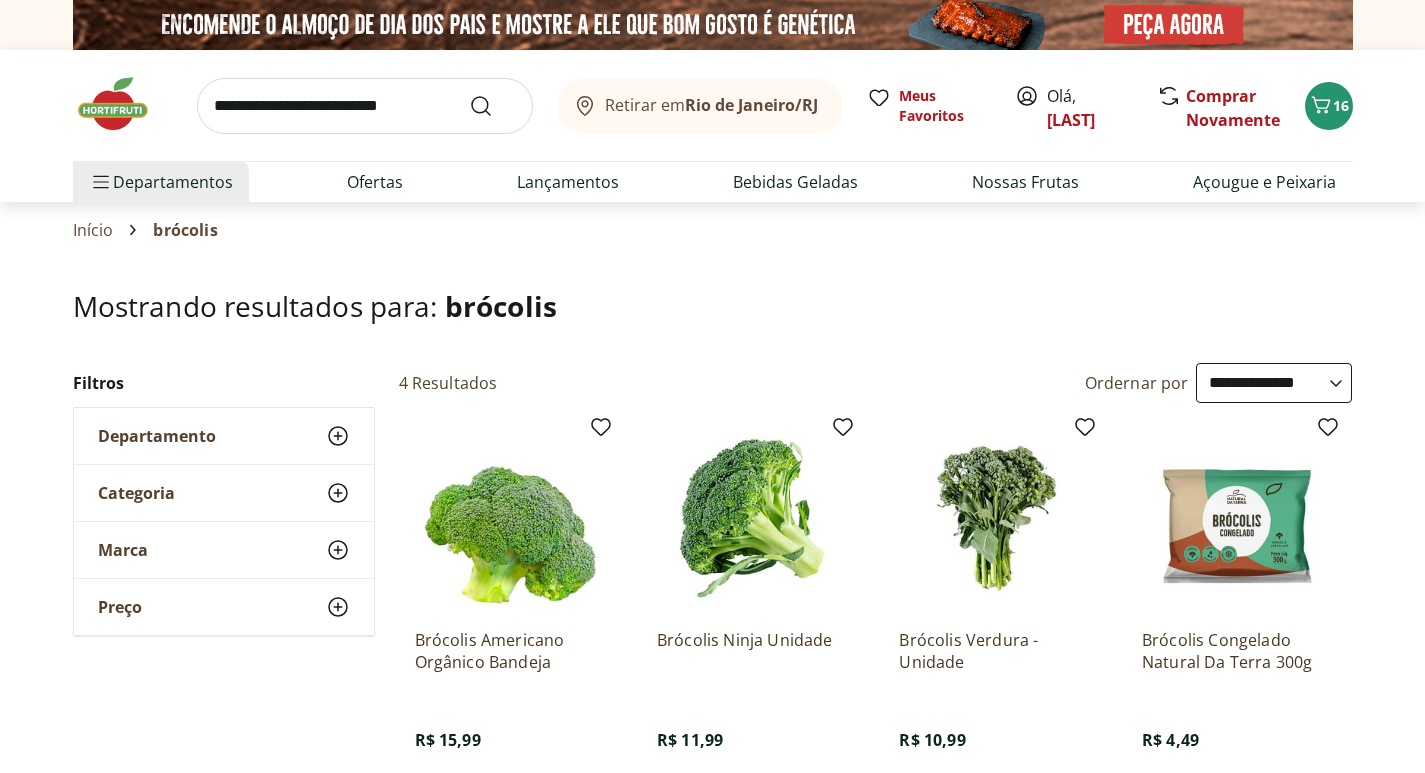 scroll, scrollTop: 100, scrollLeft: 0, axis: vertical 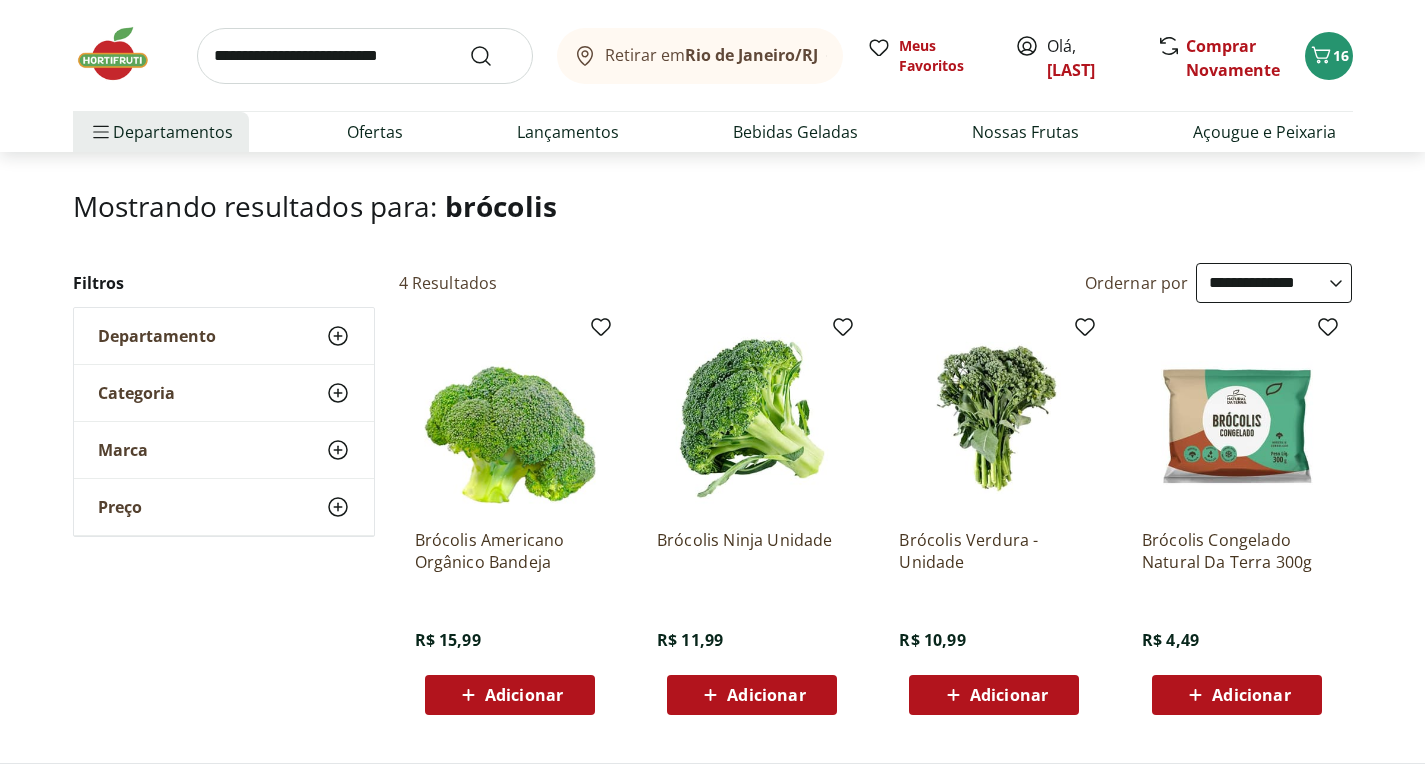 click on "Adicionar" at bounding box center (766, 695) 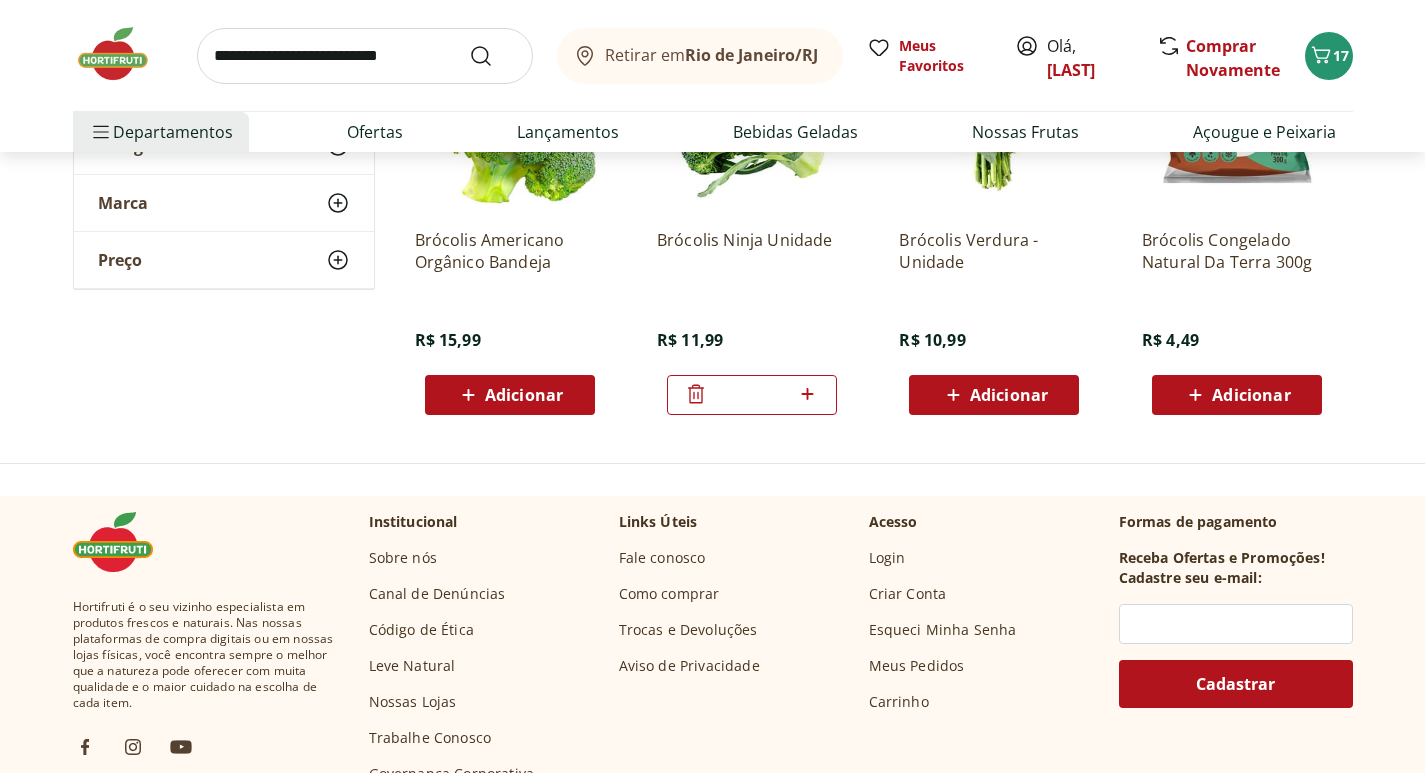 scroll, scrollTop: 300, scrollLeft: 0, axis: vertical 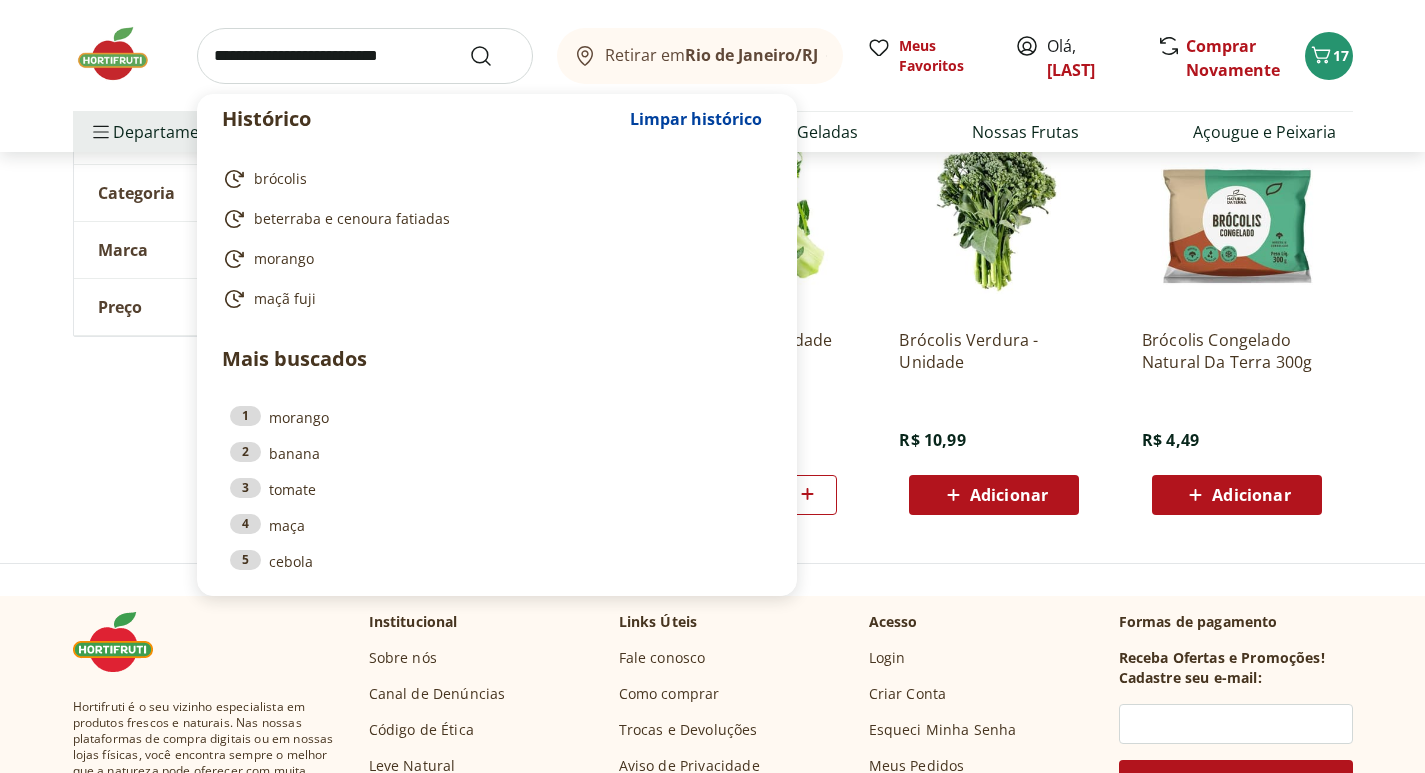 click at bounding box center [365, 56] 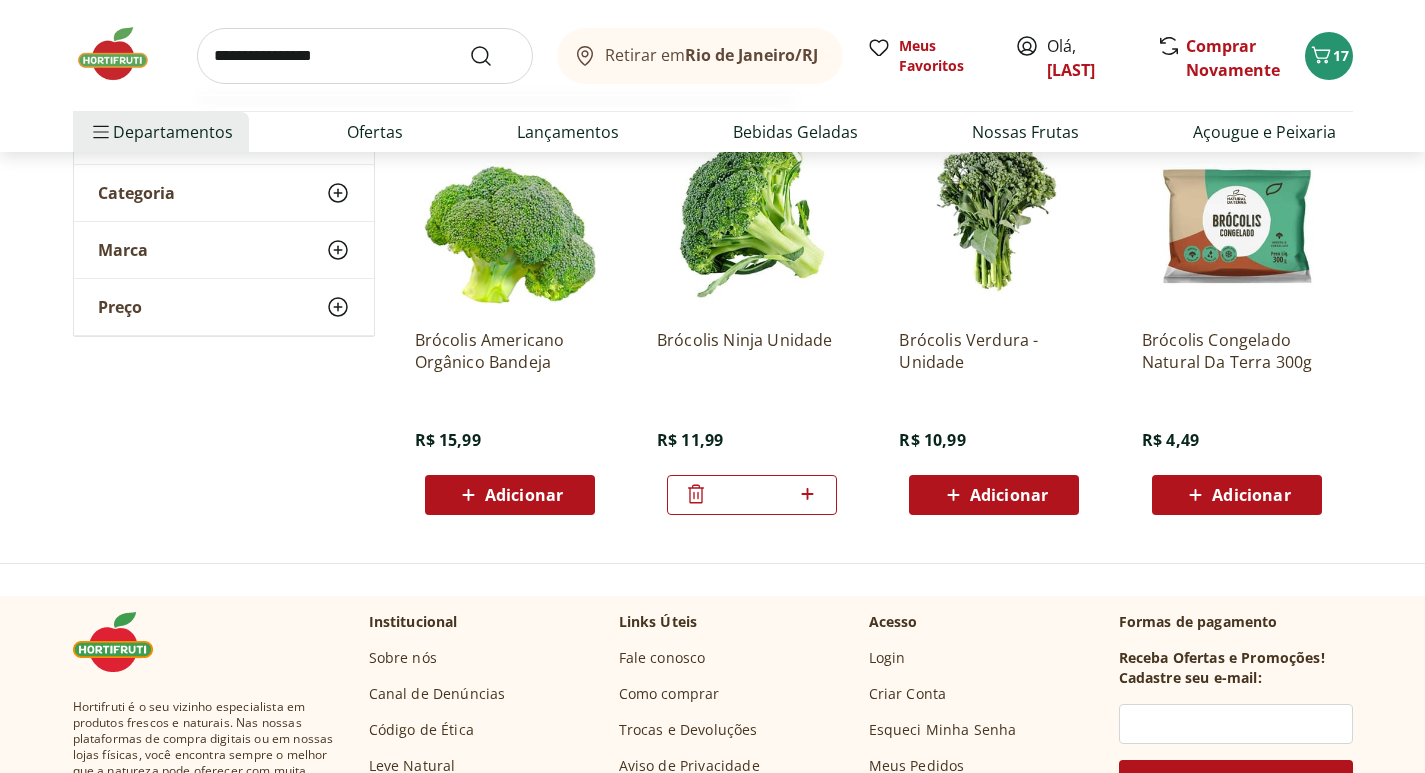 type on "**********" 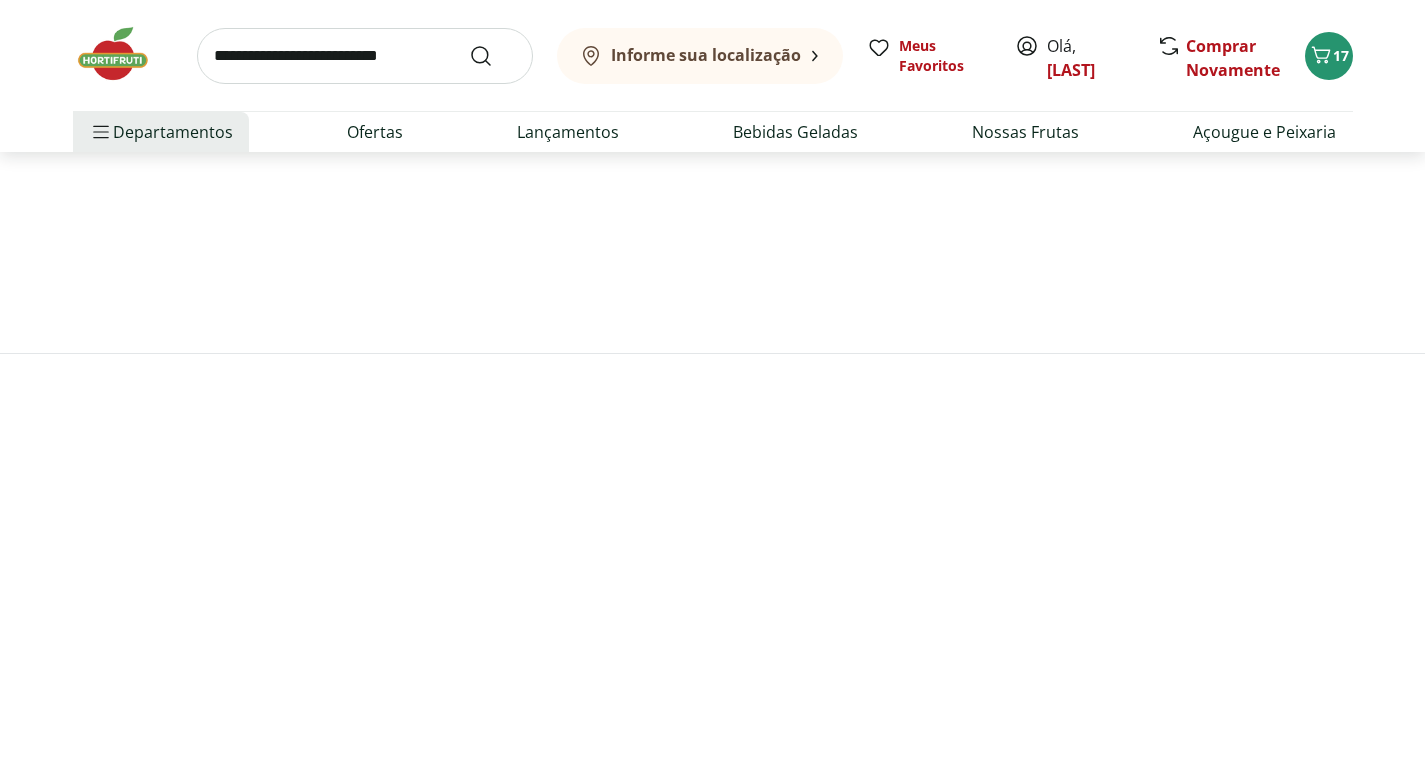 scroll, scrollTop: 0, scrollLeft: 0, axis: both 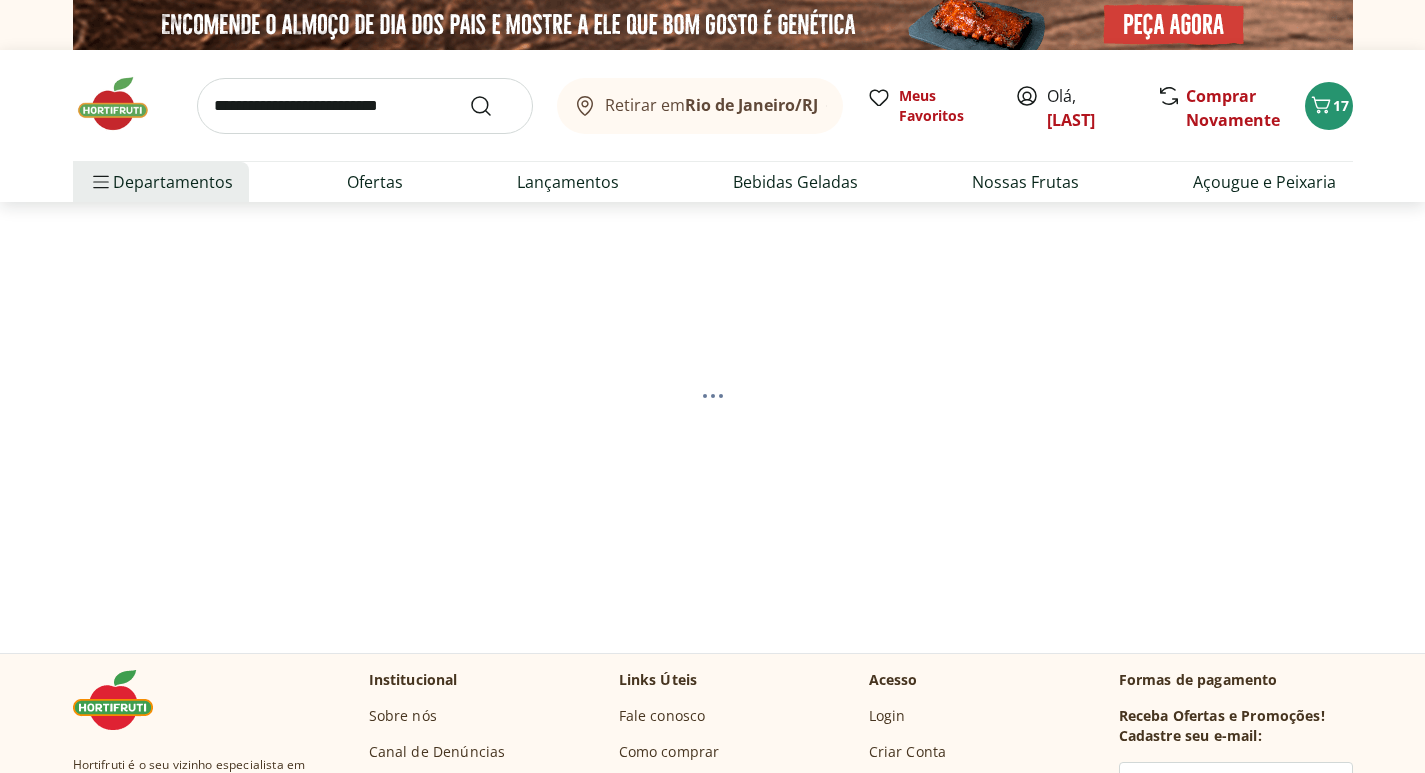 select on "**********" 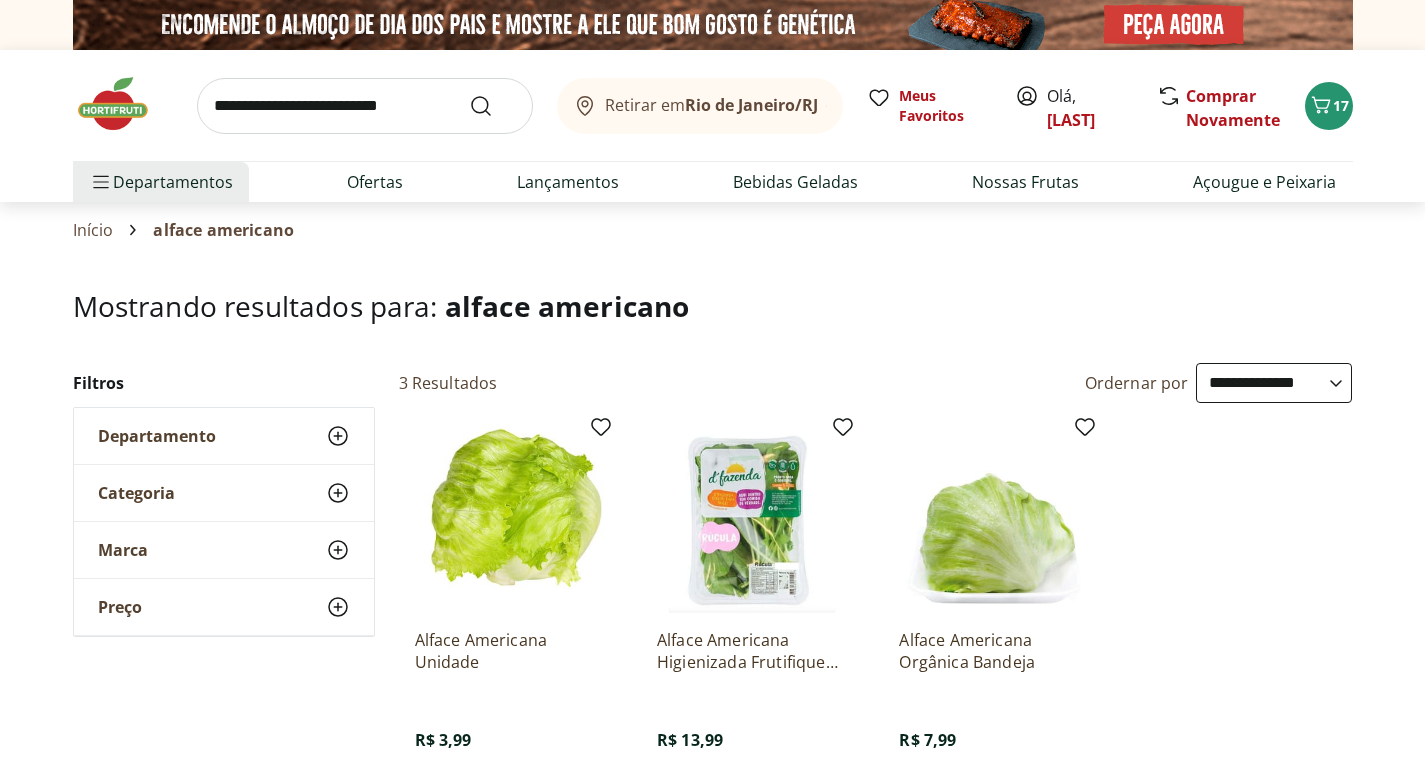 scroll, scrollTop: 200, scrollLeft: 0, axis: vertical 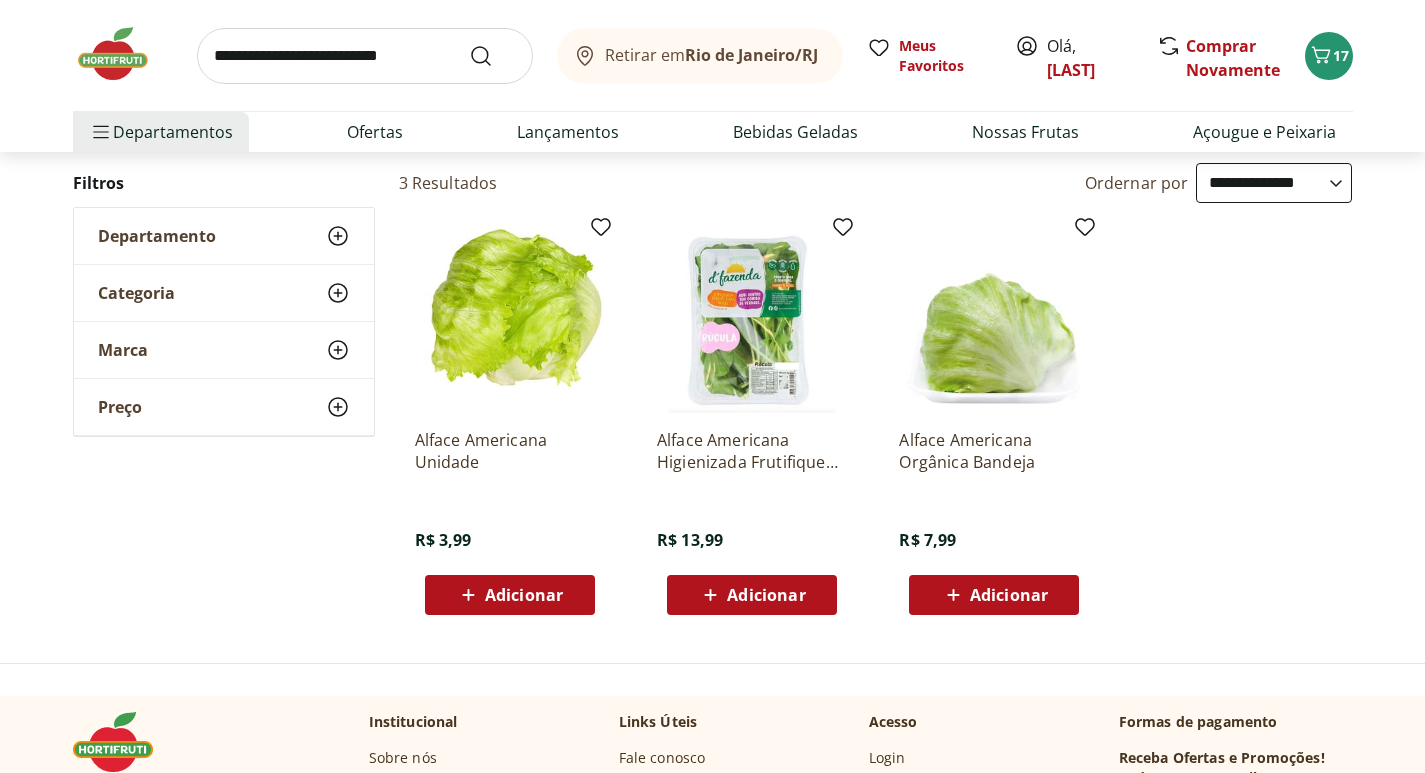 click on "Adicionar" at bounding box center [524, 595] 